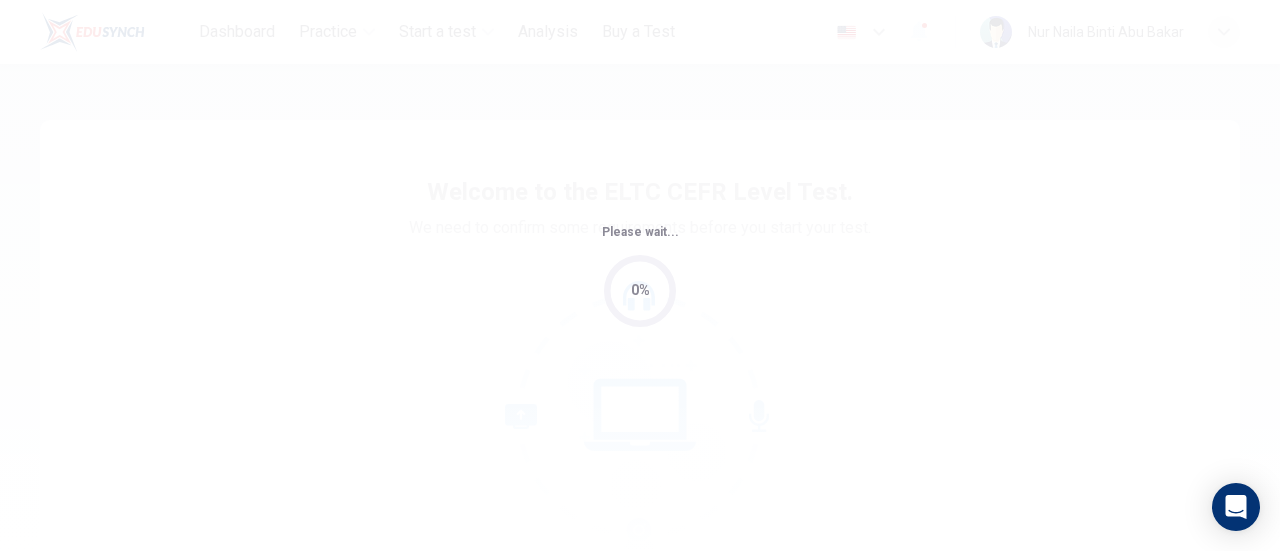 scroll, scrollTop: 0, scrollLeft: 0, axis: both 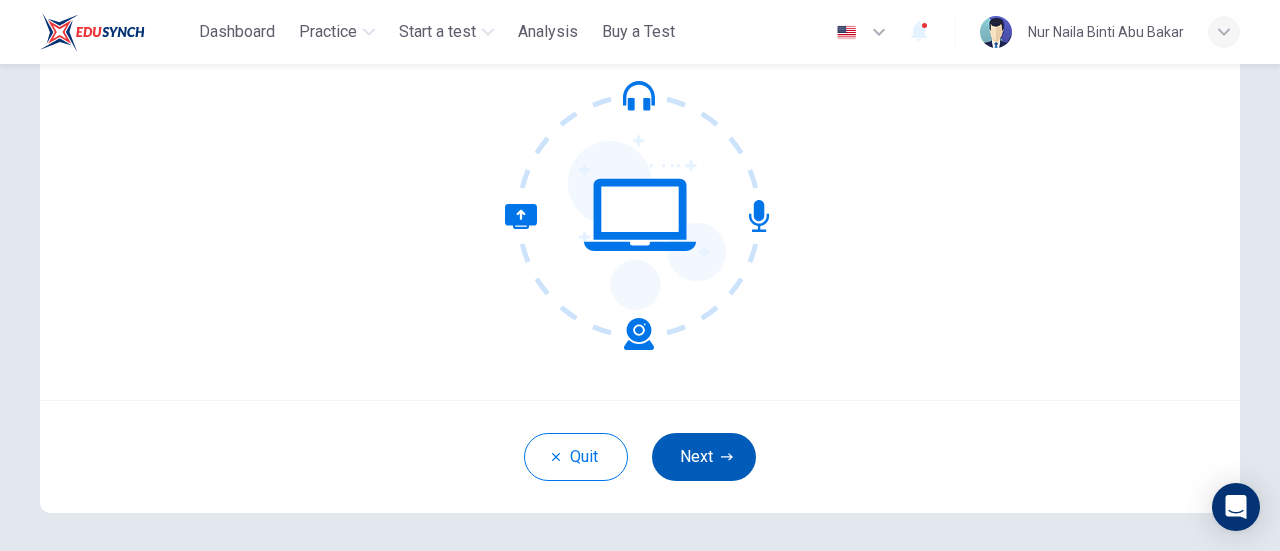 click on "Next" at bounding box center [704, 457] 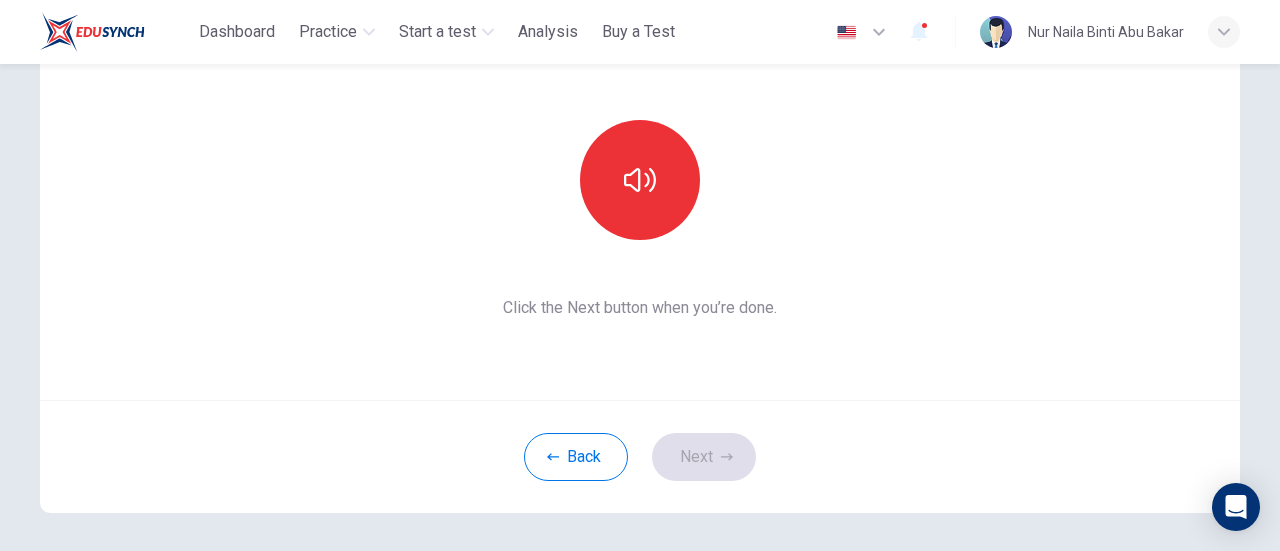 scroll, scrollTop: 100, scrollLeft: 0, axis: vertical 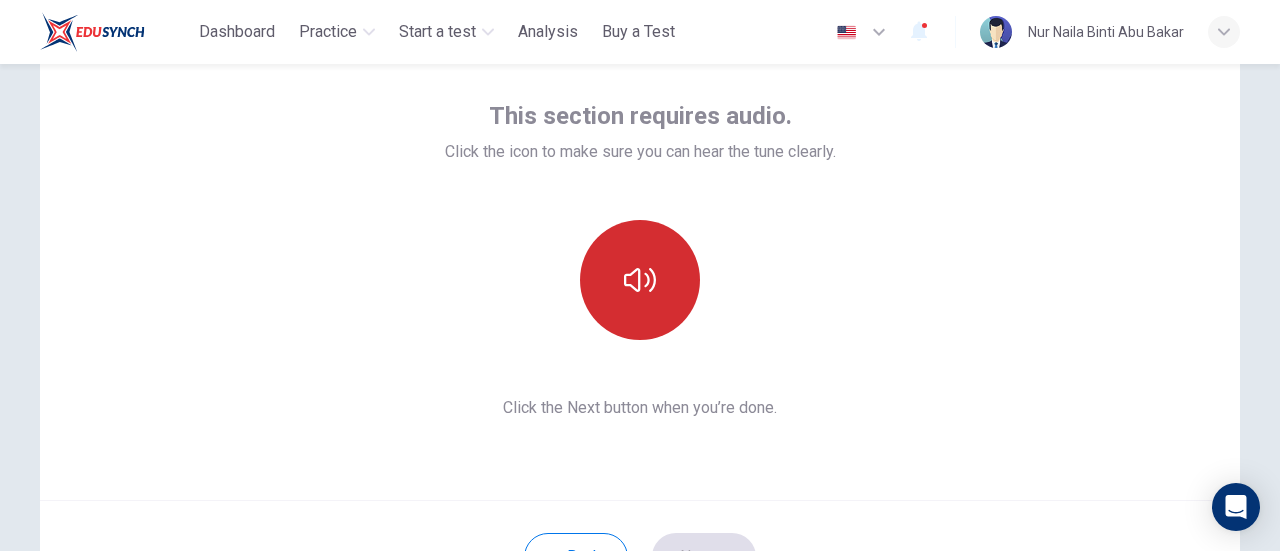 click at bounding box center [640, 280] 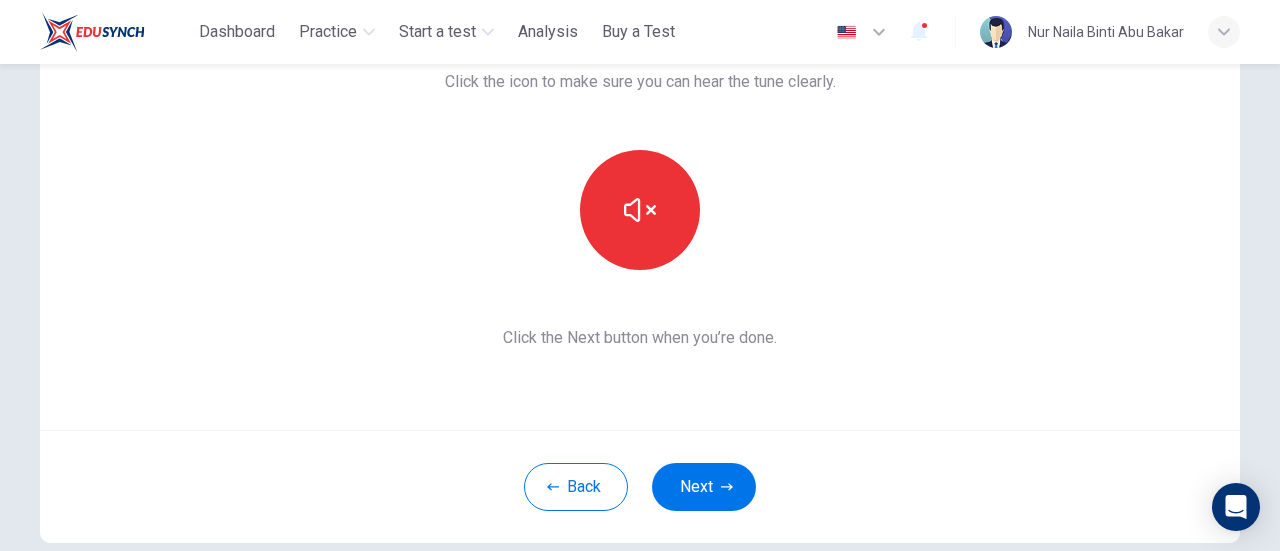 scroll, scrollTop: 200, scrollLeft: 0, axis: vertical 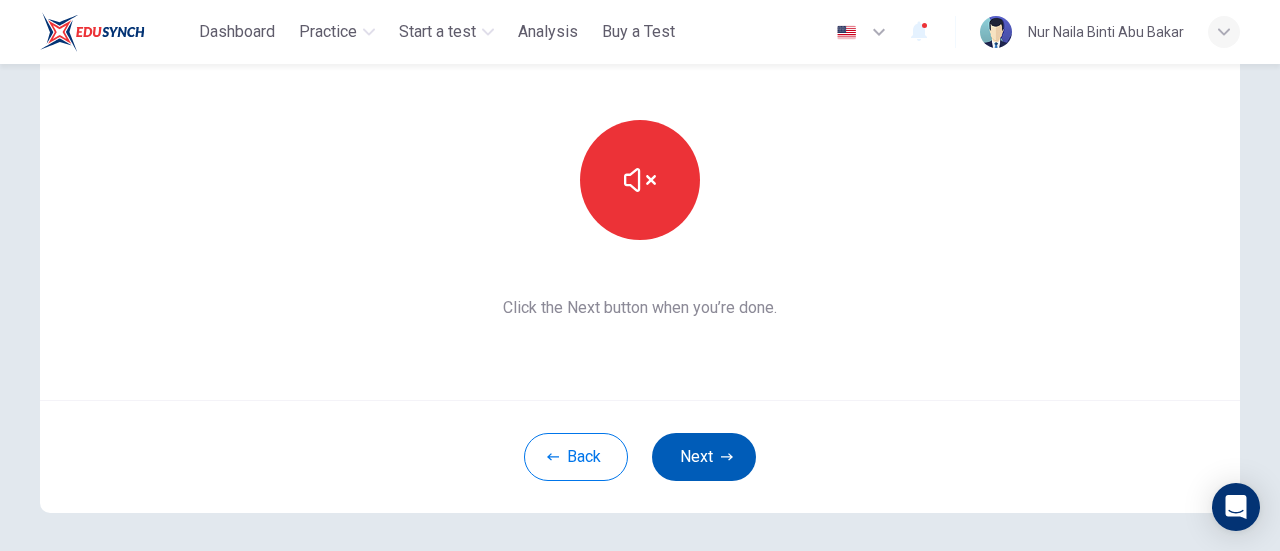 click on "Next" at bounding box center [704, 457] 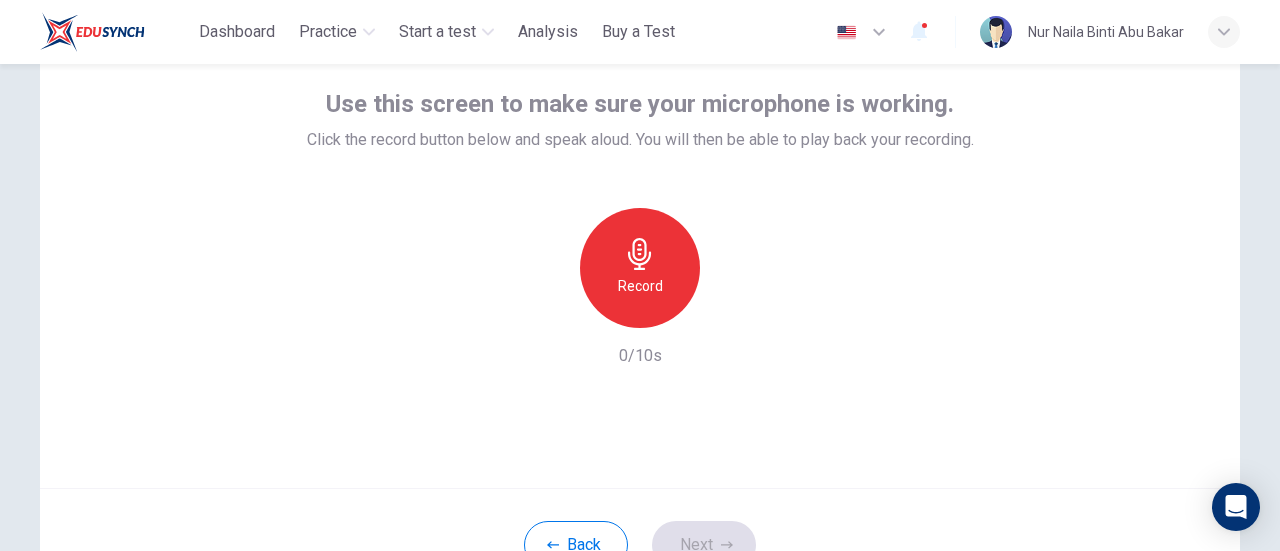 scroll, scrollTop: 0, scrollLeft: 0, axis: both 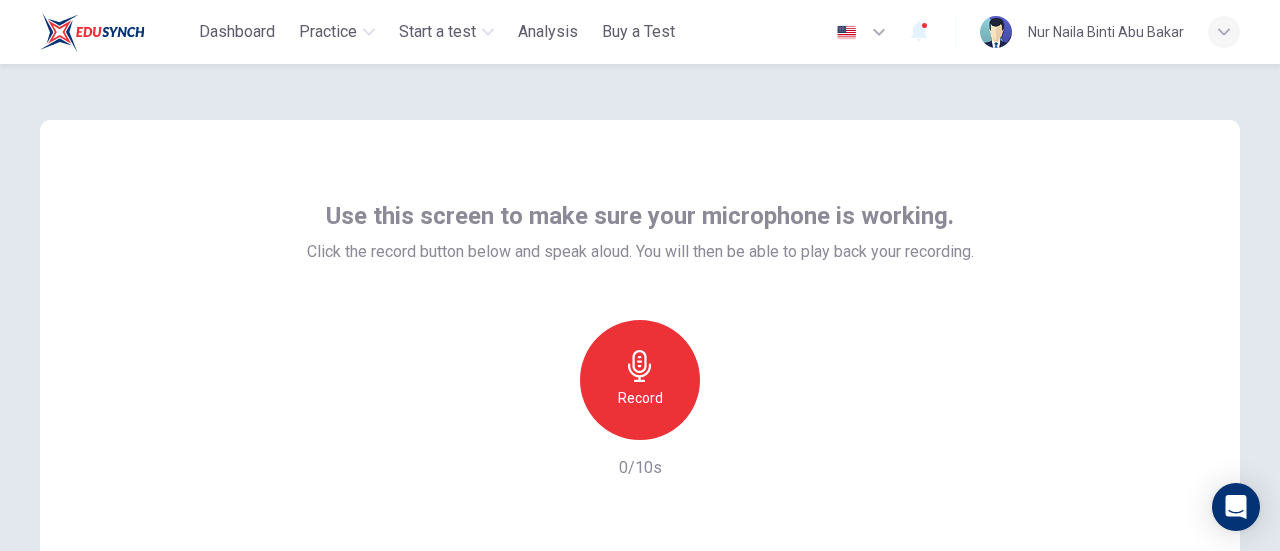 click 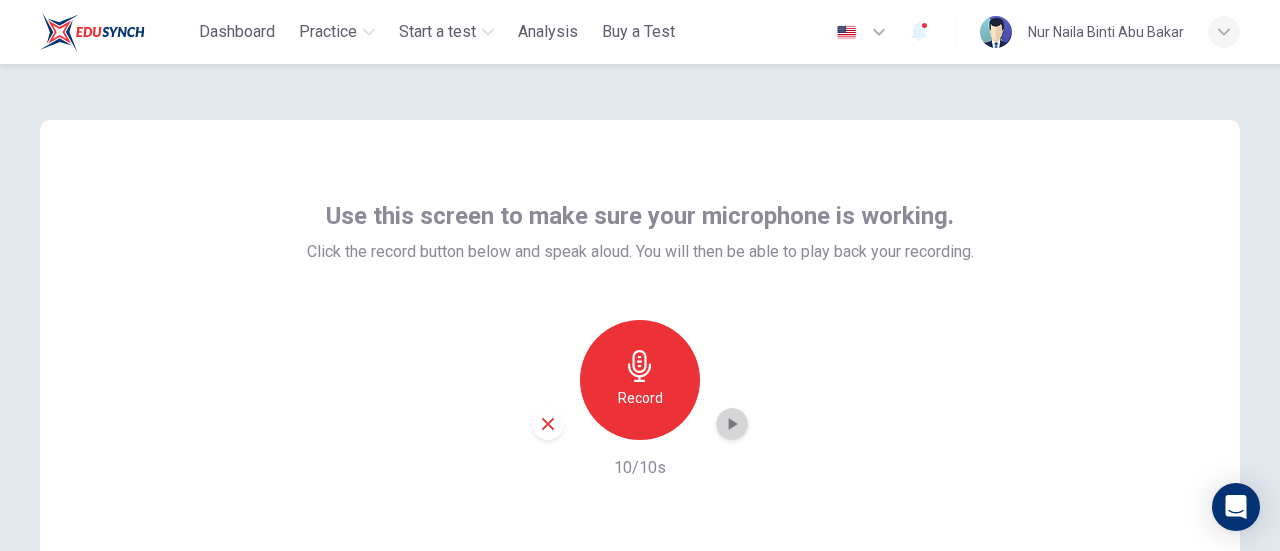 click 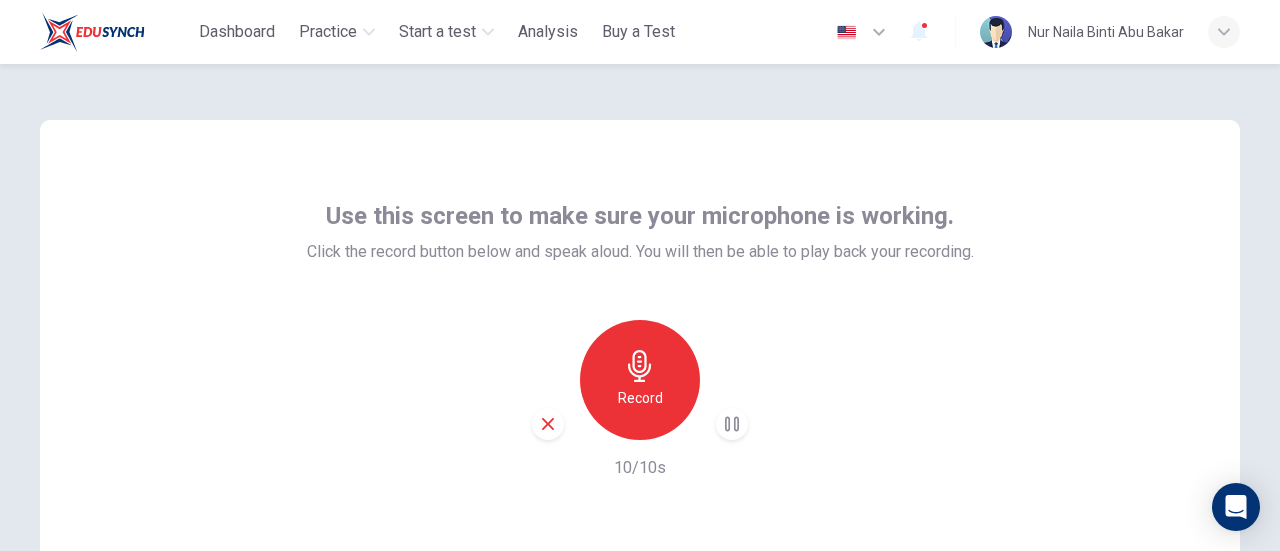 click 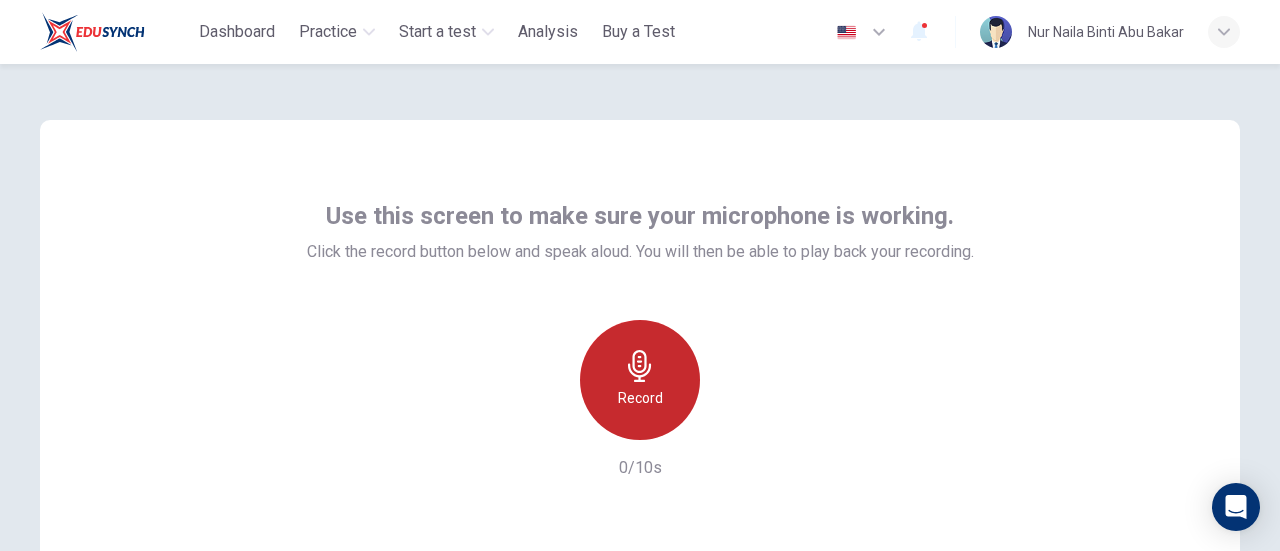 click on "Record" at bounding box center (640, 398) 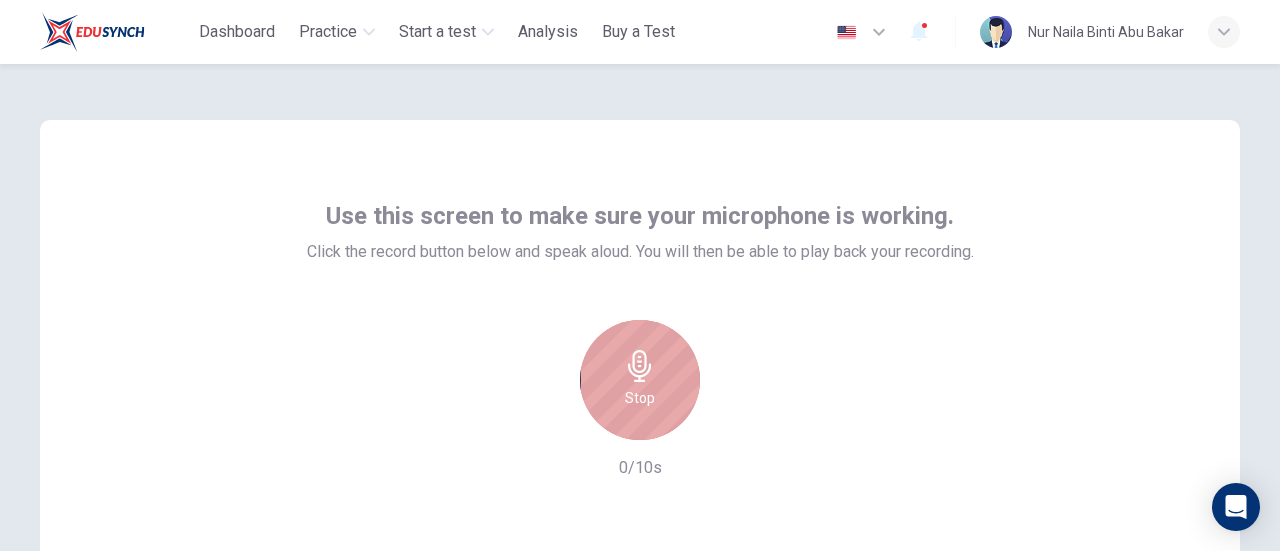 click on "Stop" at bounding box center [640, 380] 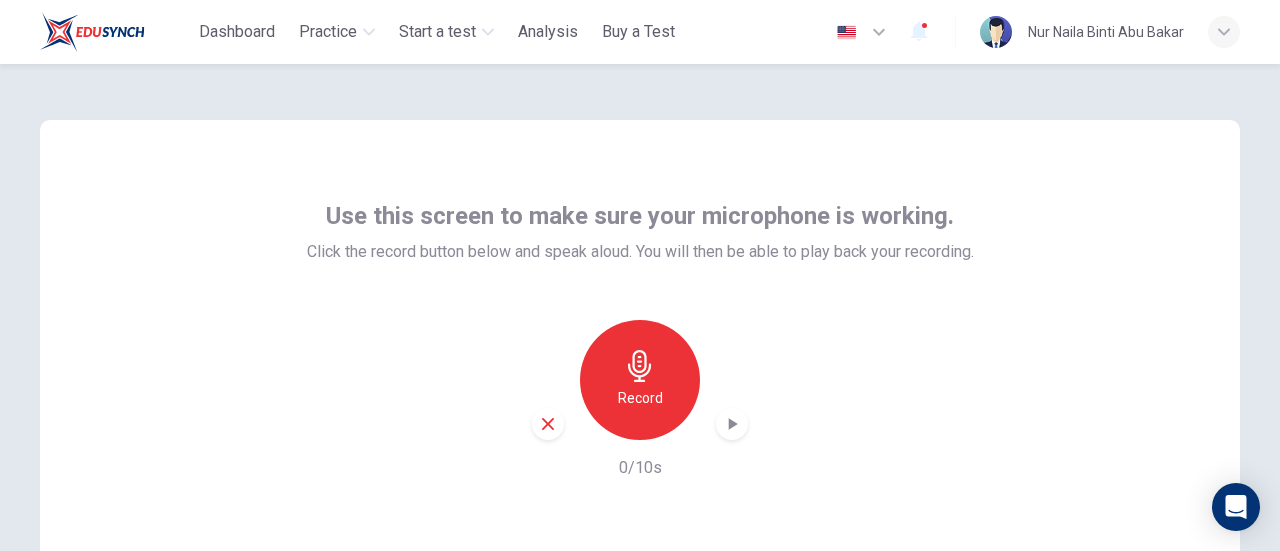 click 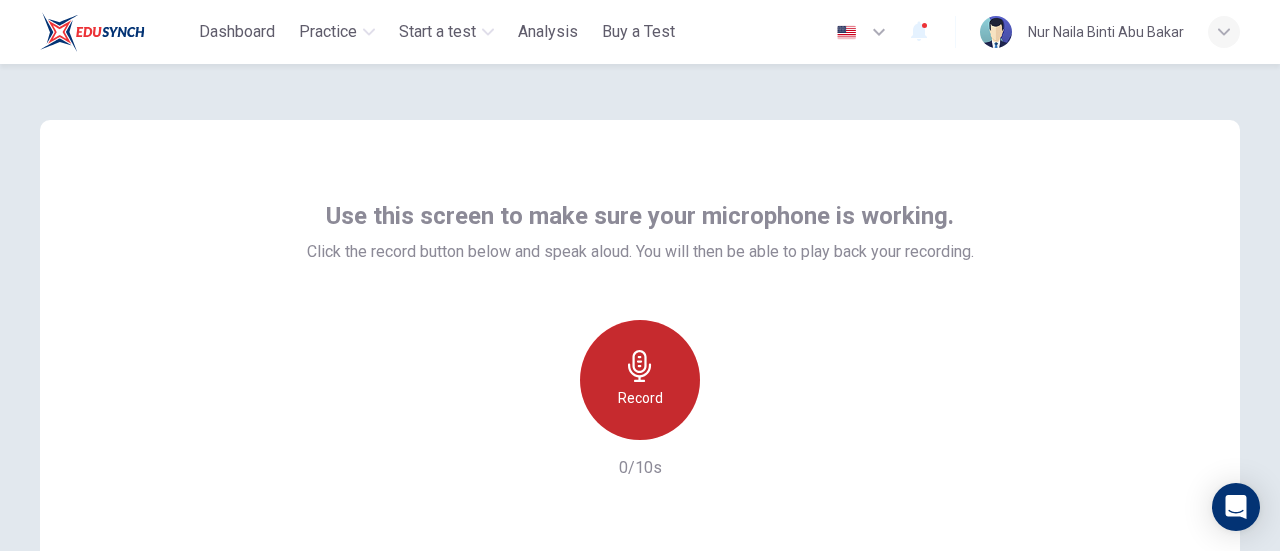 click on "Record" at bounding box center (640, 398) 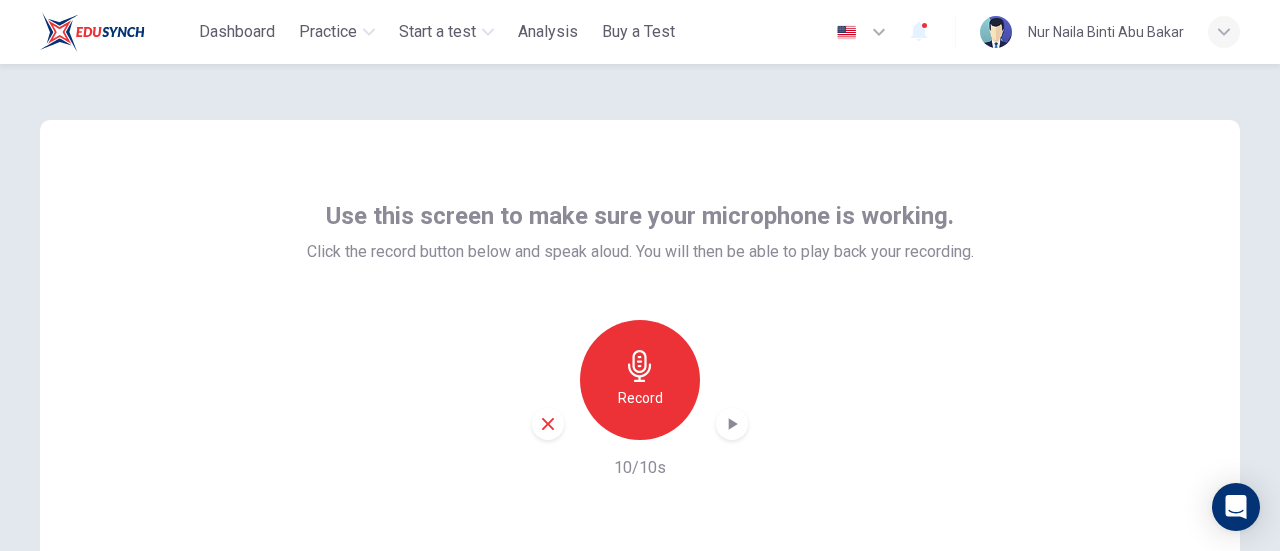 click 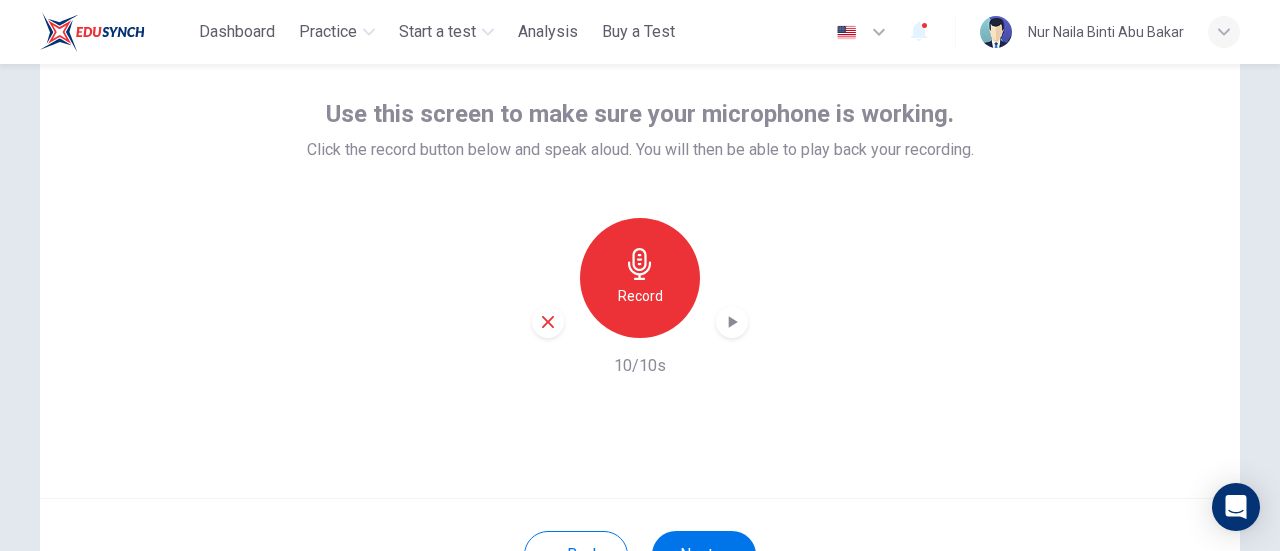 scroll, scrollTop: 200, scrollLeft: 0, axis: vertical 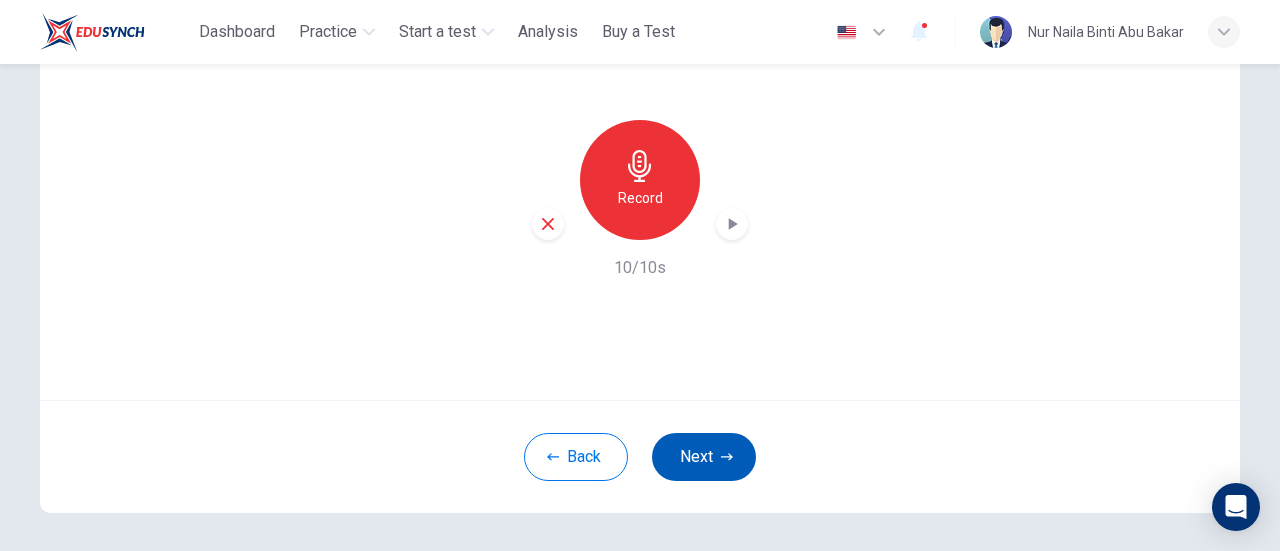 click 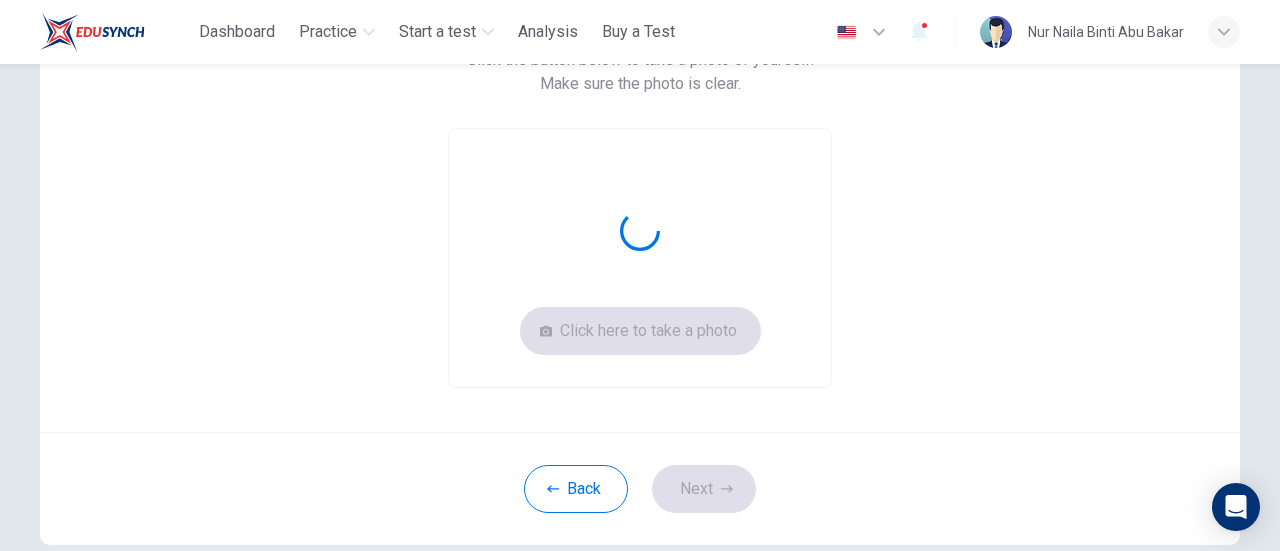 scroll, scrollTop: 100, scrollLeft: 0, axis: vertical 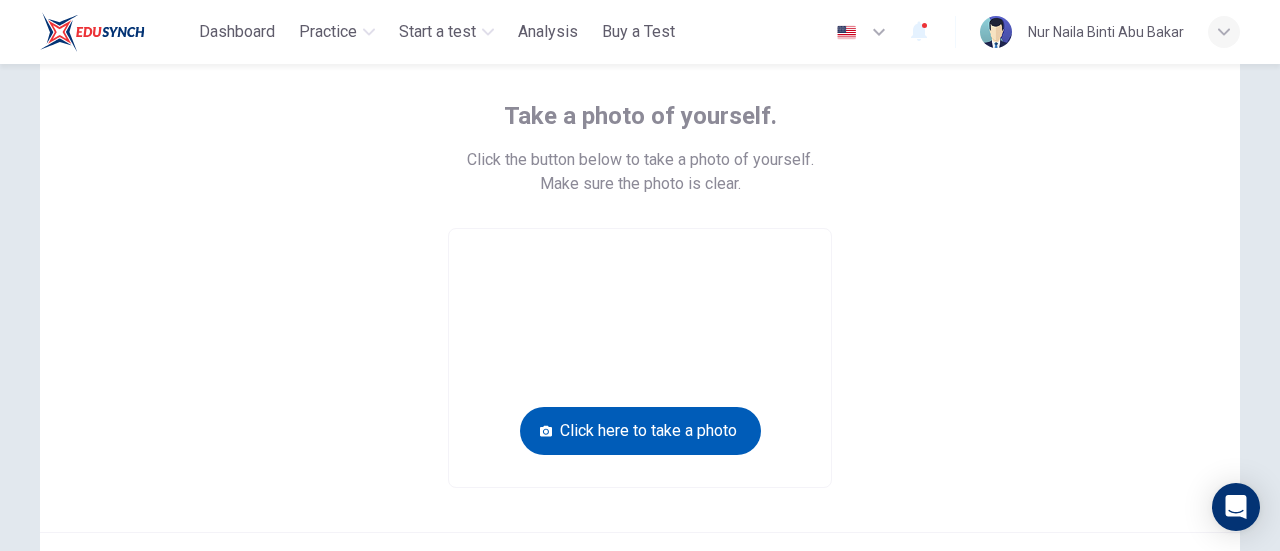 click on "Click here to take a photo" at bounding box center (640, 431) 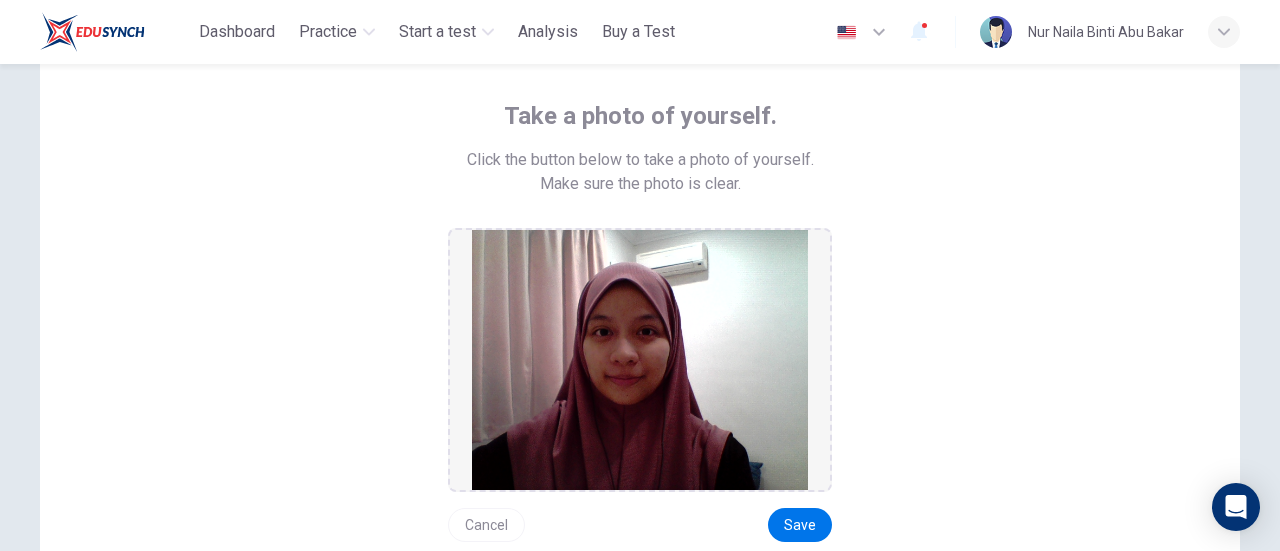 click on "Cancel" at bounding box center [486, 525] 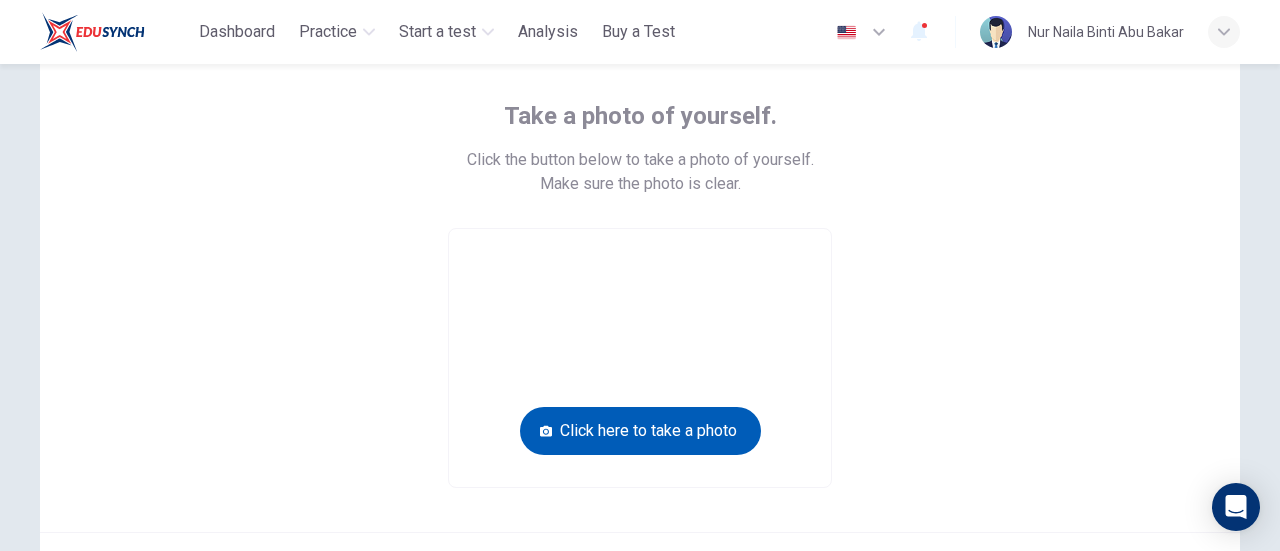 click on "Click here to take a photo" at bounding box center (640, 431) 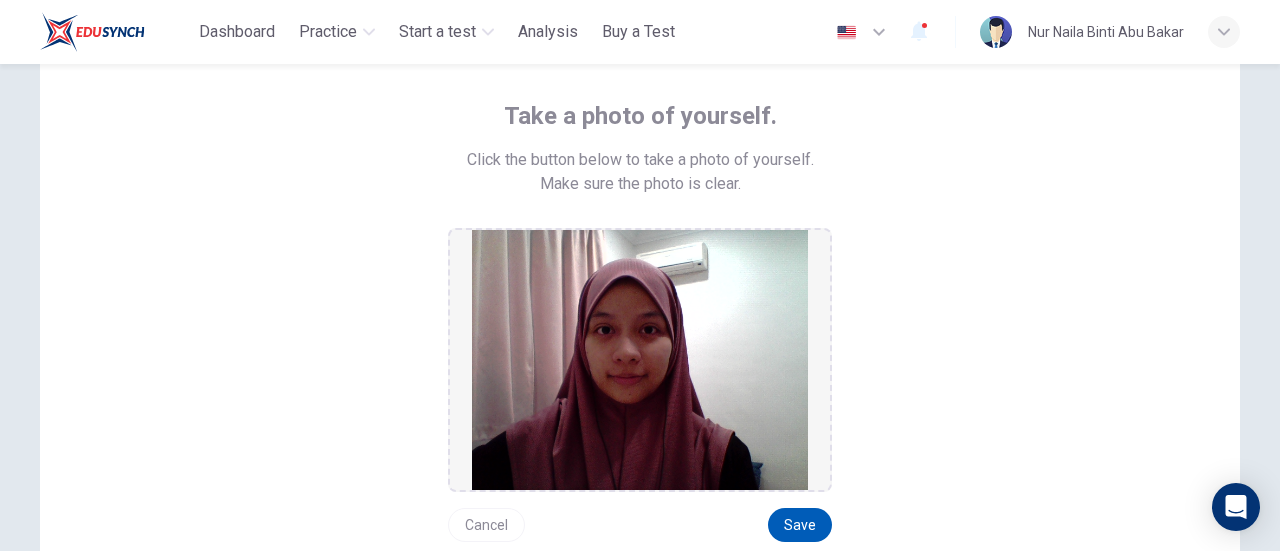 click on "Save" at bounding box center (800, 525) 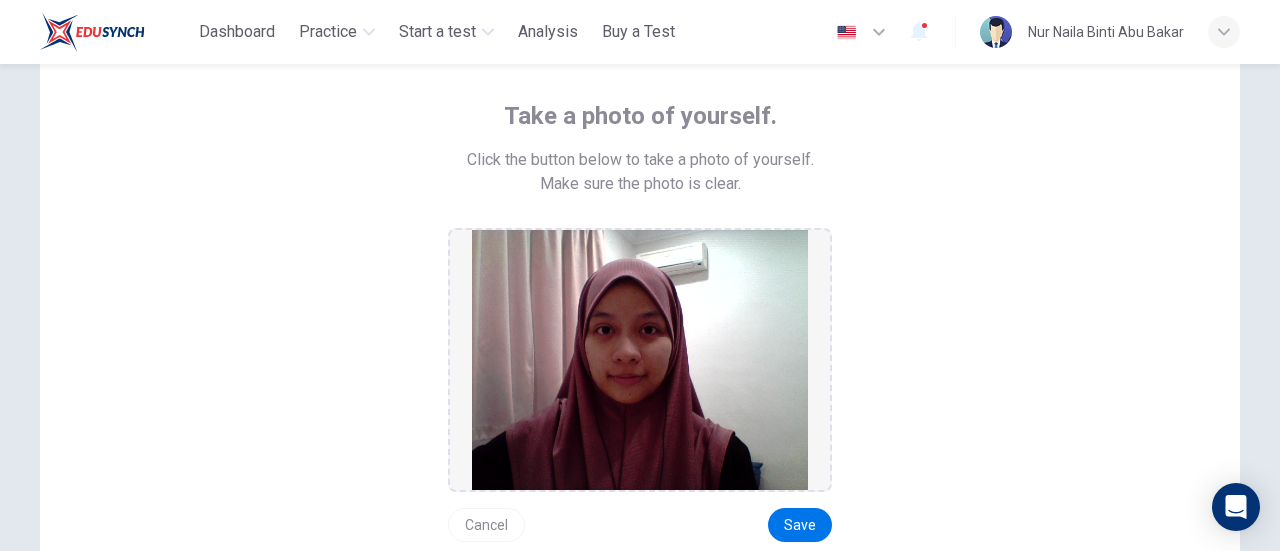 scroll, scrollTop: 366, scrollLeft: 0, axis: vertical 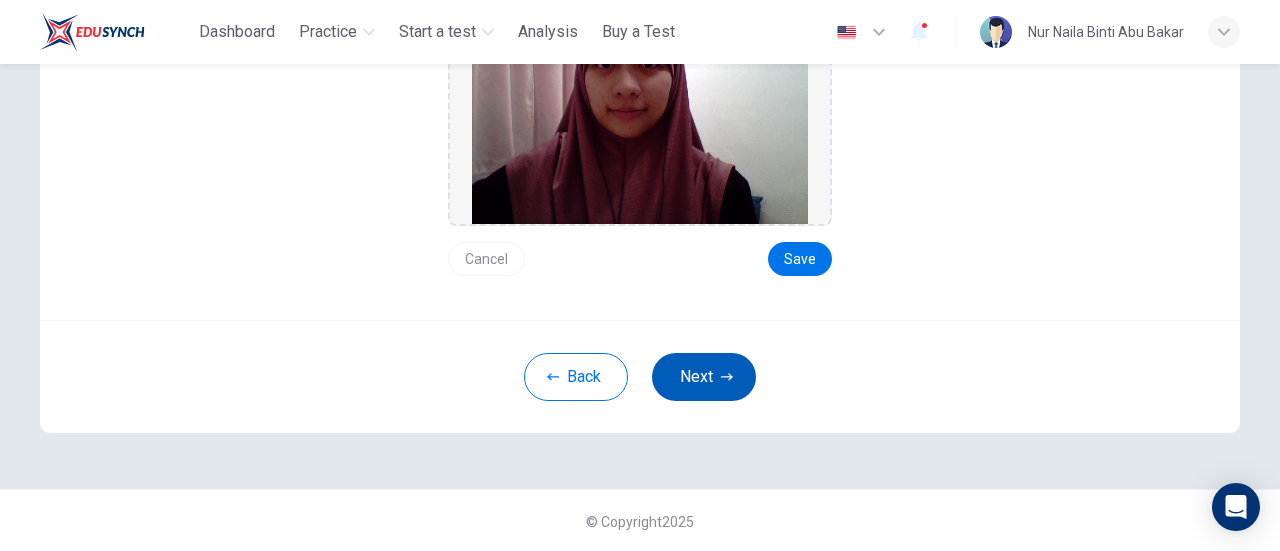 click on "Next" at bounding box center [704, 377] 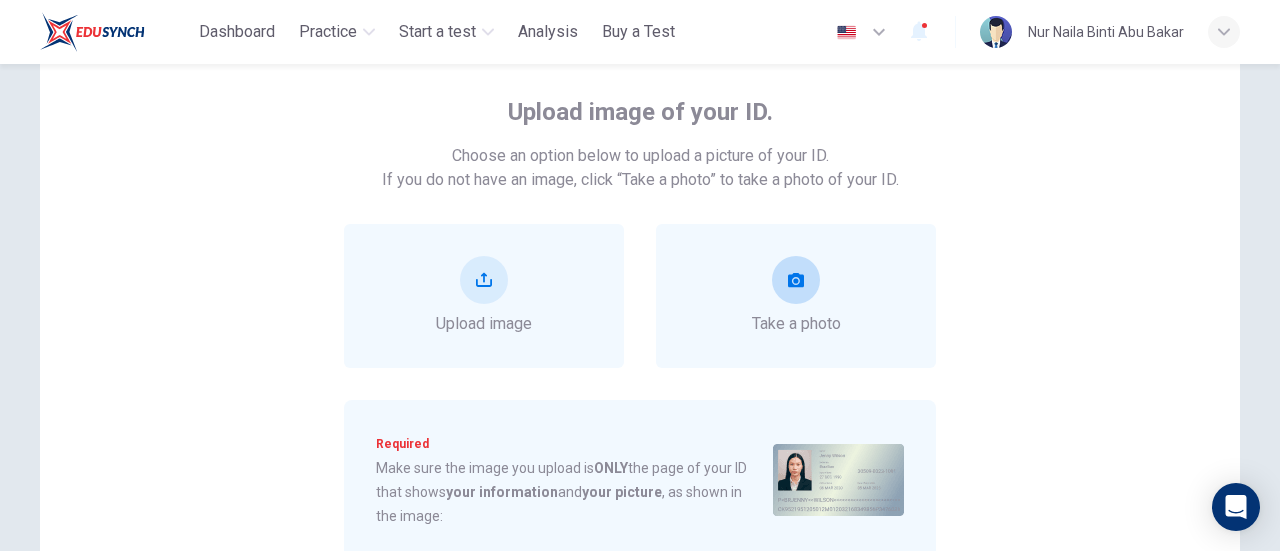 scroll, scrollTop: 66, scrollLeft: 0, axis: vertical 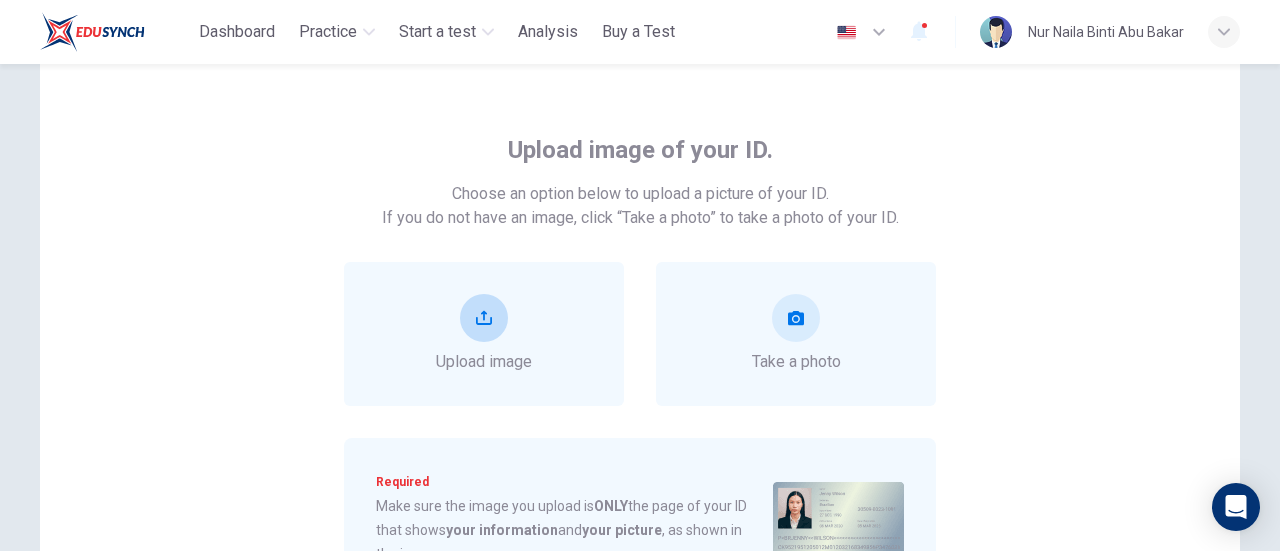 click at bounding box center (484, 318) 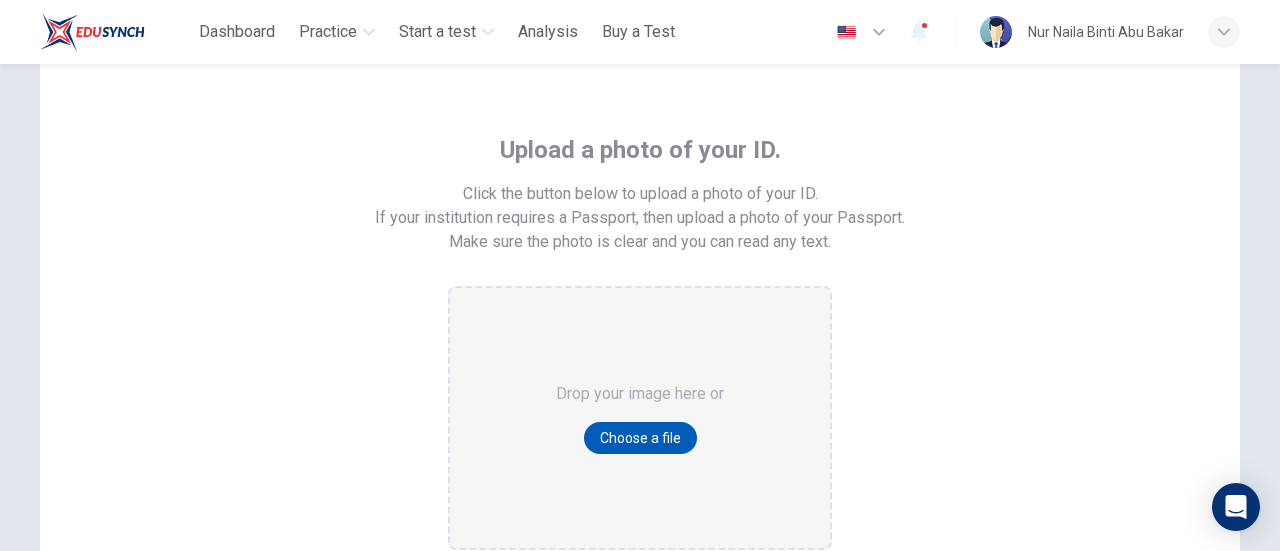 click on "Choose a file" at bounding box center (640, 438) 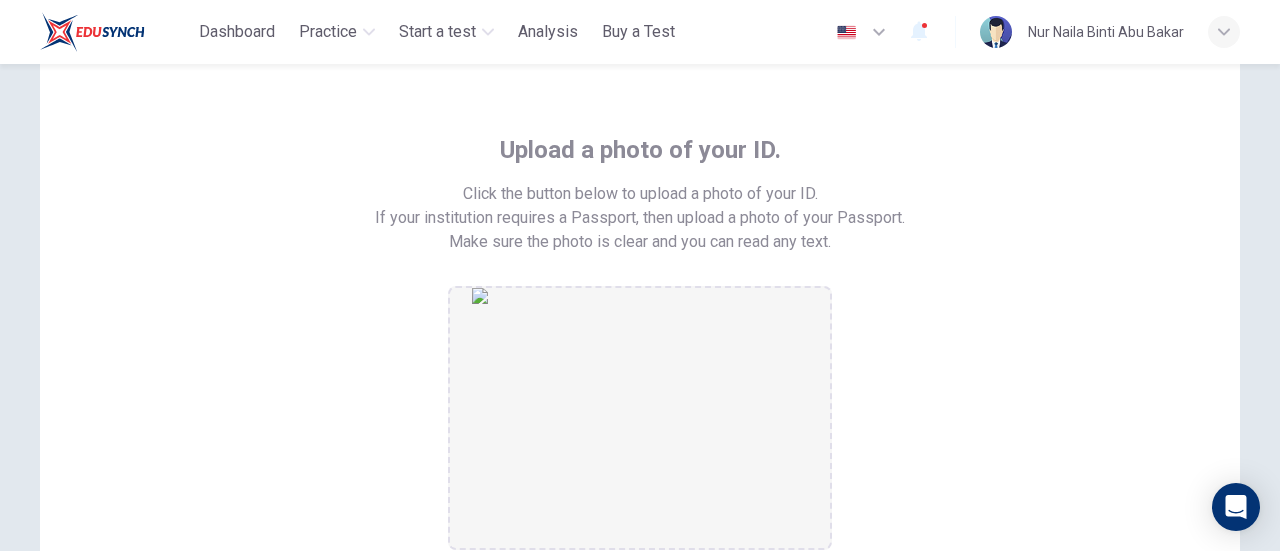 scroll, scrollTop: 266, scrollLeft: 0, axis: vertical 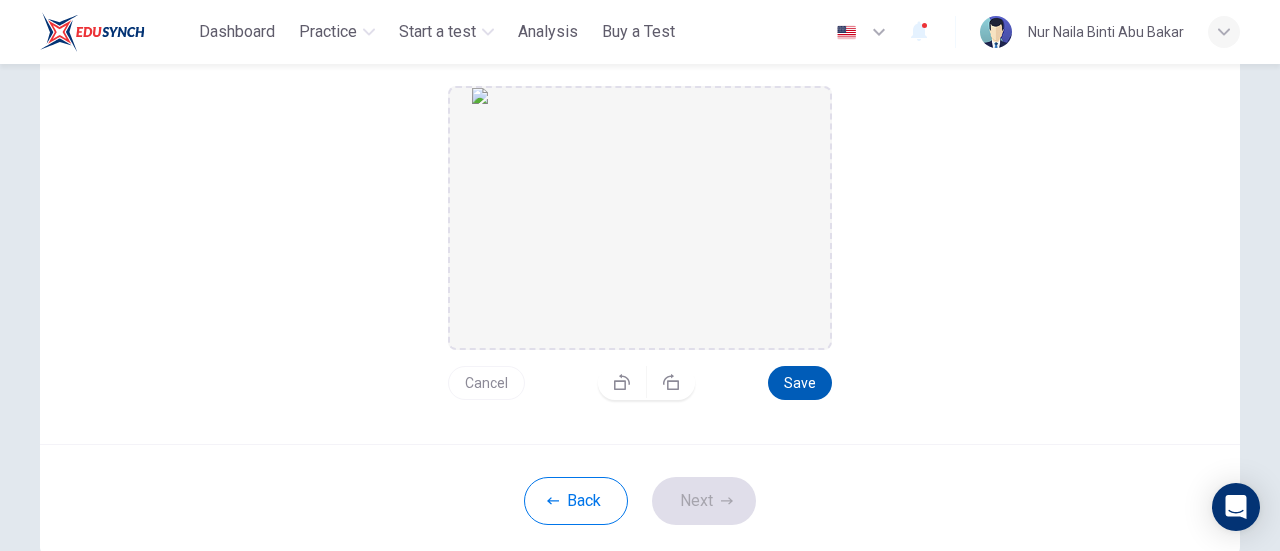 click on "Save" at bounding box center (800, 383) 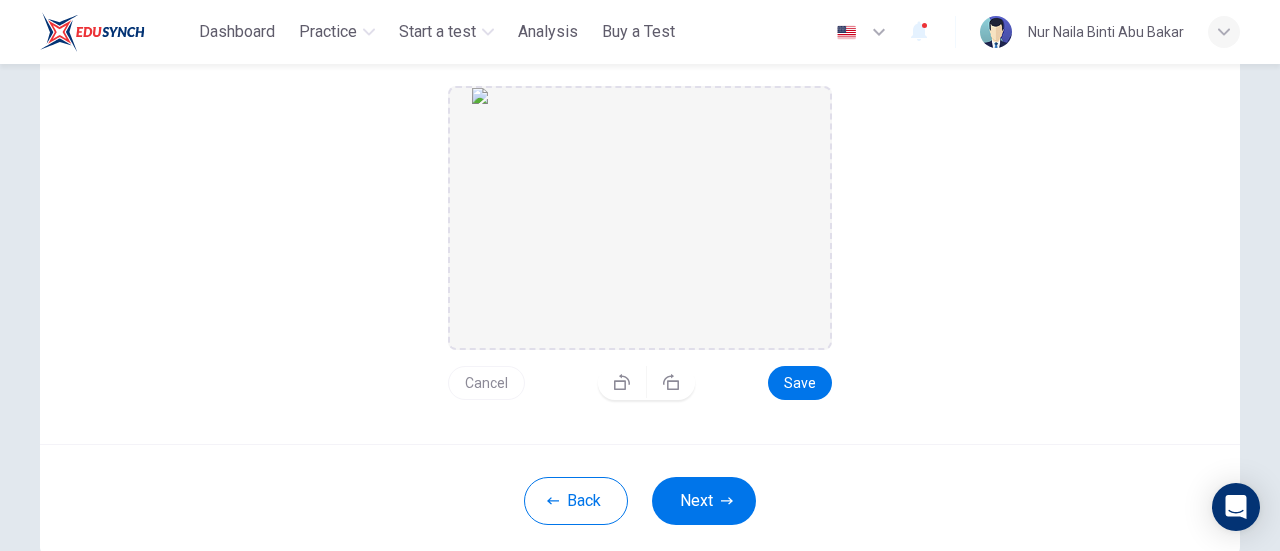 click on "Next" at bounding box center [704, 501] 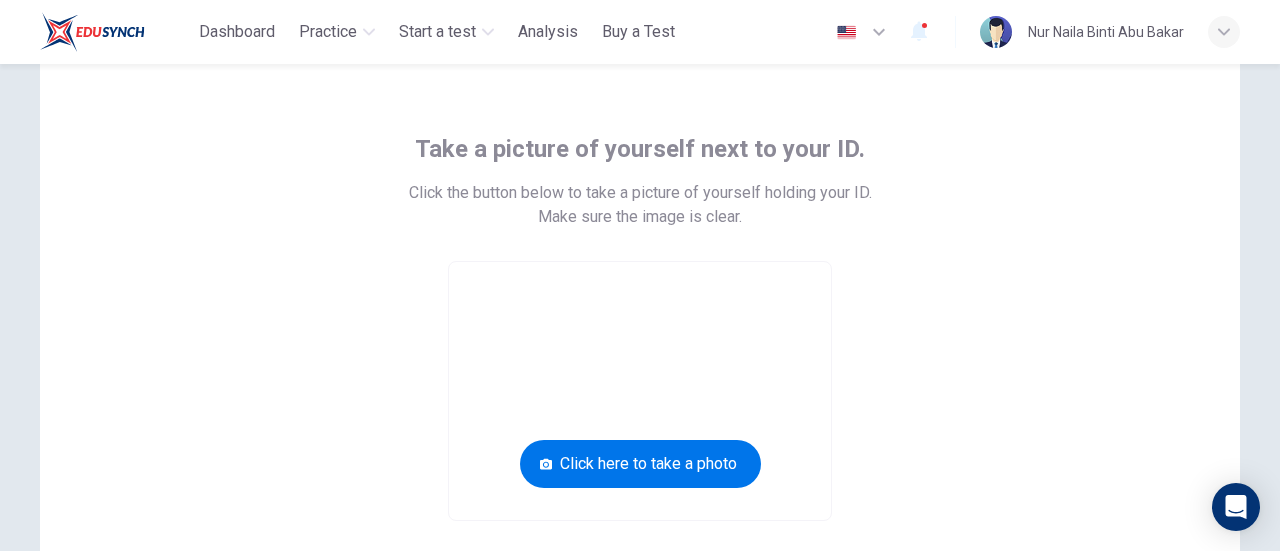 scroll, scrollTop: 66, scrollLeft: 0, axis: vertical 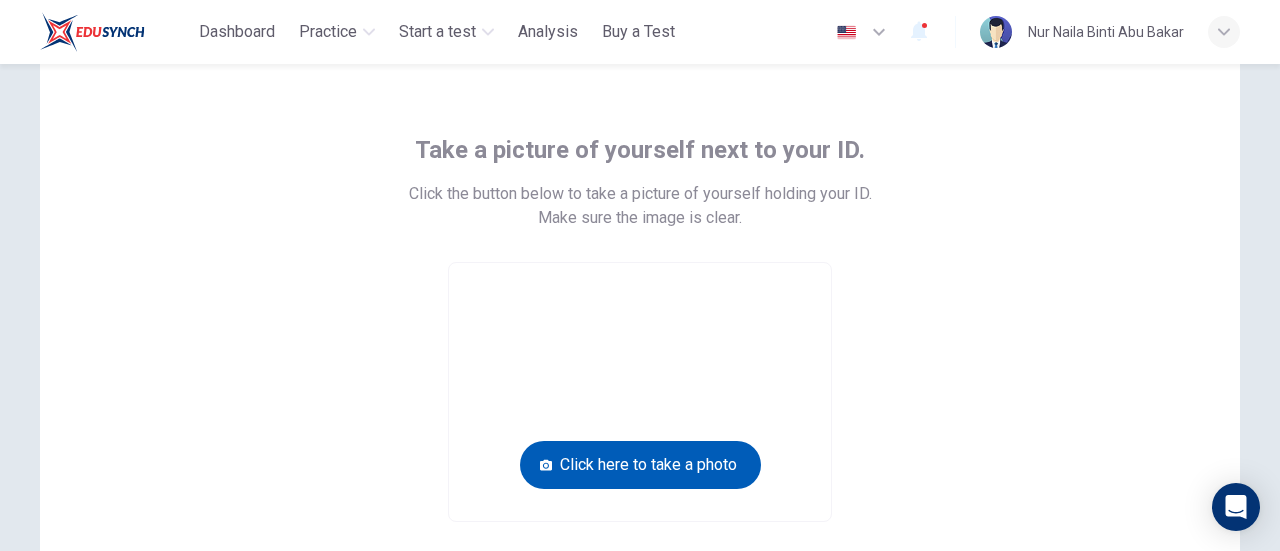 click on "Click here to take a photo" at bounding box center (640, 465) 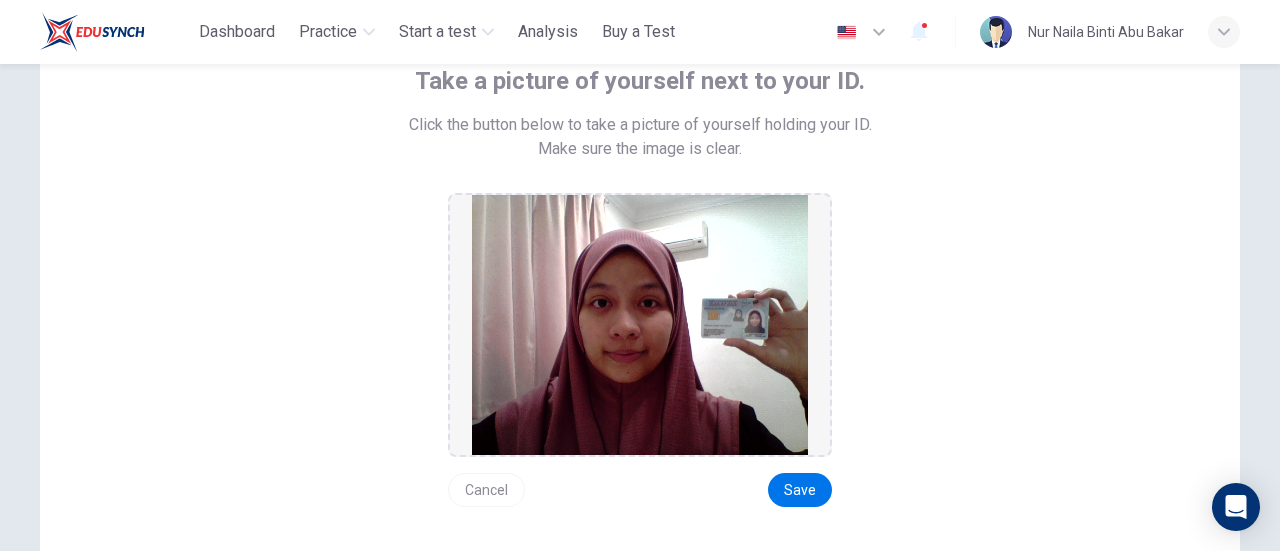 scroll, scrollTop: 166, scrollLeft: 0, axis: vertical 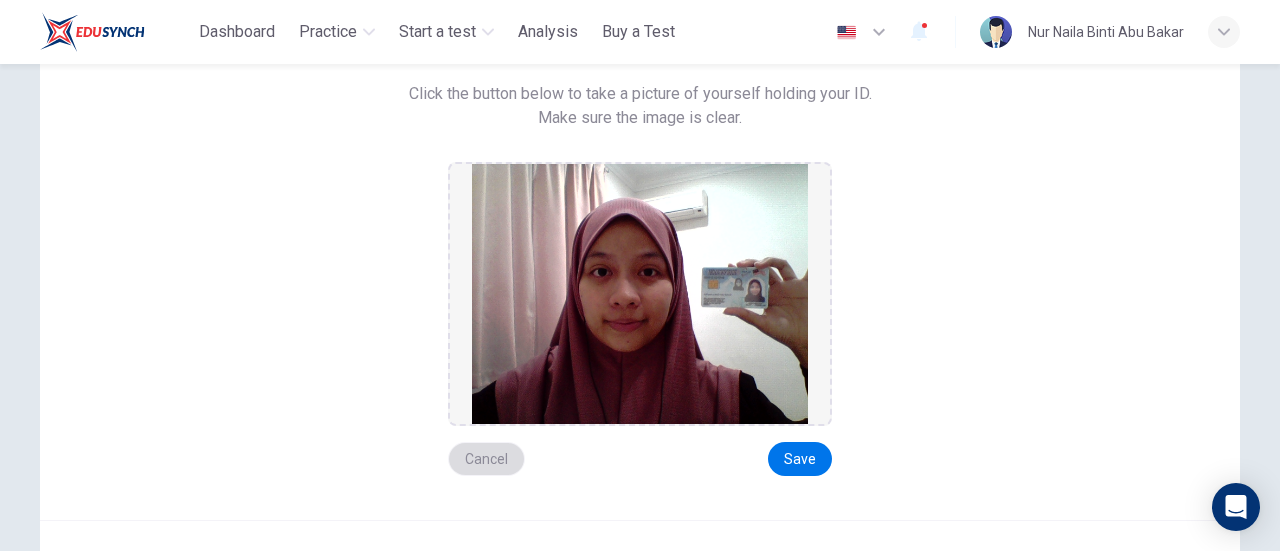 click on "Cancel" at bounding box center [486, 459] 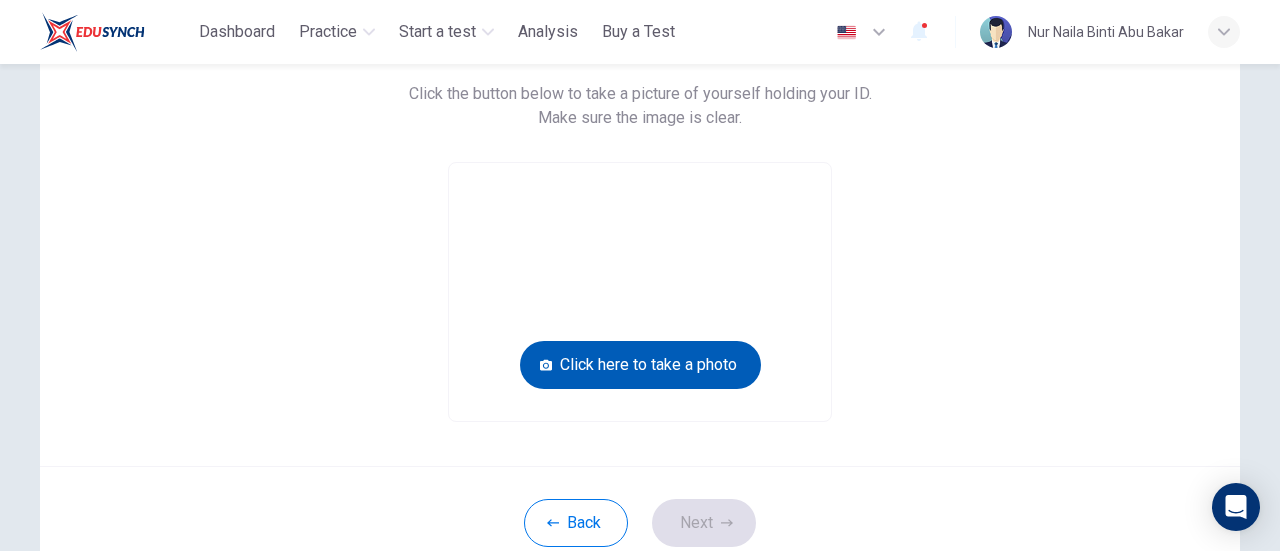 click on "Click here to take a photo" at bounding box center (640, 365) 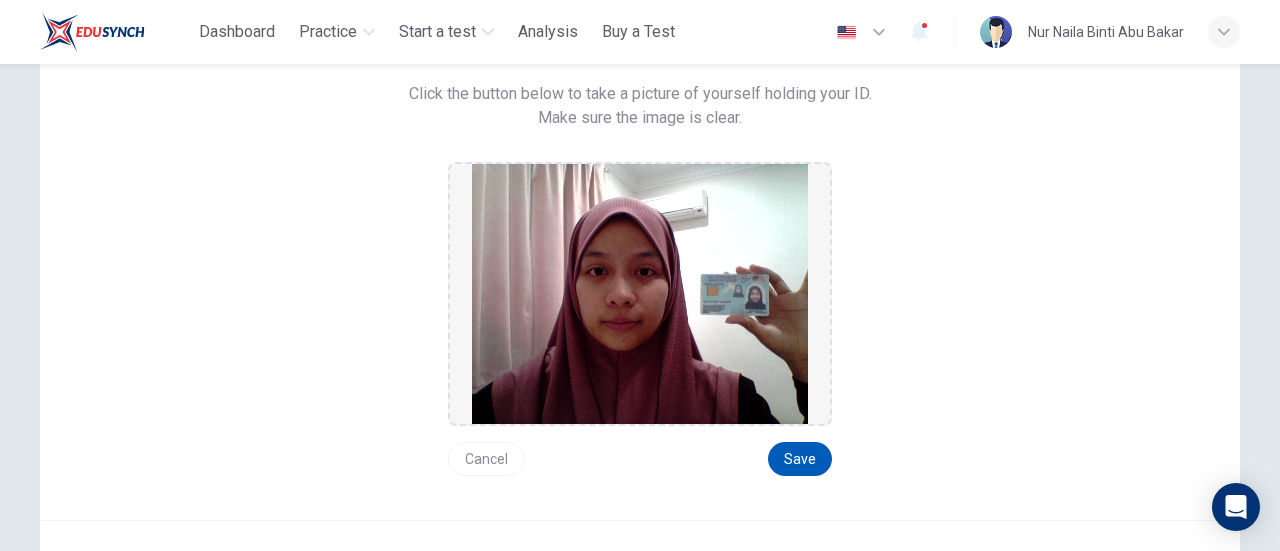 click on "Save" at bounding box center [800, 459] 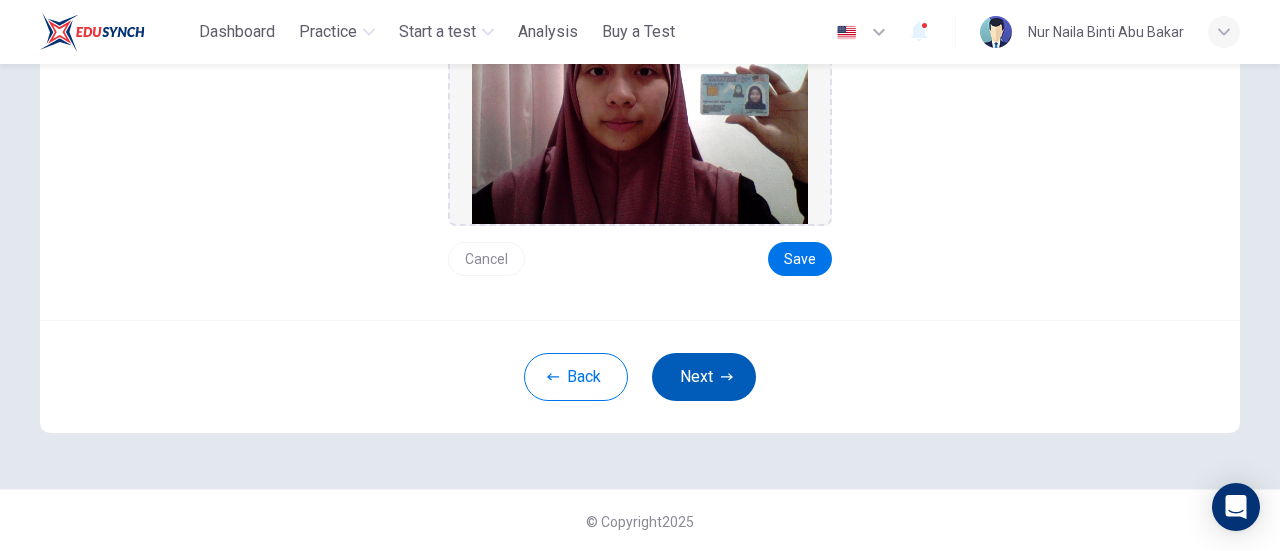 click 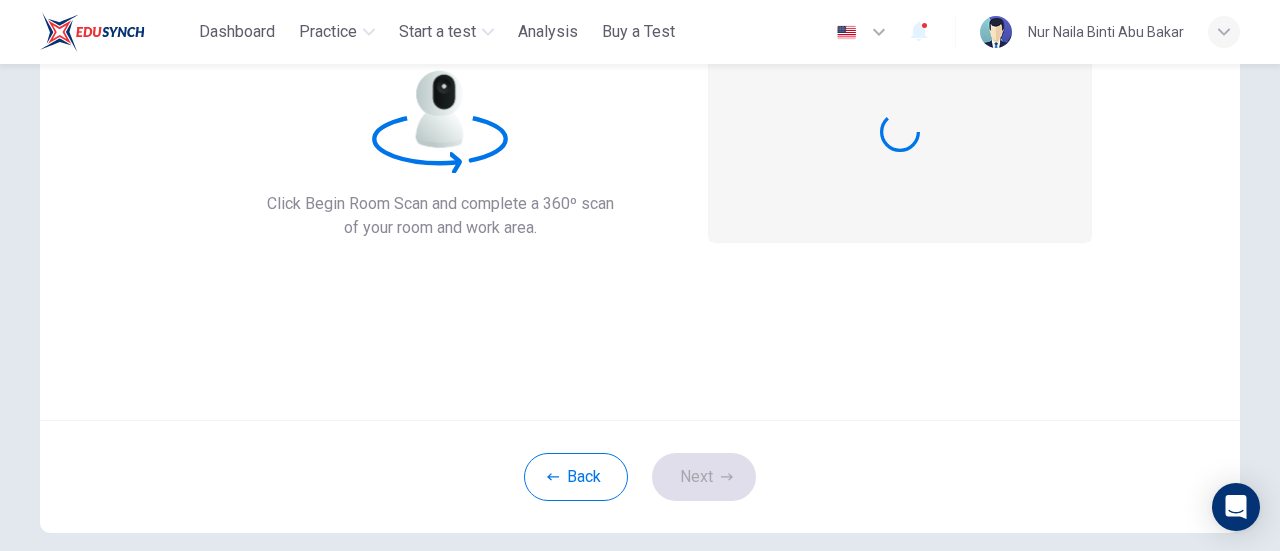 scroll, scrollTop: 81, scrollLeft: 0, axis: vertical 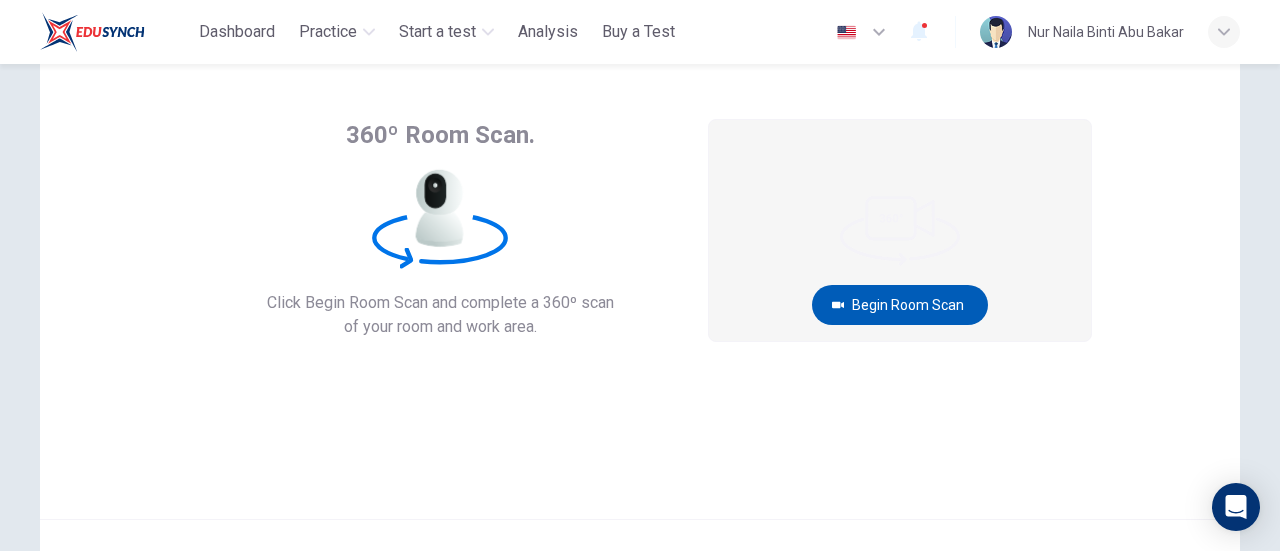 click on "Begin Room Scan" at bounding box center (900, 305) 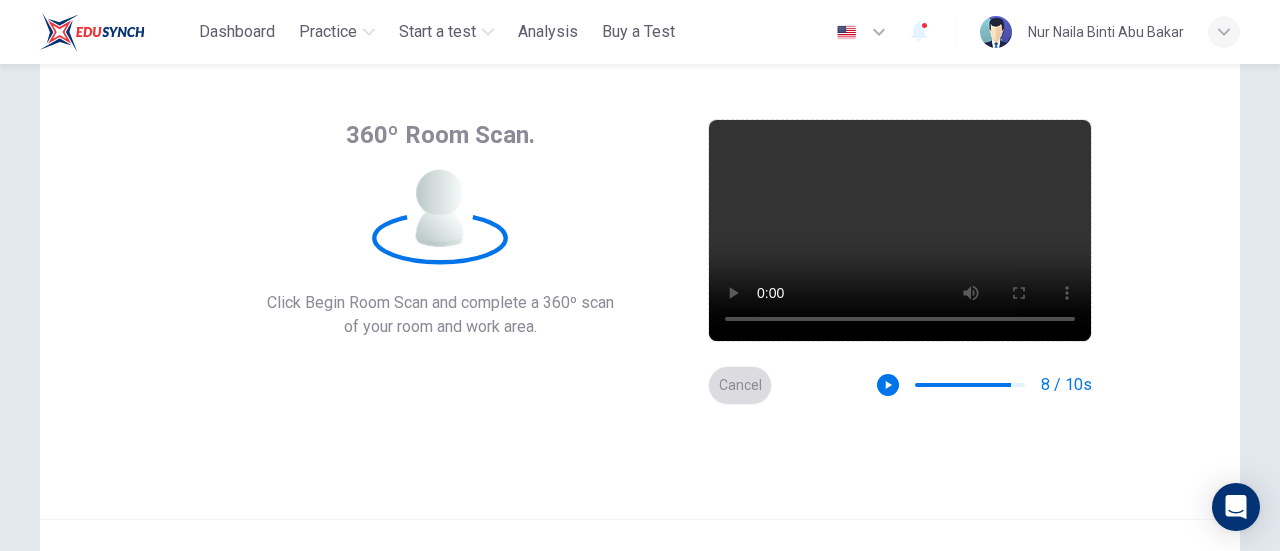 click on "Cancel" at bounding box center (740, 385) 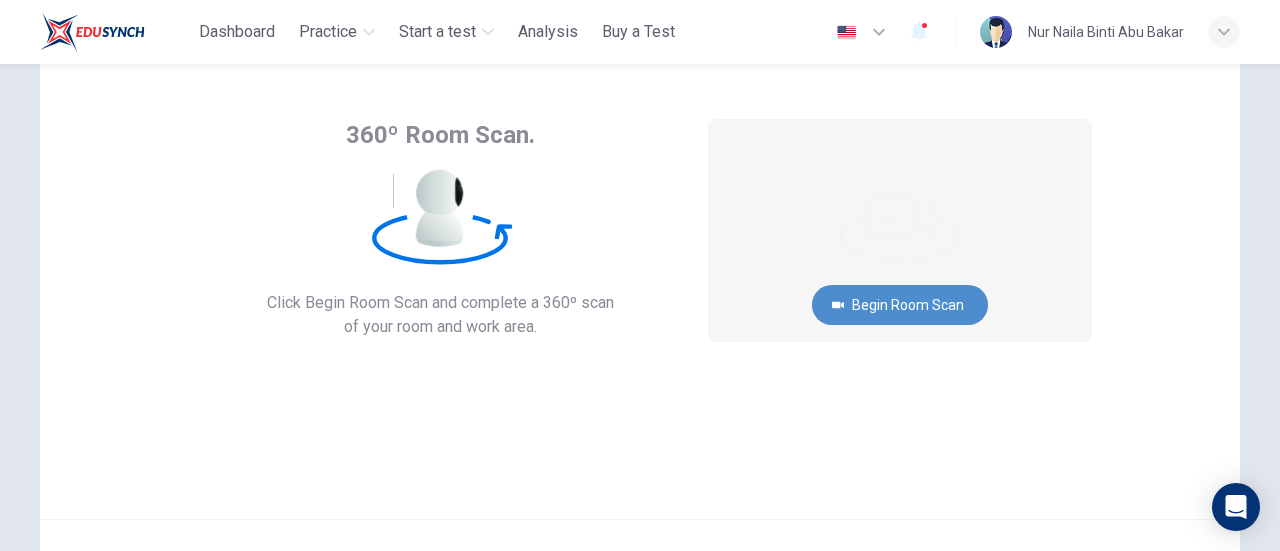 click on "Begin Room Scan" at bounding box center (900, 305) 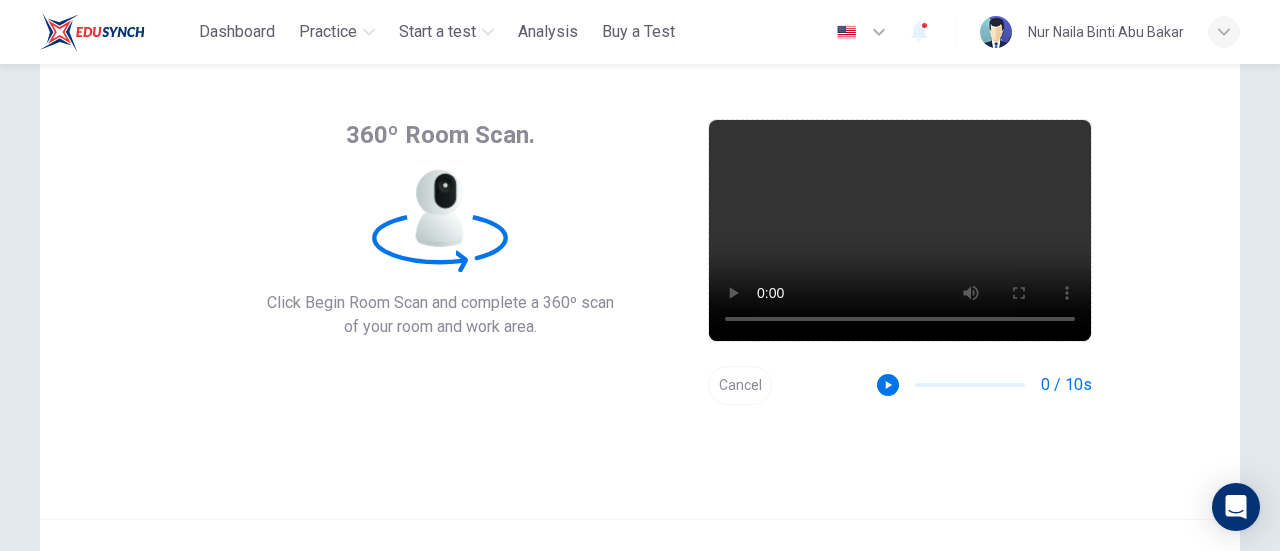 click on "Cancel" at bounding box center [740, 385] 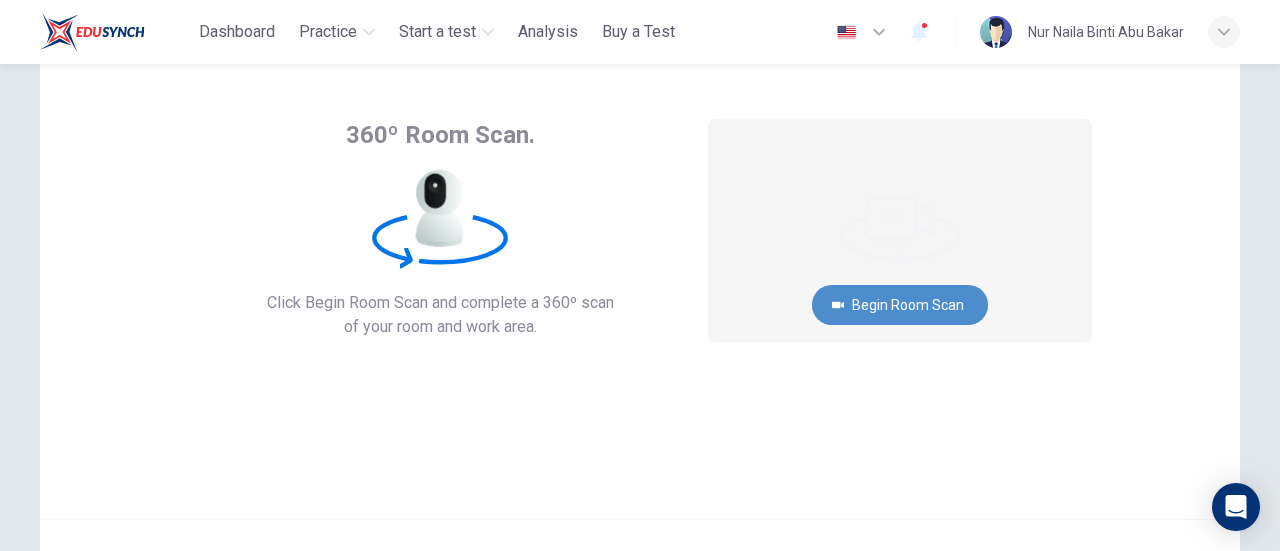 click on "Begin Room Scan" at bounding box center (900, 305) 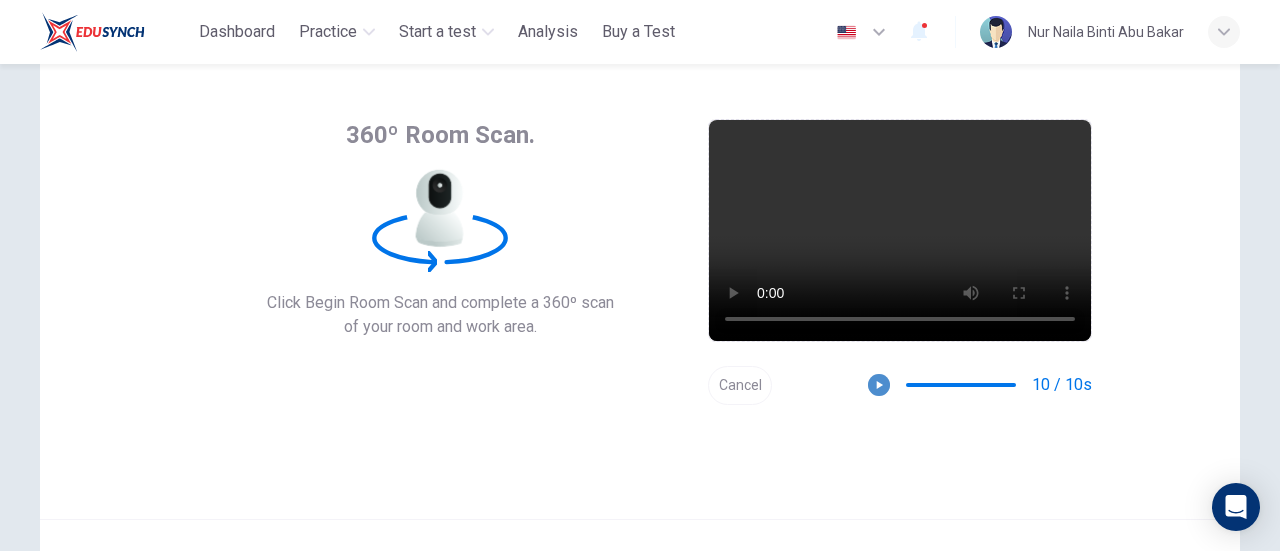 click 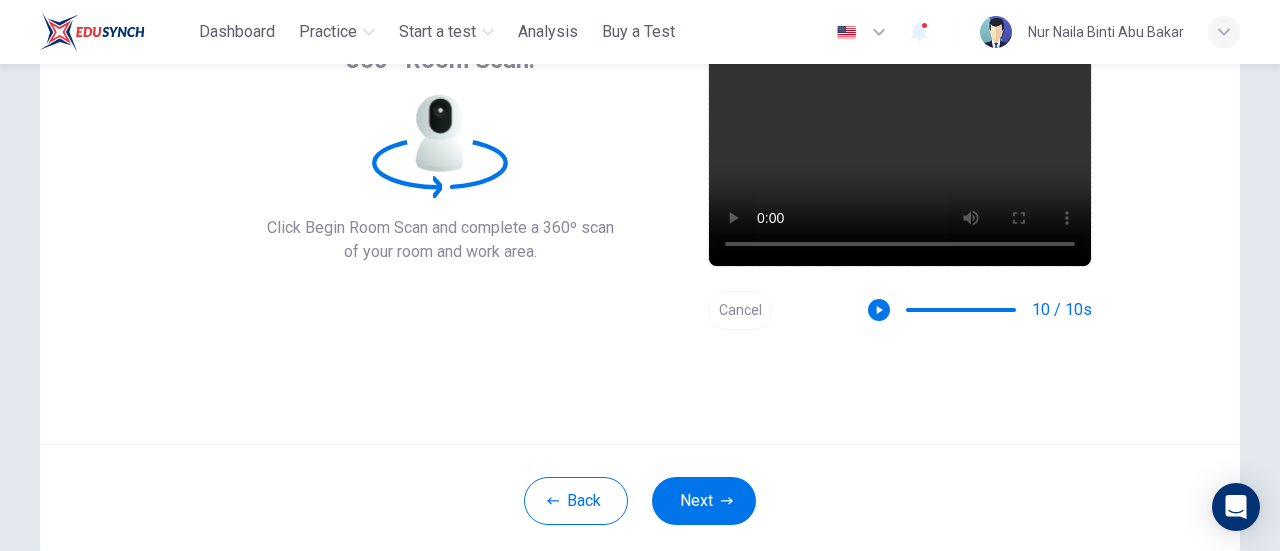 scroll, scrollTop: 200, scrollLeft: 0, axis: vertical 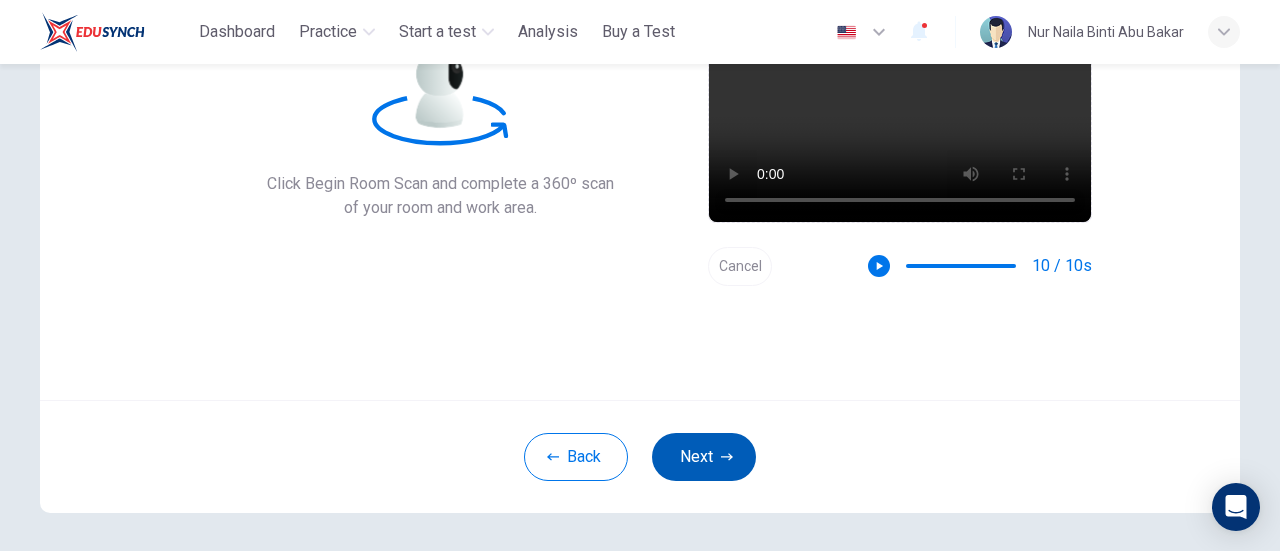 click 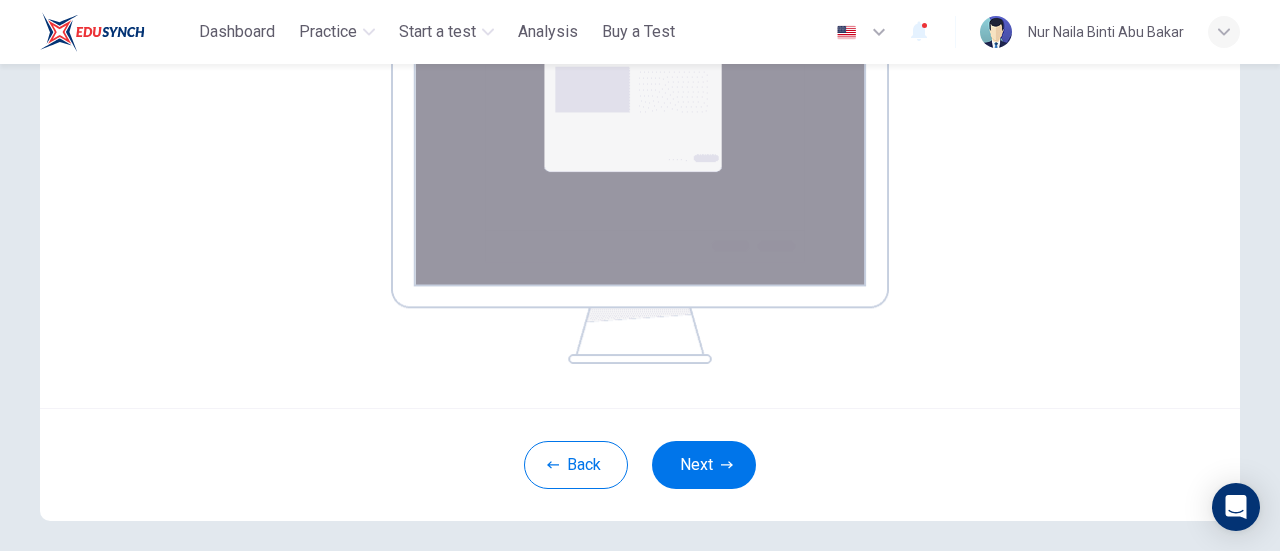 scroll, scrollTop: 400, scrollLeft: 0, axis: vertical 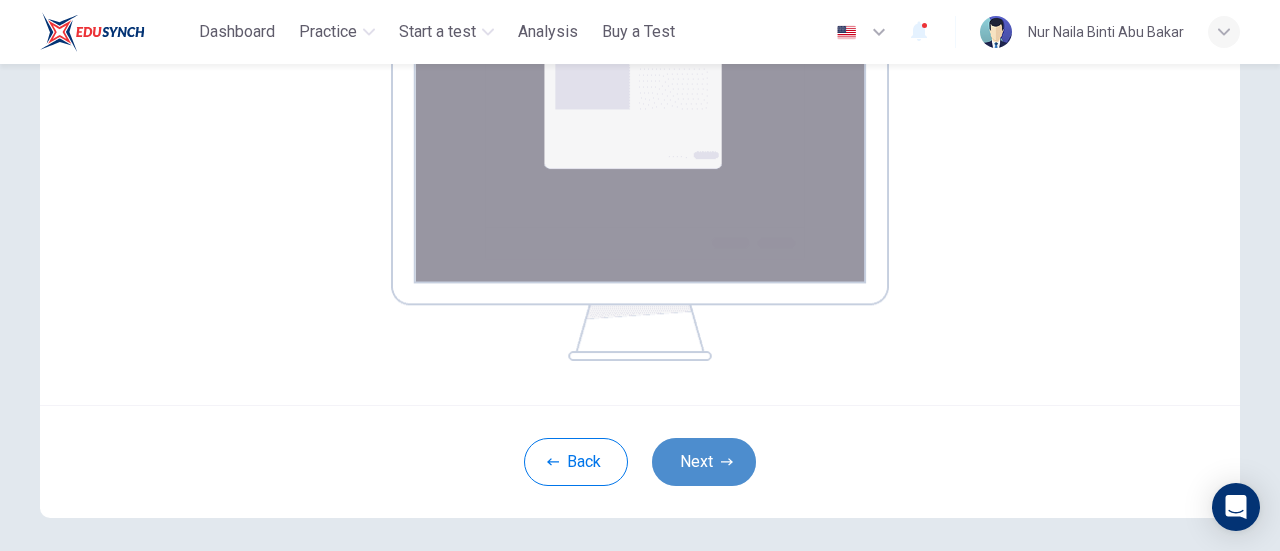 click 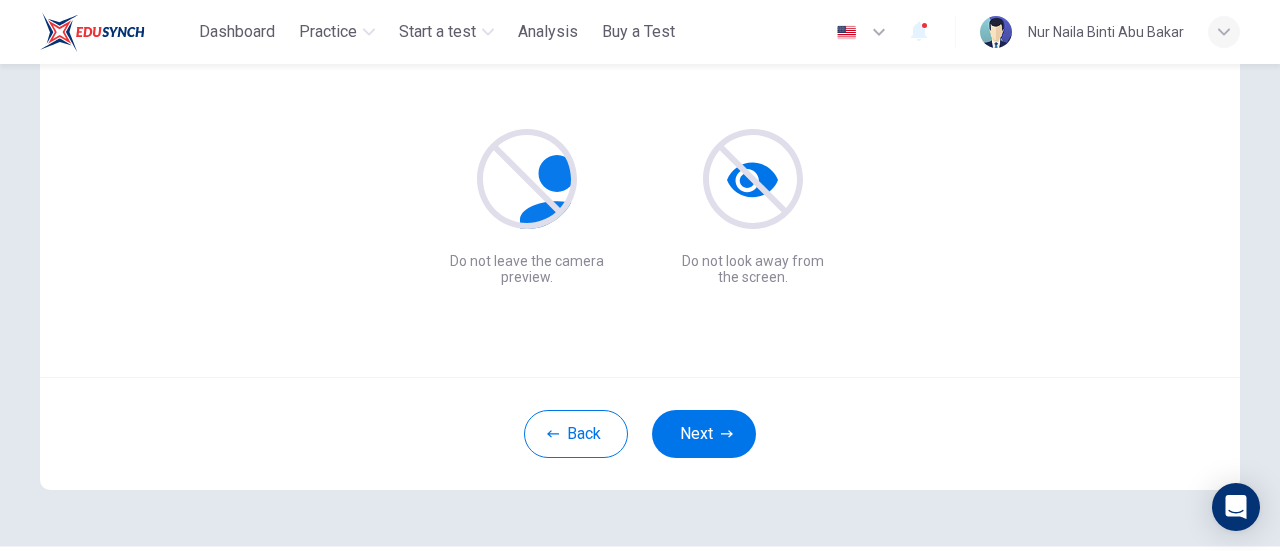 scroll, scrollTop: 181, scrollLeft: 0, axis: vertical 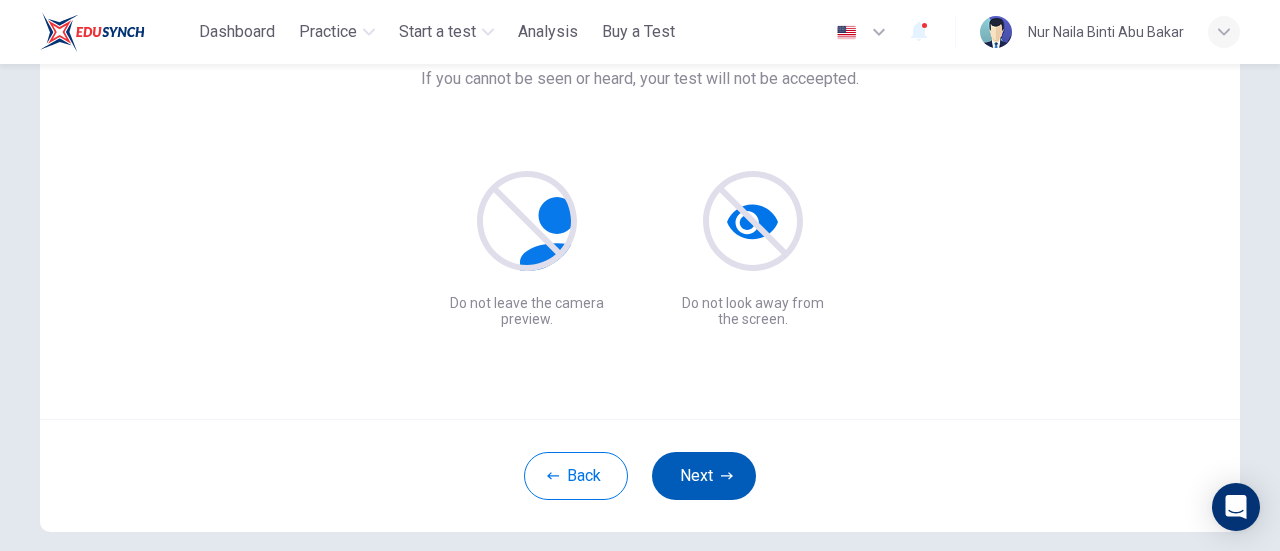 click on "Next" at bounding box center [704, 476] 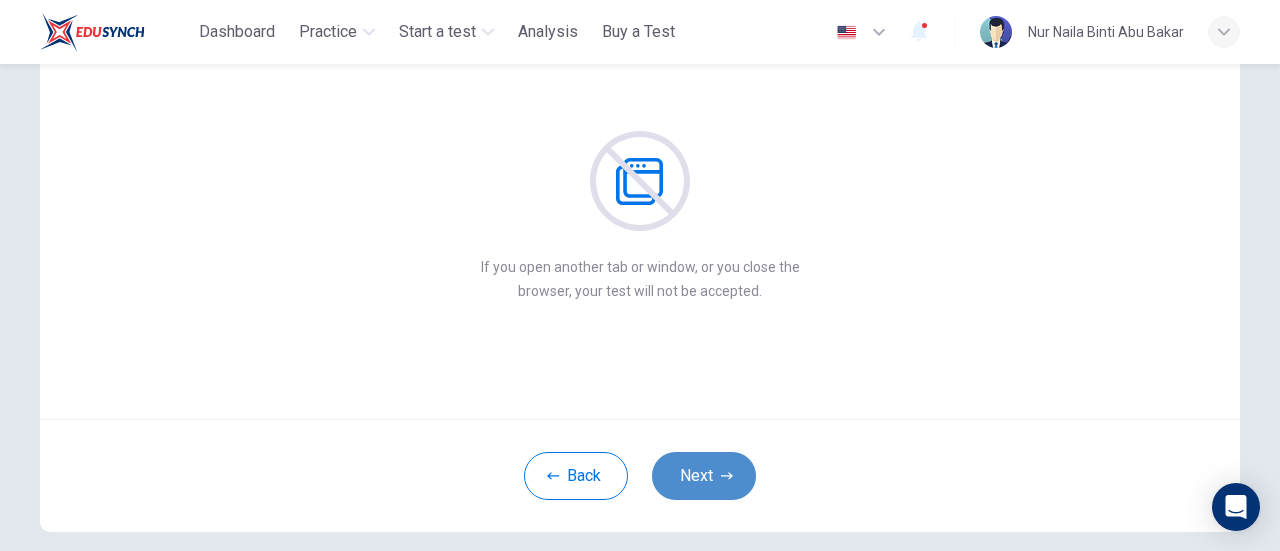 click on "Next" at bounding box center (704, 476) 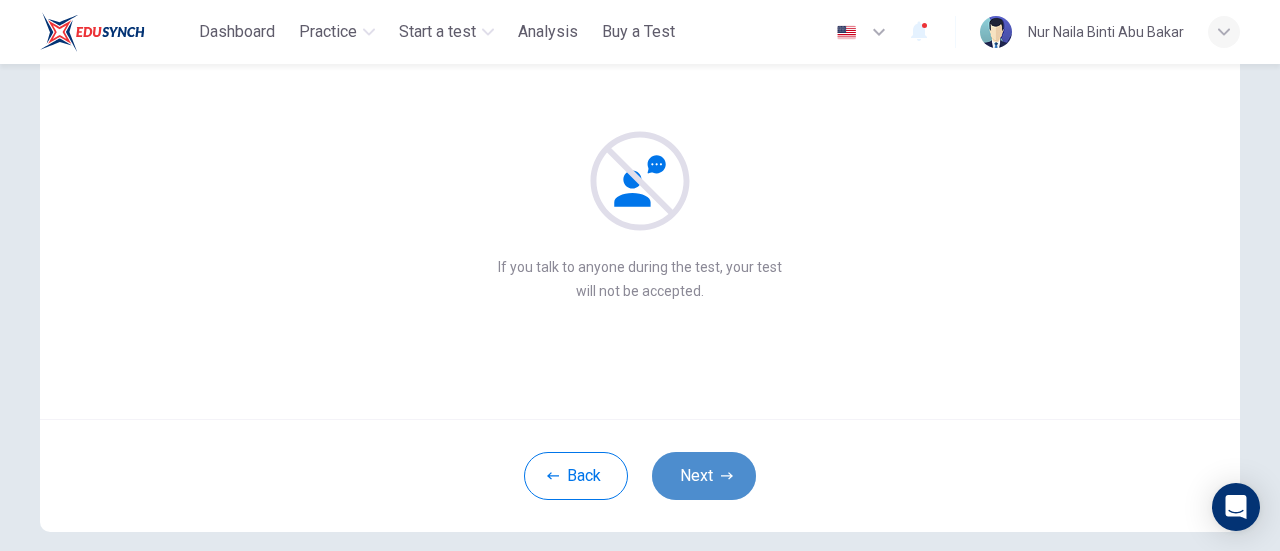 click on "Next" at bounding box center (704, 476) 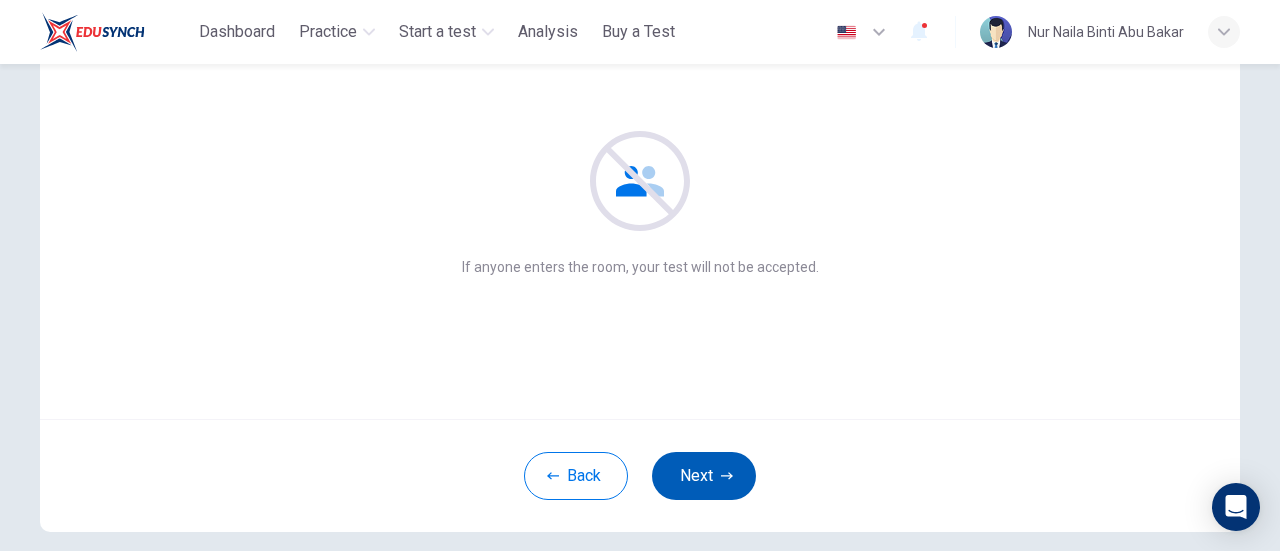 click on "Next" at bounding box center (704, 476) 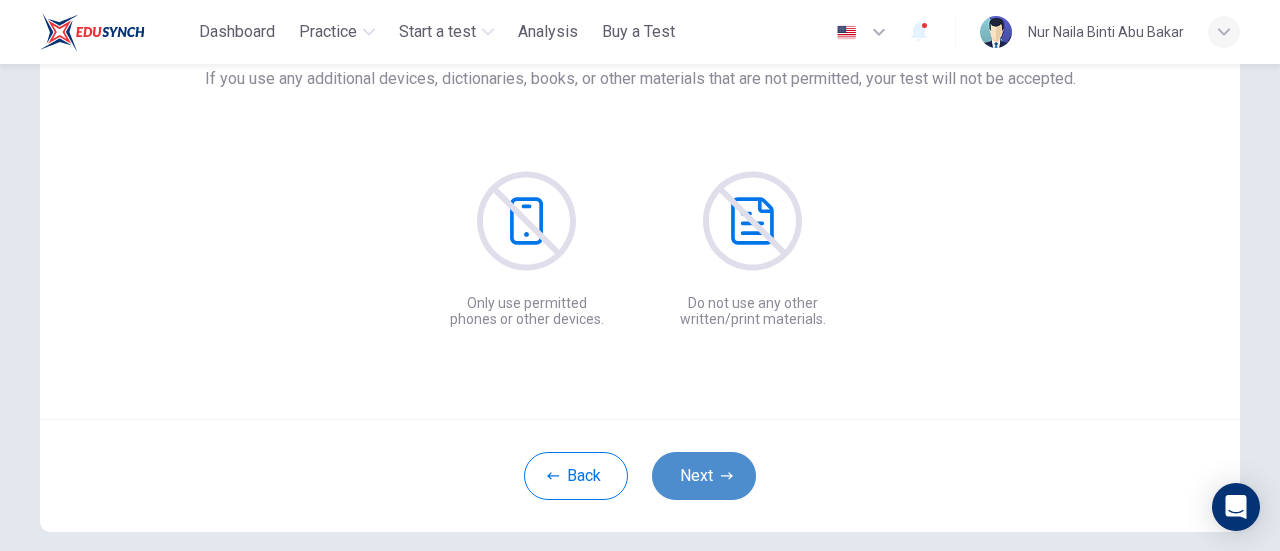 click on "Next" at bounding box center [704, 476] 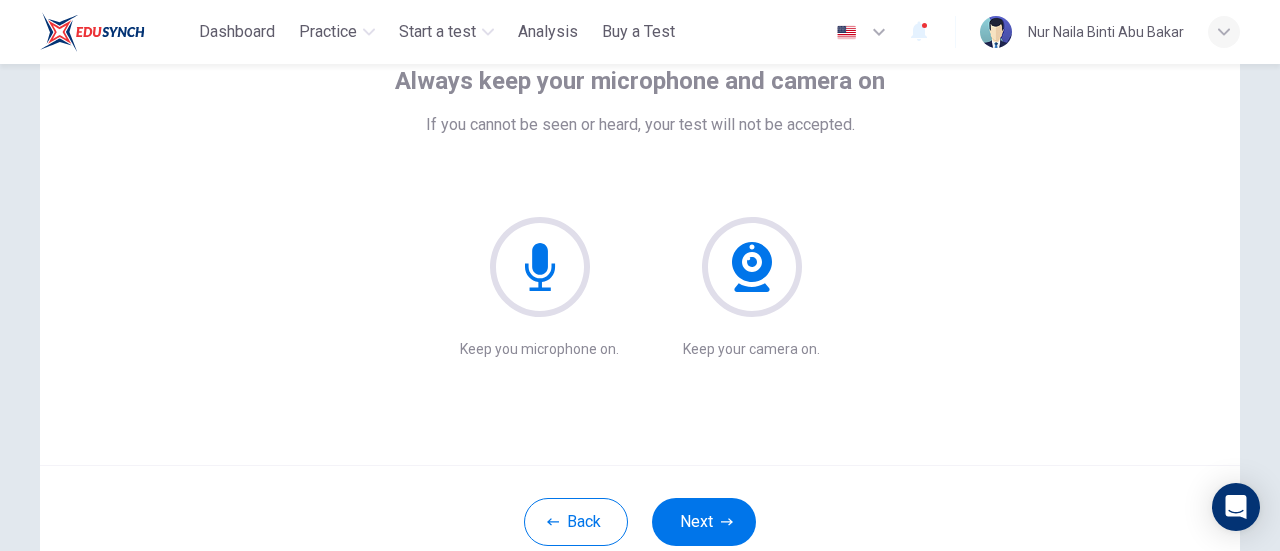 scroll, scrollTop: 181, scrollLeft: 0, axis: vertical 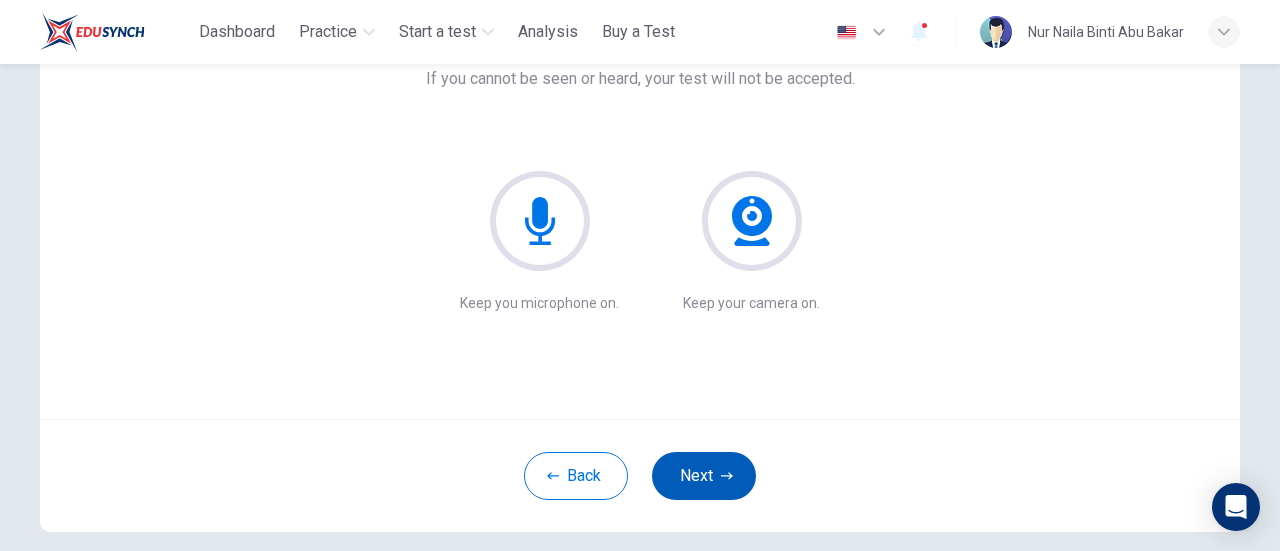 click on "Next" at bounding box center (704, 476) 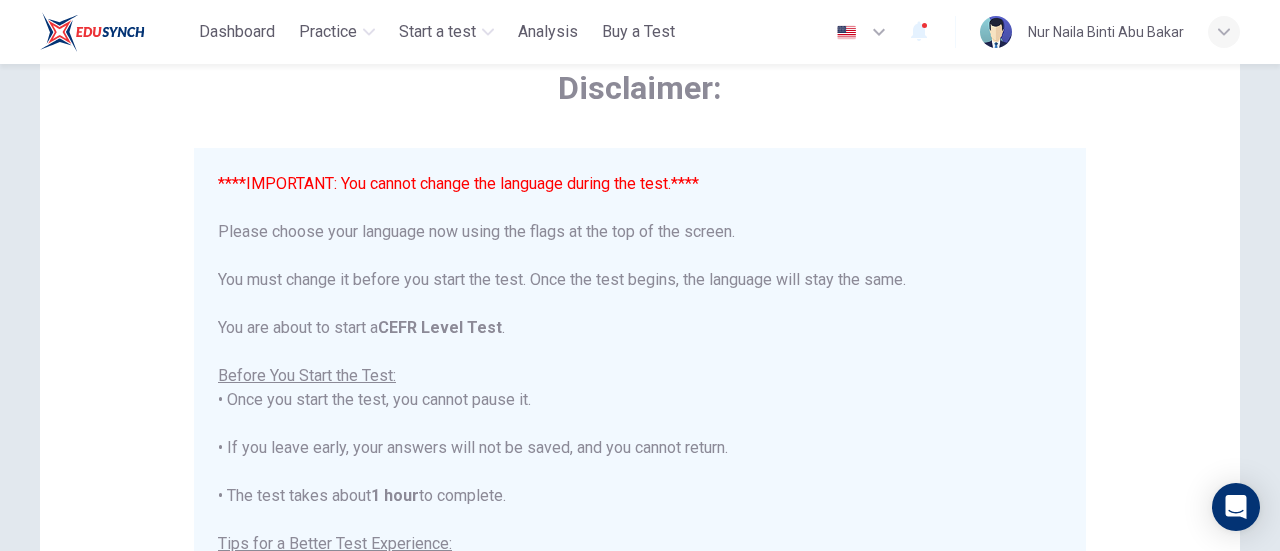scroll, scrollTop: 0, scrollLeft: 0, axis: both 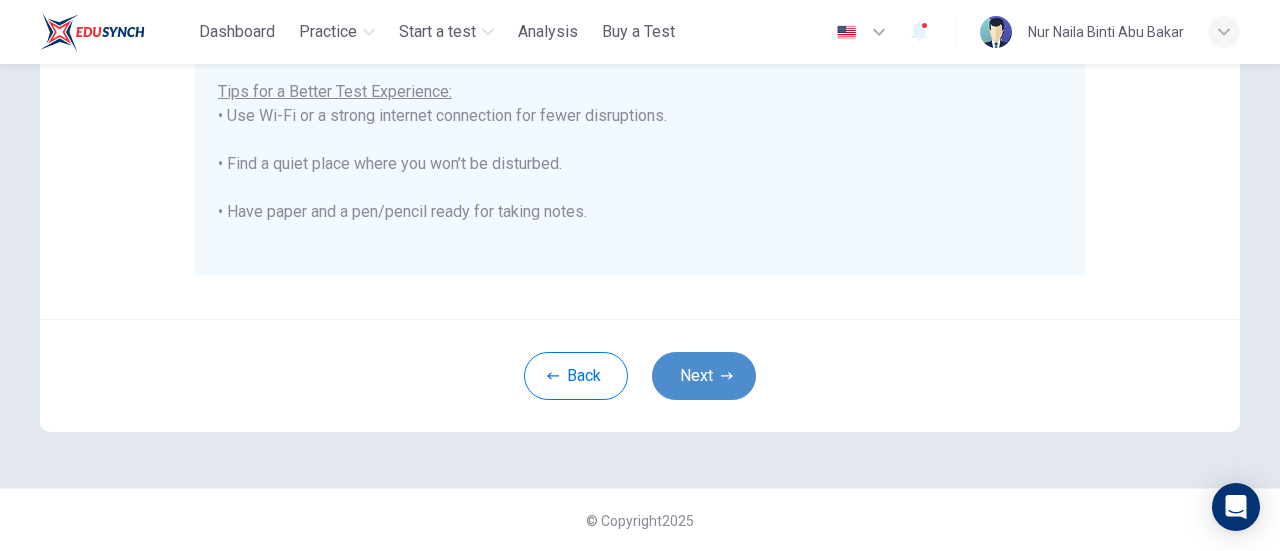 click on "Next" at bounding box center (704, 376) 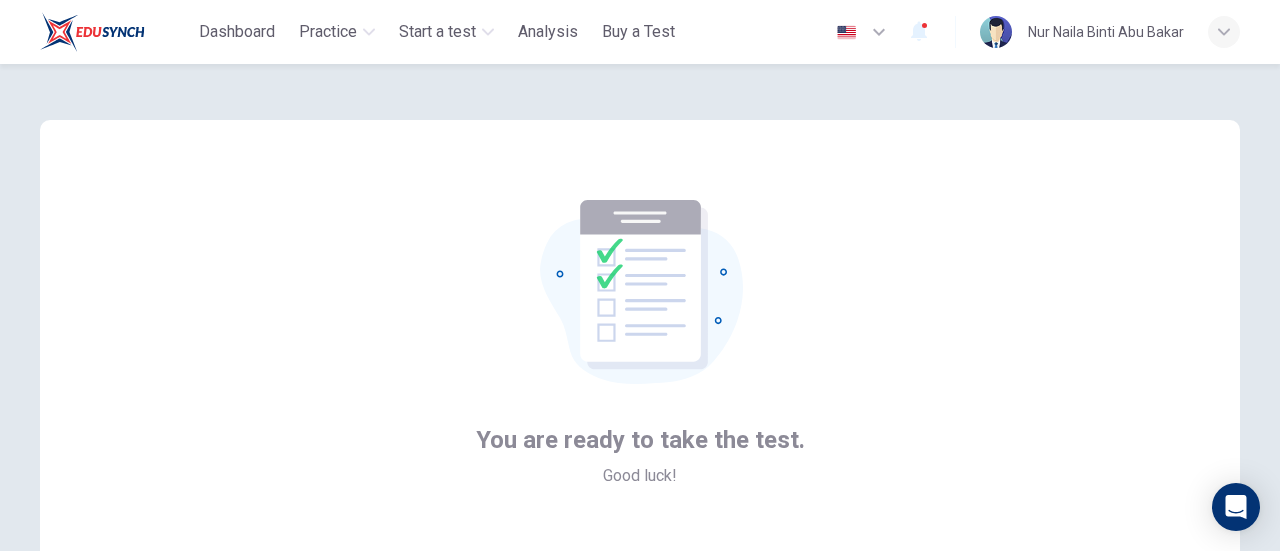 scroll, scrollTop: 200, scrollLeft: 0, axis: vertical 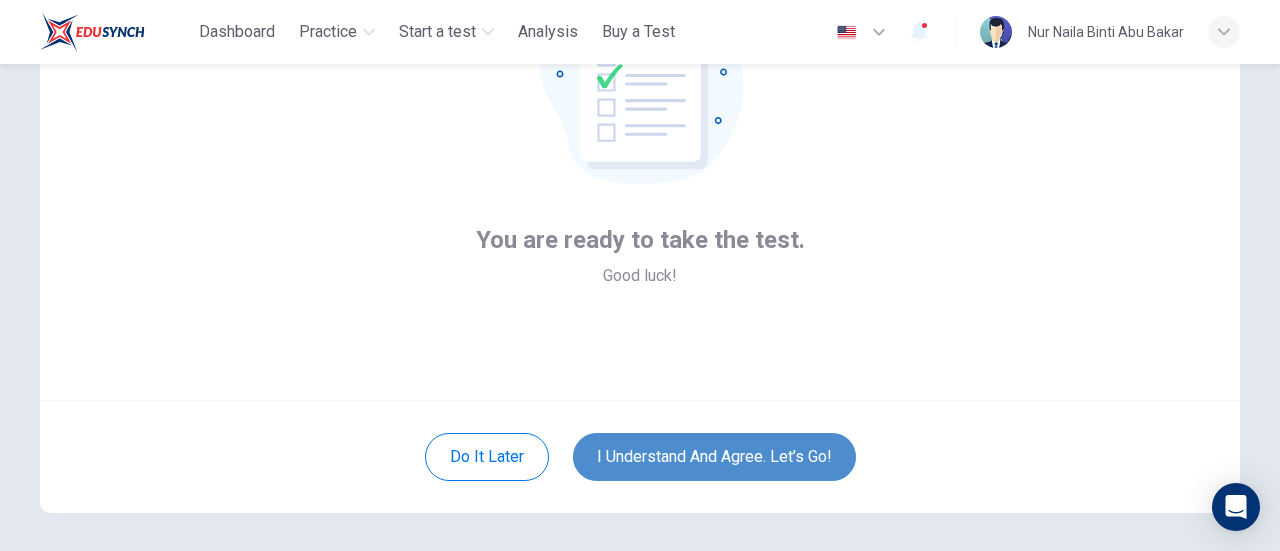 click on "I understand and agree. Let’s go!" at bounding box center [714, 457] 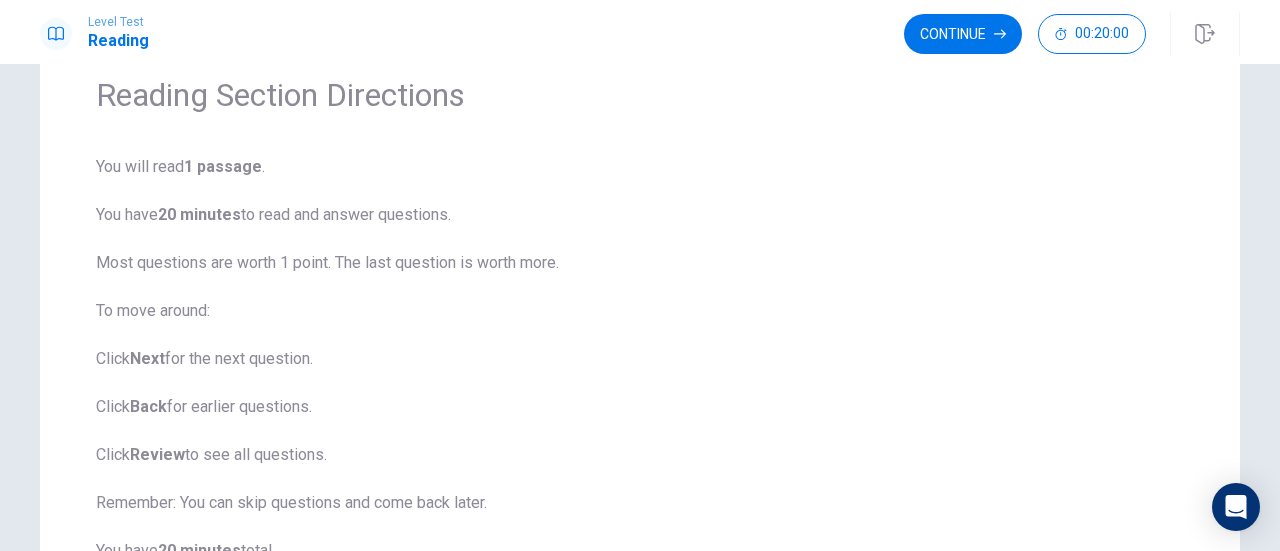 scroll, scrollTop: 0, scrollLeft: 0, axis: both 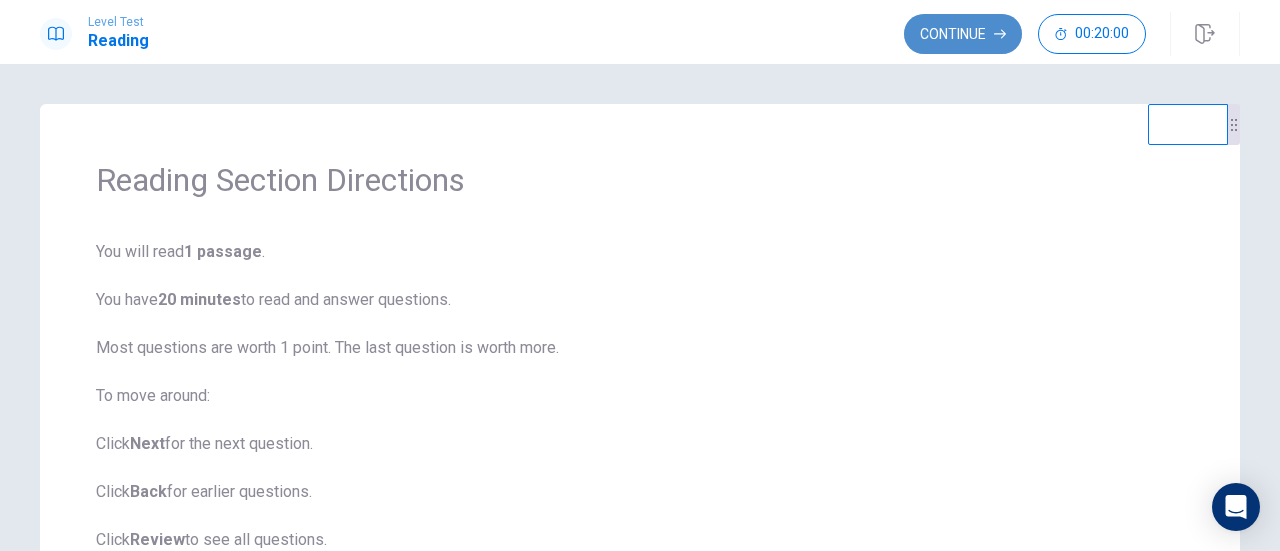 click on "Continue" at bounding box center (963, 34) 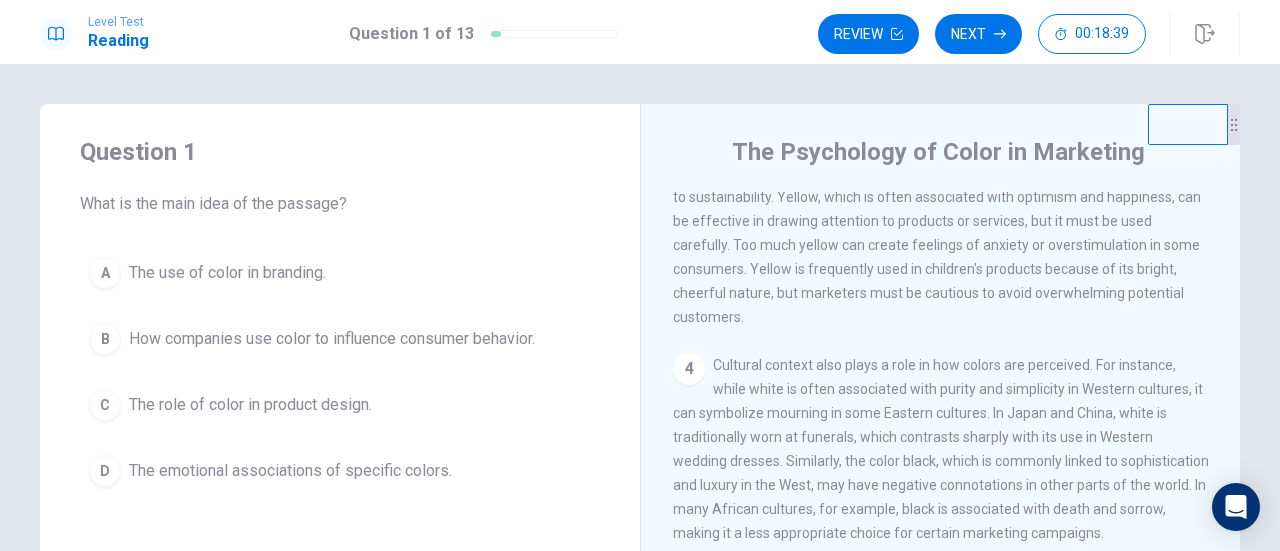 scroll, scrollTop: 556, scrollLeft: 0, axis: vertical 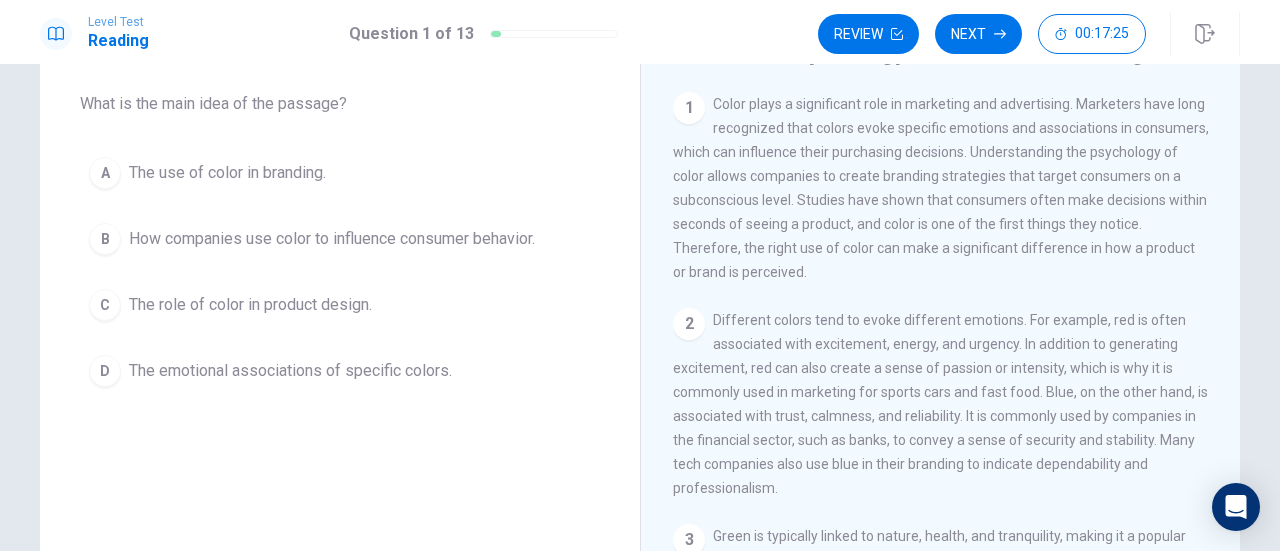 click on "D" at bounding box center [105, 371] 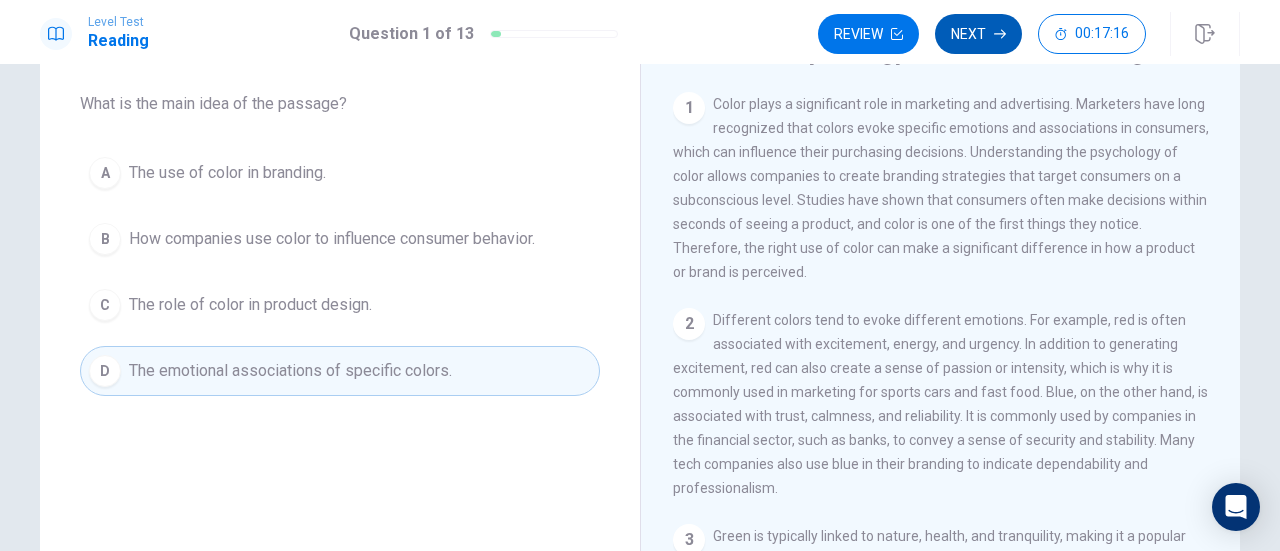 click on "Next" at bounding box center (978, 34) 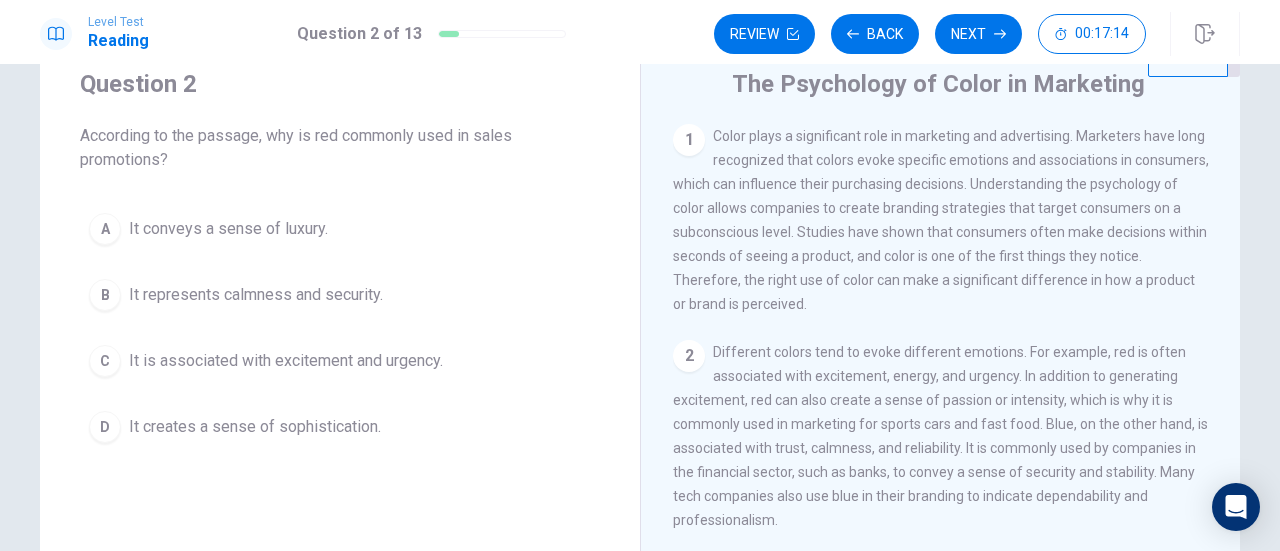 scroll, scrollTop: 100, scrollLeft: 0, axis: vertical 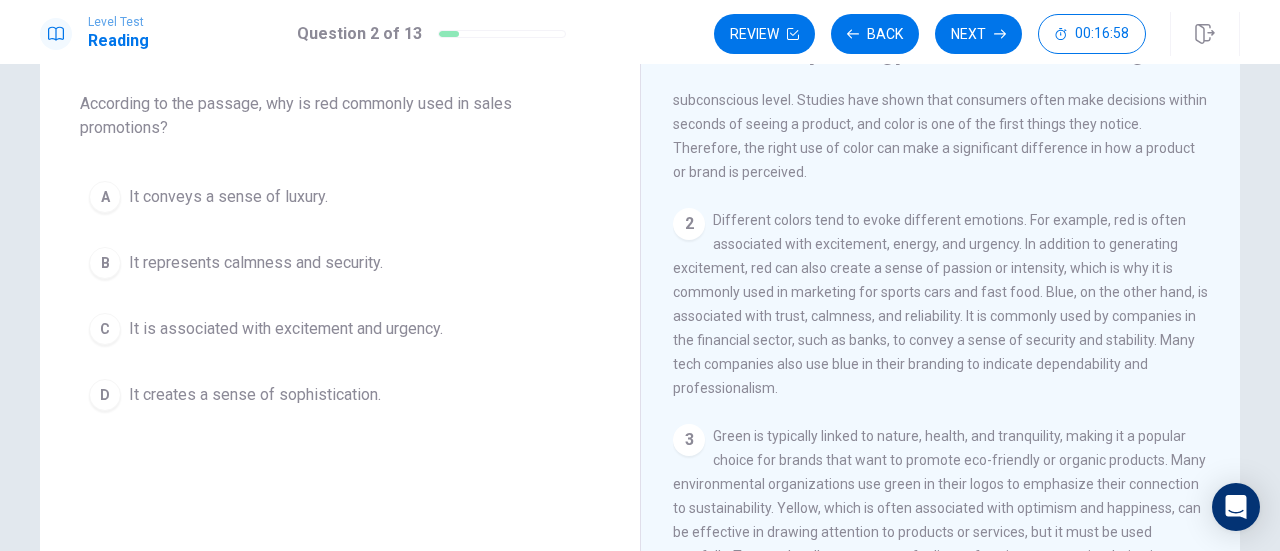 click on "C" at bounding box center [105, 329] 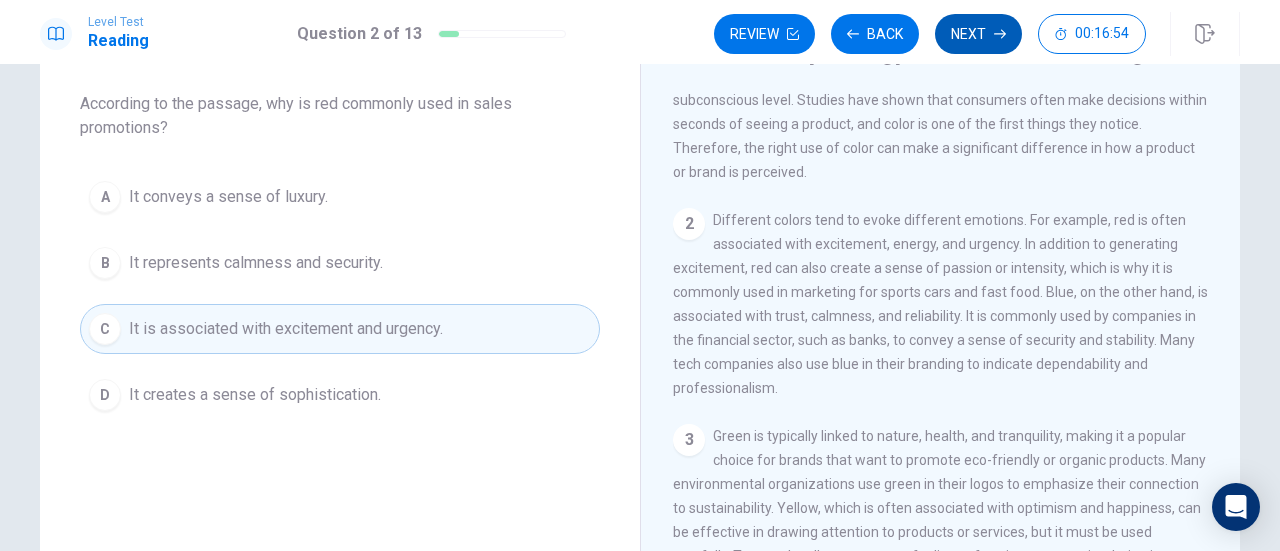 click on "Next" at bounding box center (978, 34) 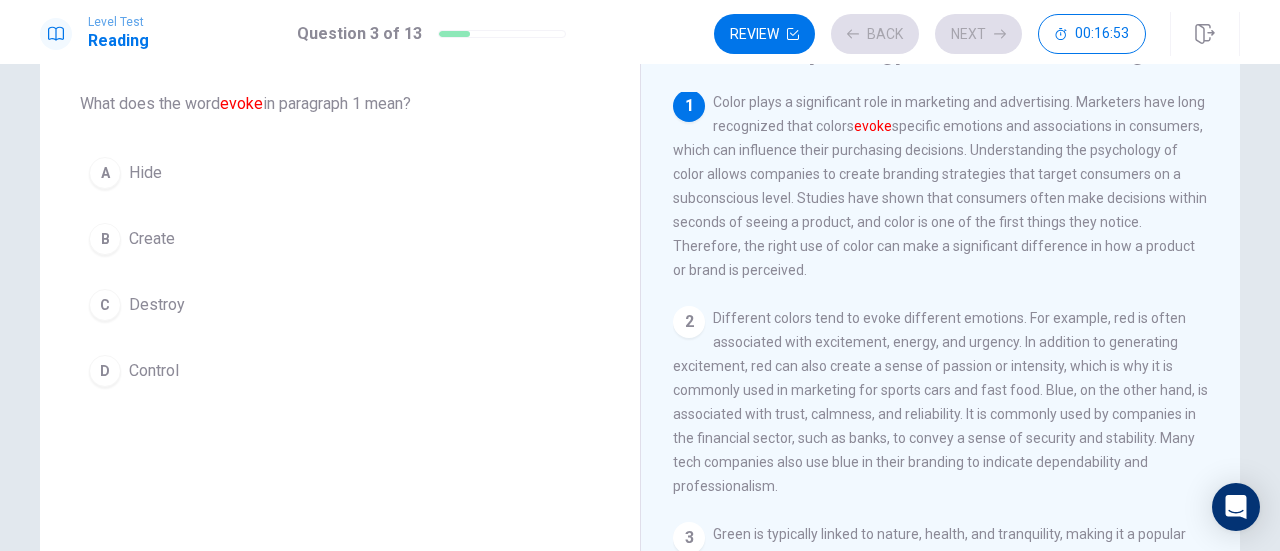 scroll, scrollTop: 0, scrollLeft: 0, axis: both 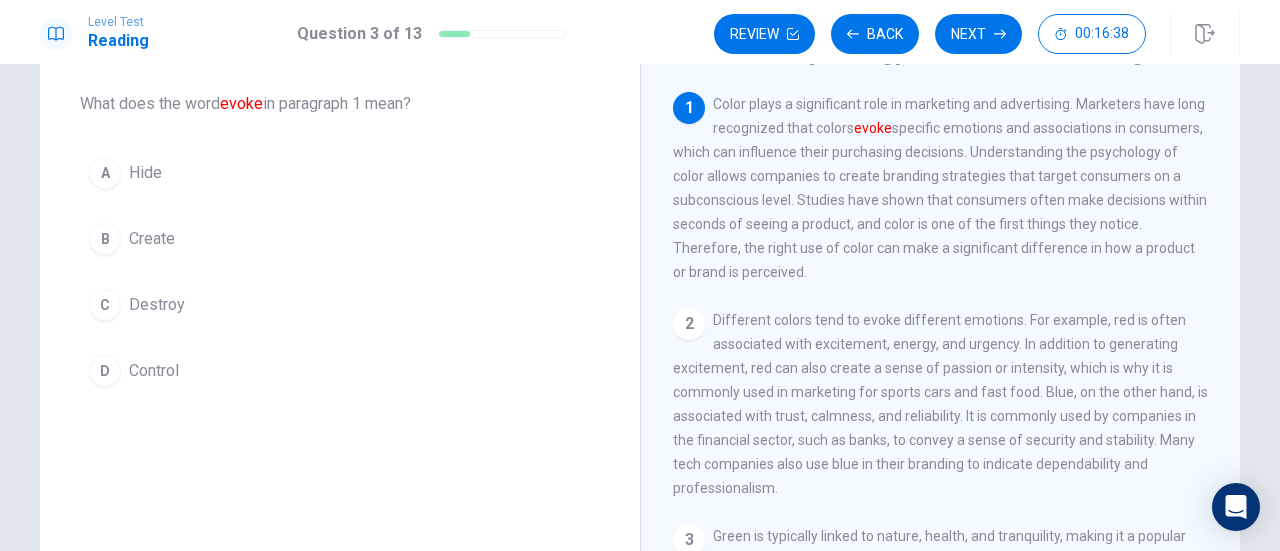click on "D" at bounding box center (105, 371) 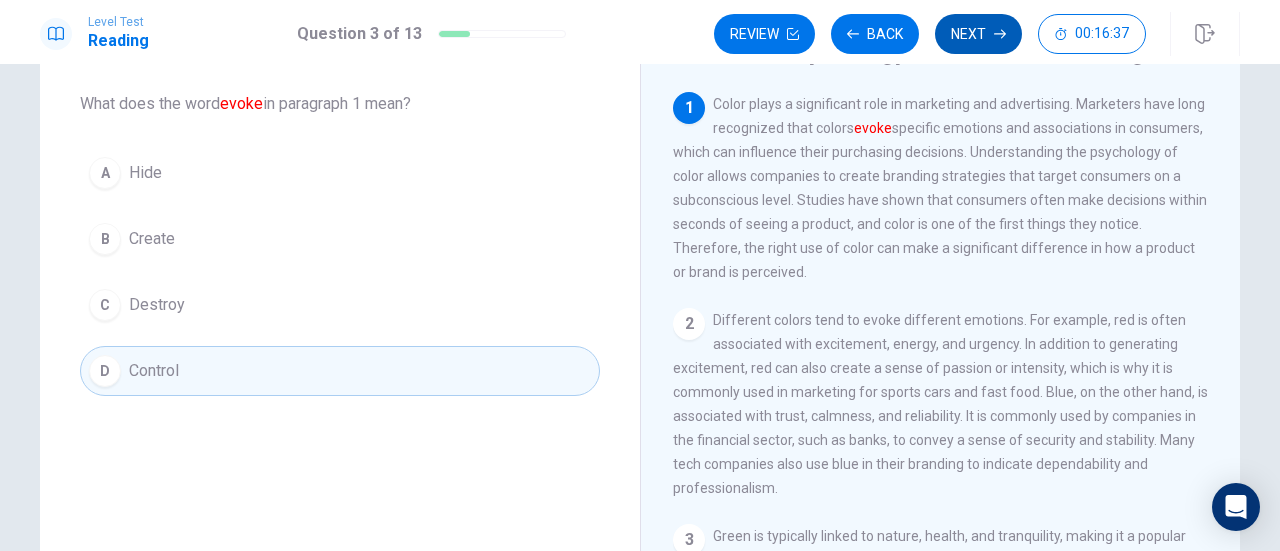 click on "Next" at bounding box center [978, 34] 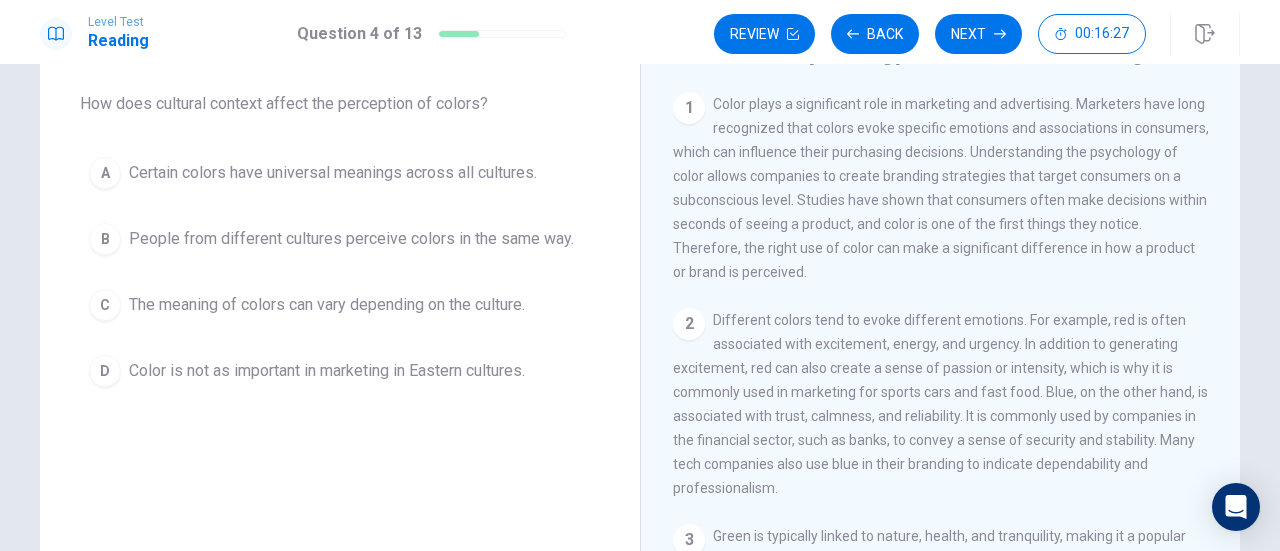 click on "C" at bounding box center (105, 305) 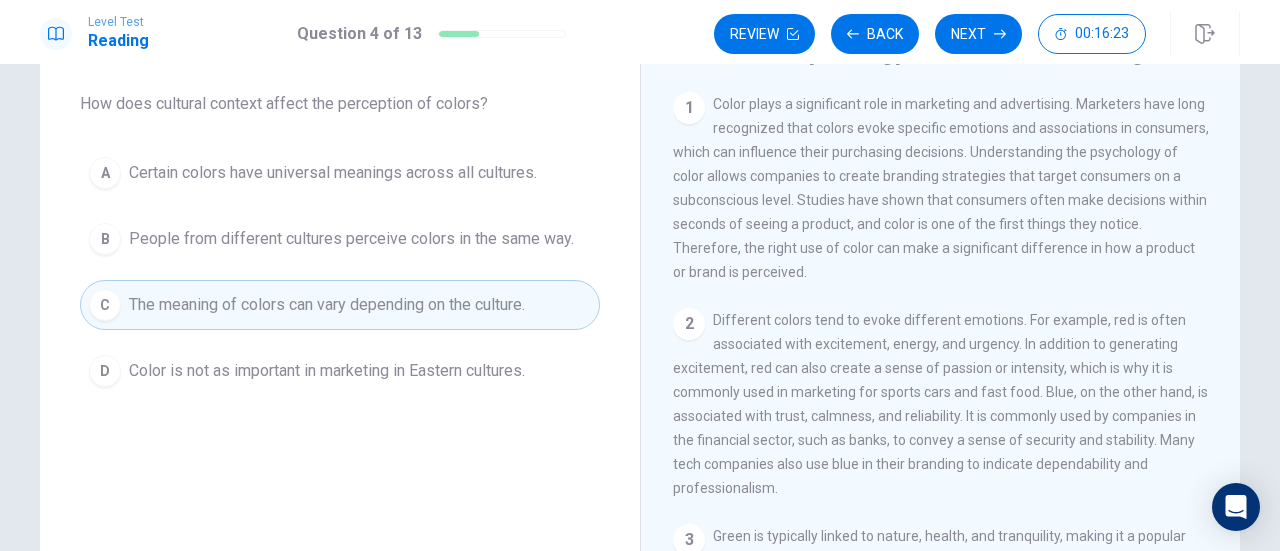 click on "Next" at bounding box center [978, 34] 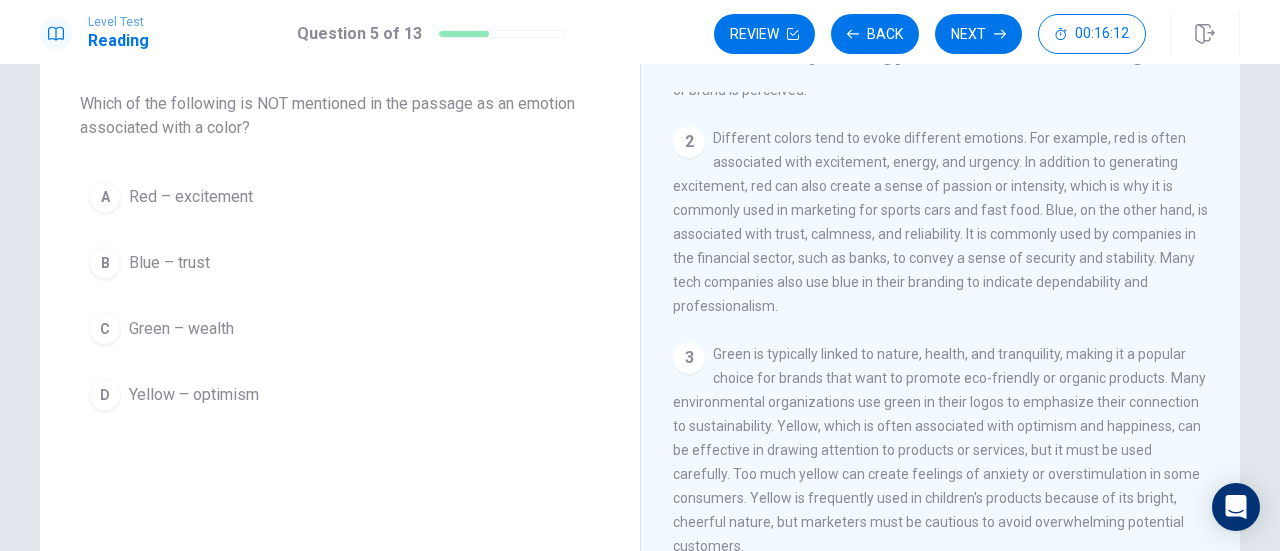 scroll, scrollTop: 300, scrollLeft: 0, axis: vertical 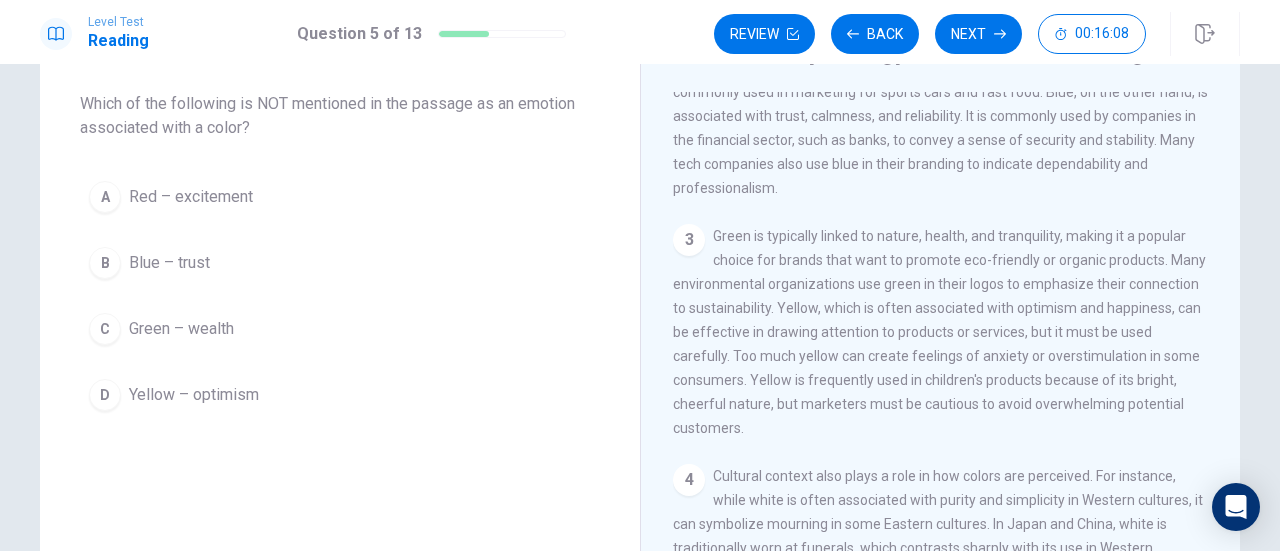 click on "C Green – wealth" at bounding box center [340, 329] 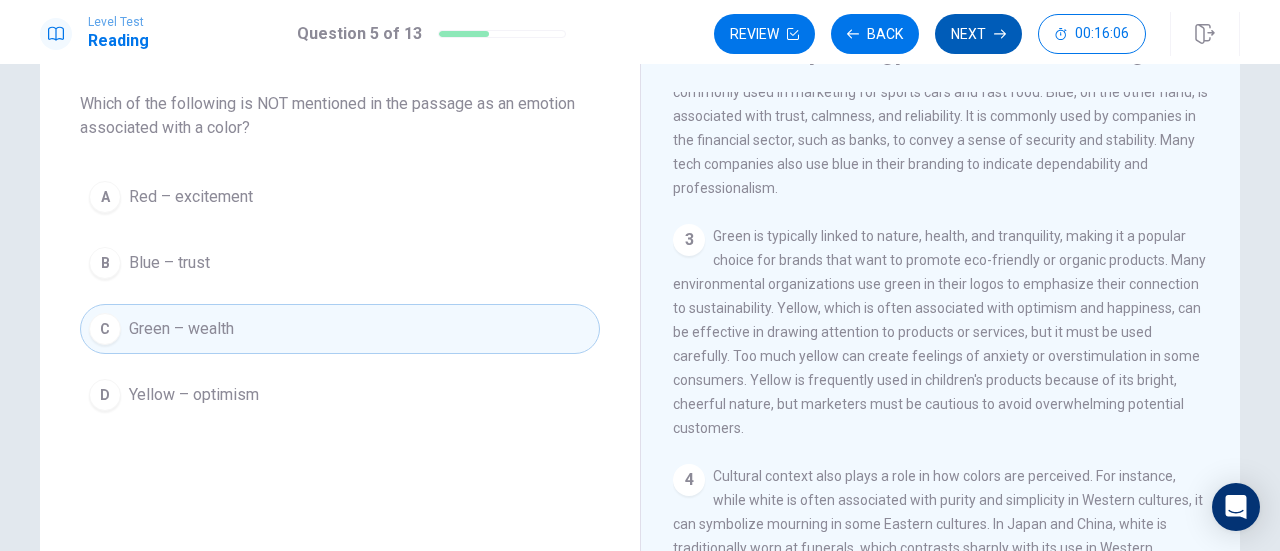 click on "Next" at bounding box center [978, 34] 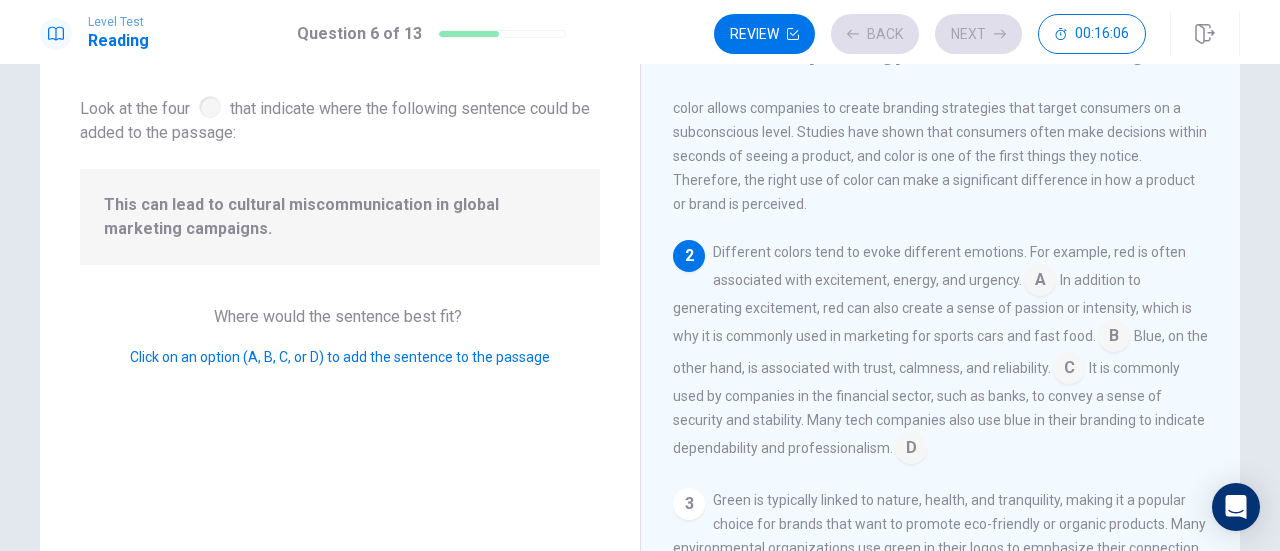 scroll, scrollTop: 70, scrollLeft: 0, axis: vertical 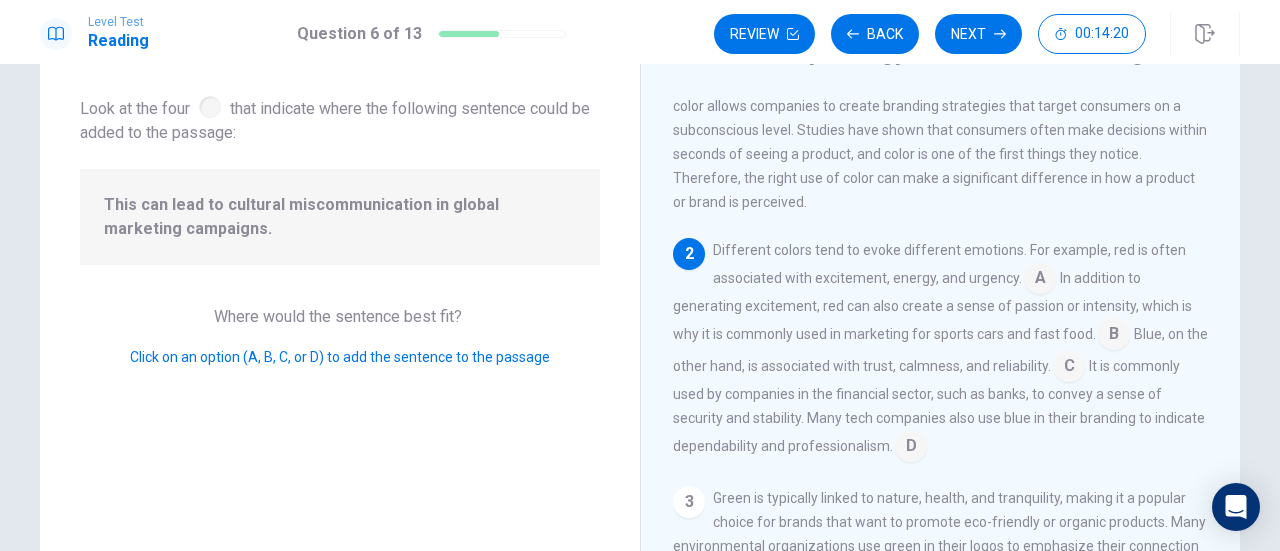 click at bounding box center [911, 448] 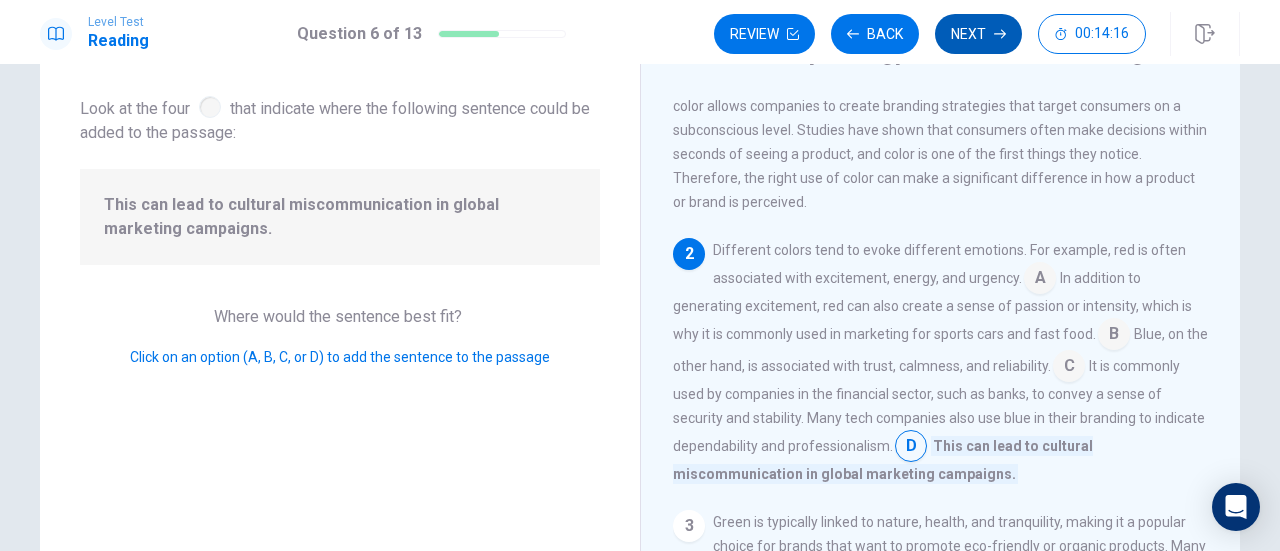 click on "Next" at bounding box center (978, 34) 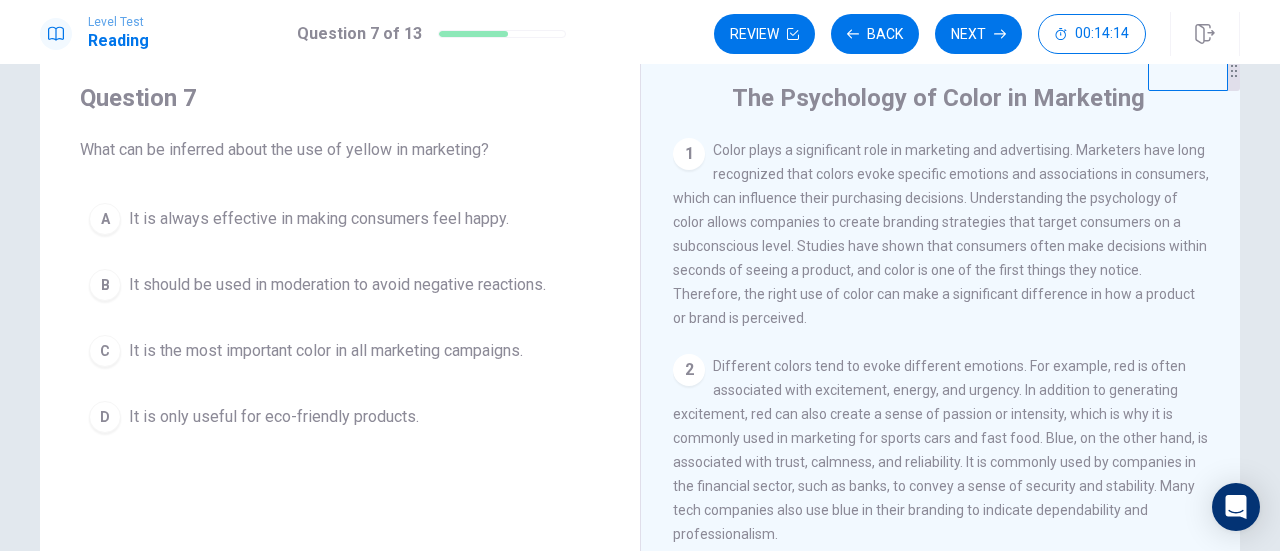 scroll, scrollTop: 100, scrollLeft: 0, axis: vertical 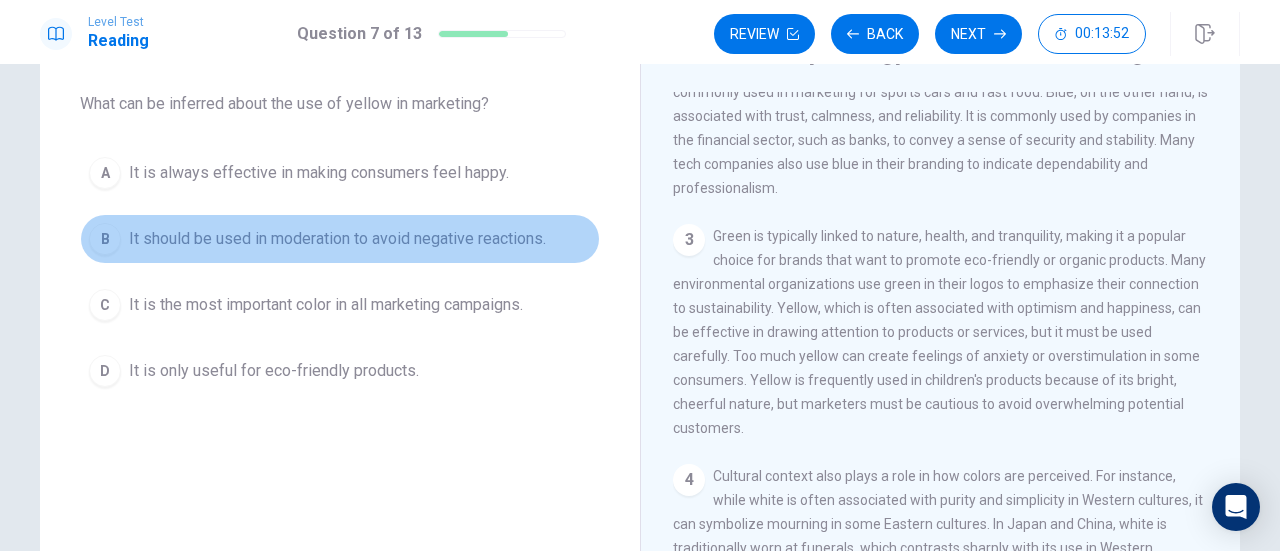 click on "B" at bounding box center [105, 239] 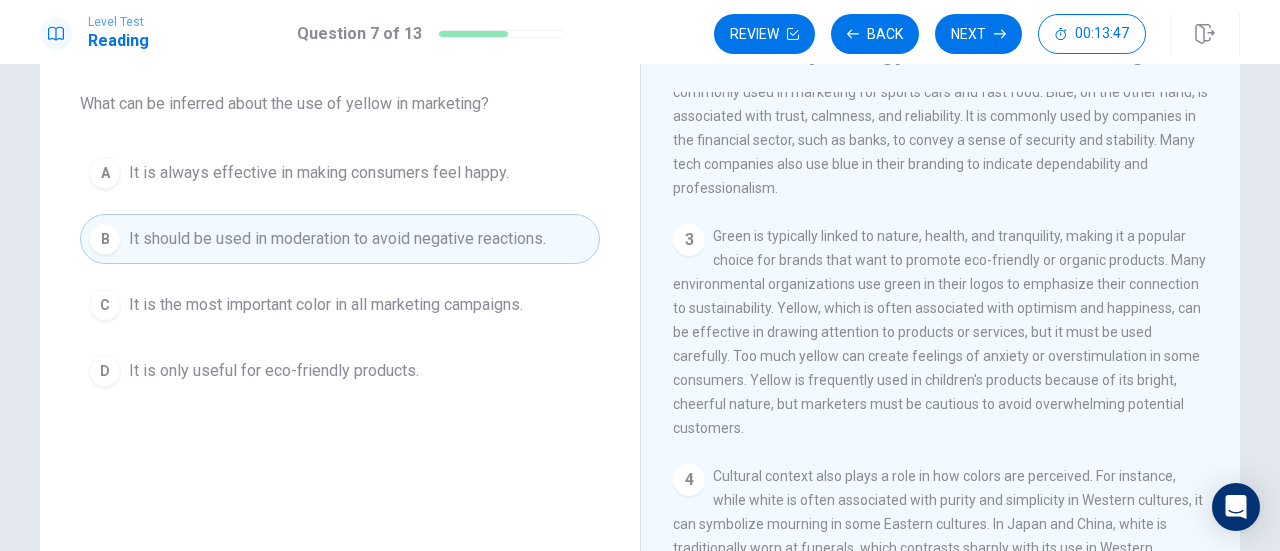 drag, startPoint x: 972, startPoint y: 36, endPoint x: 964, endPoint y: 57, distance: 22.472204 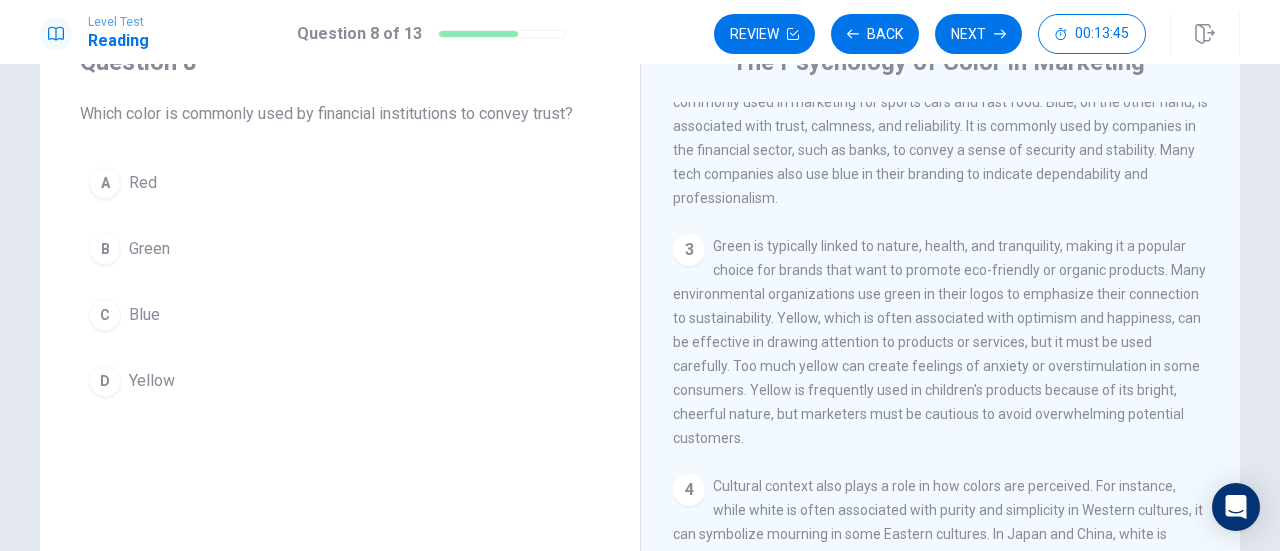 scroll, scrollTop: 100, scrollLeft: 0, axis: vertical 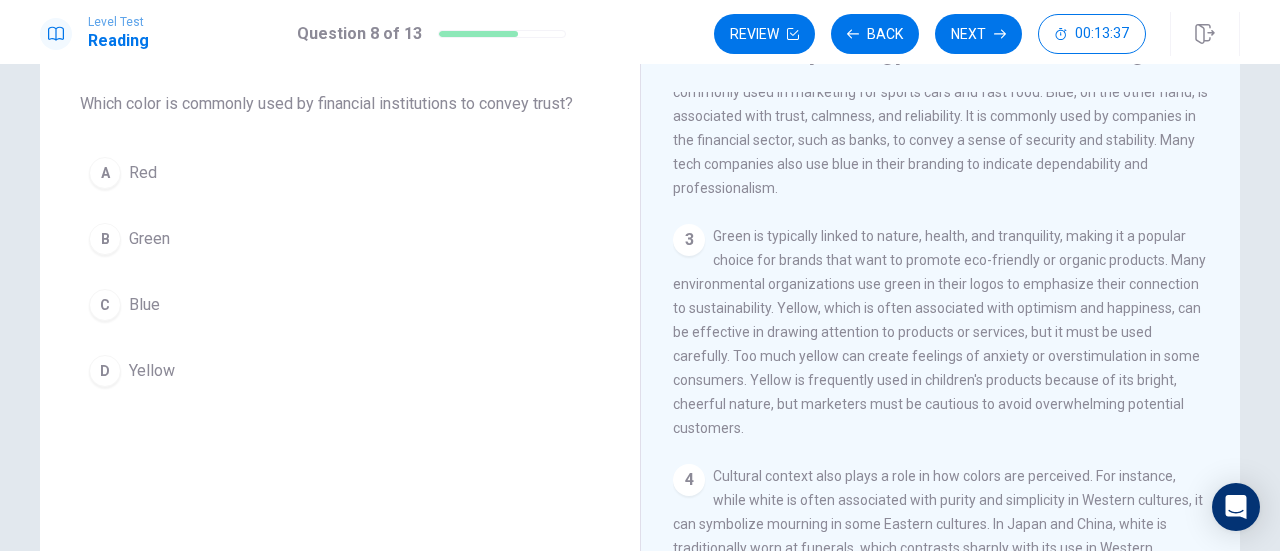 click on "C" at bounding box center (105, 305) 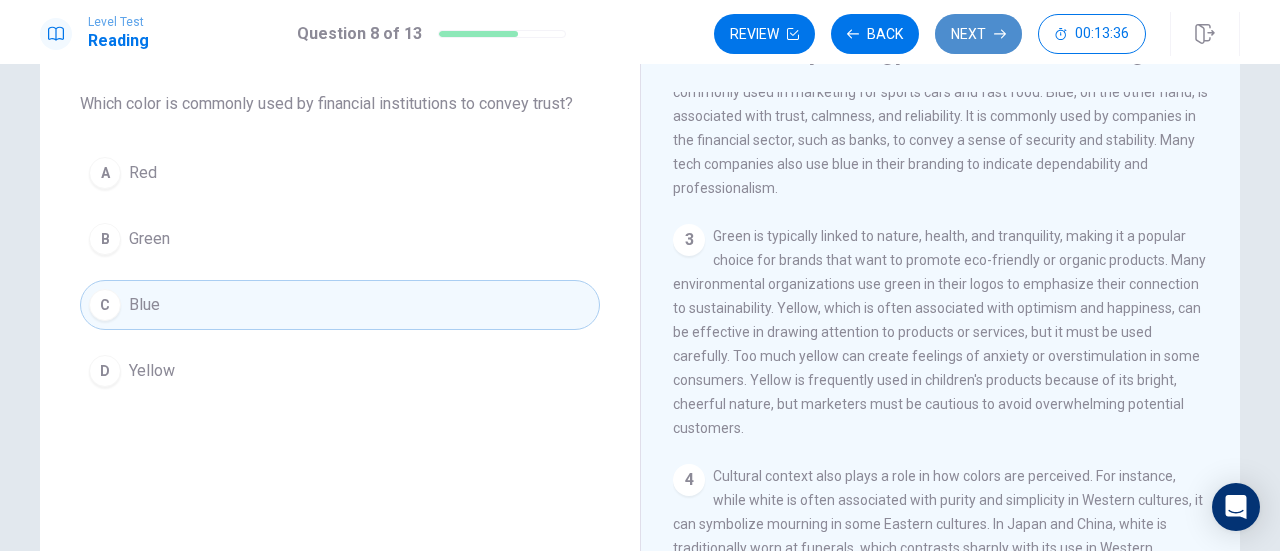 click on "Next" at bounding box center [978, 34] 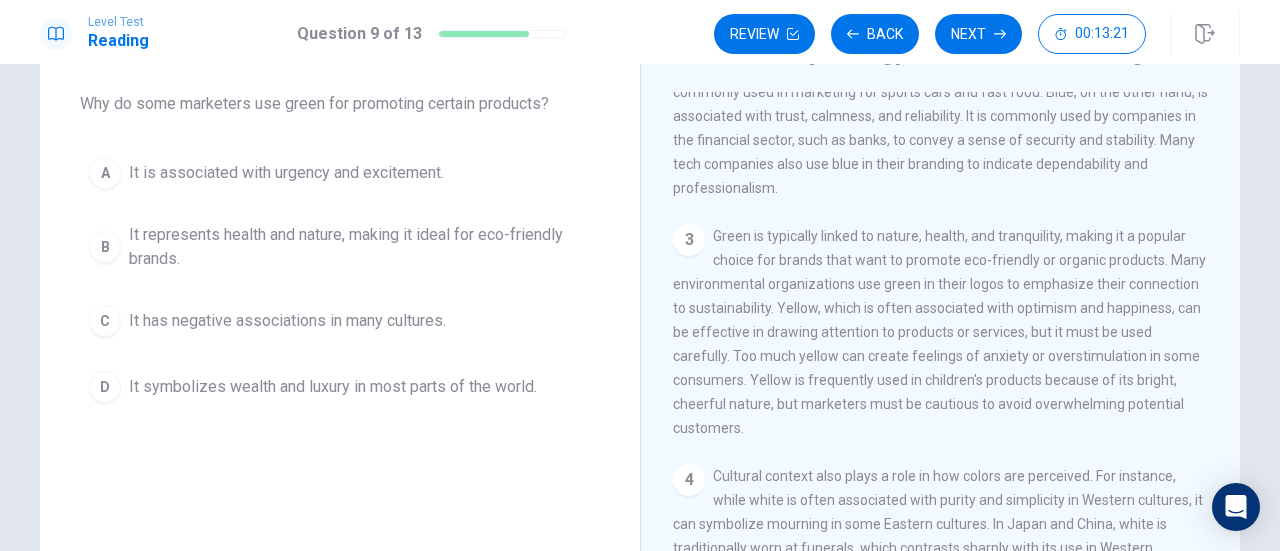 click on "B" at bounding box center (105, 247) 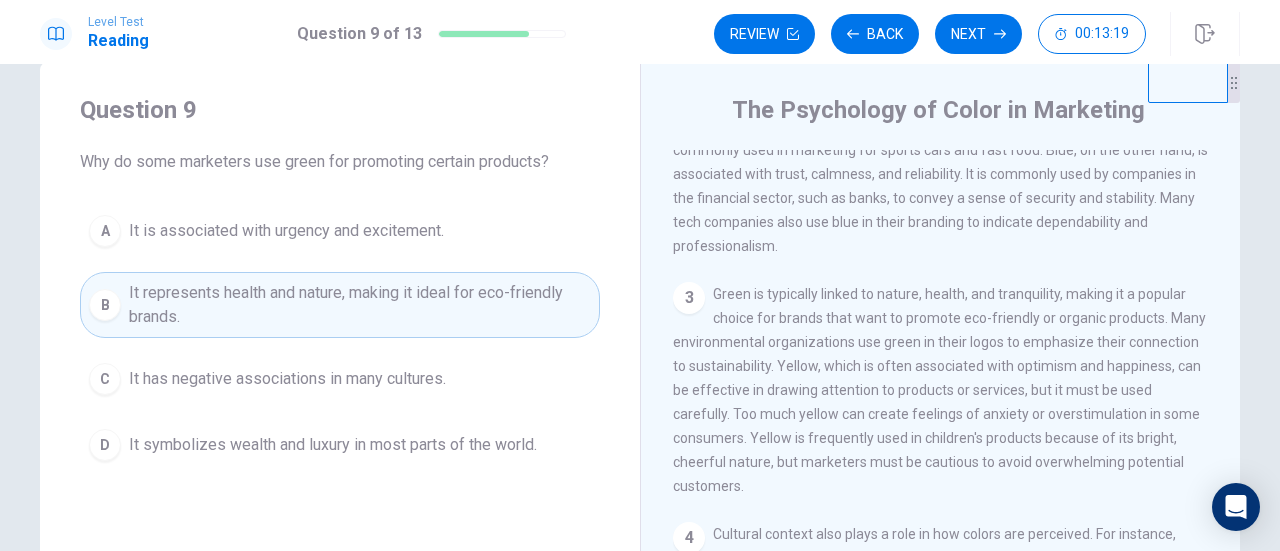 scroll, scrollTop: 0, scrollLeft: 0, axis: both 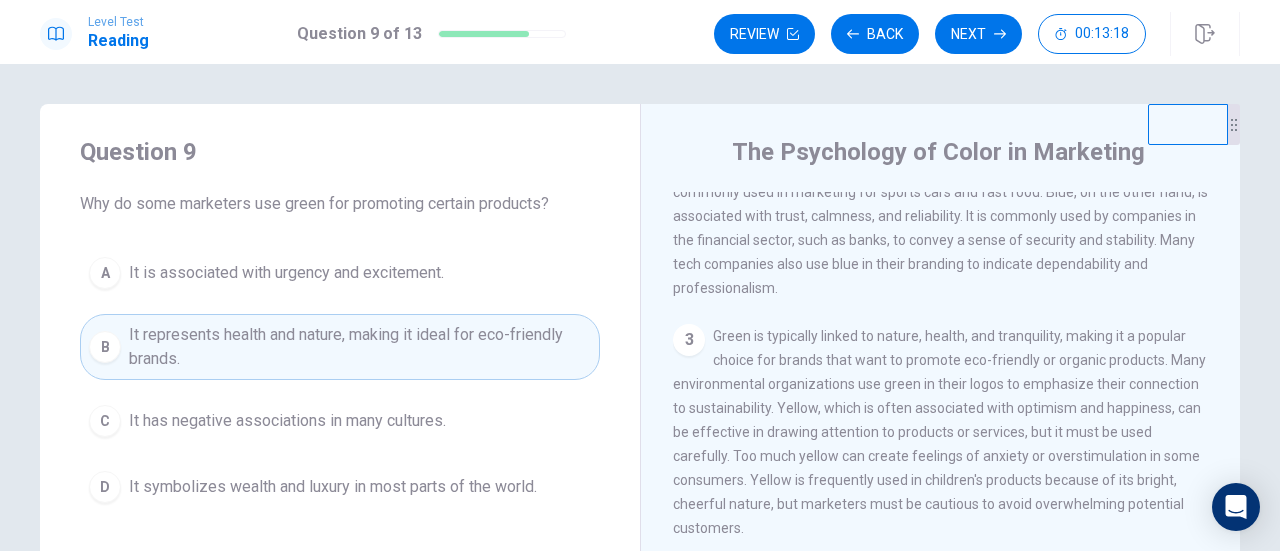 click on "Next" at bounding box center (978, 34) 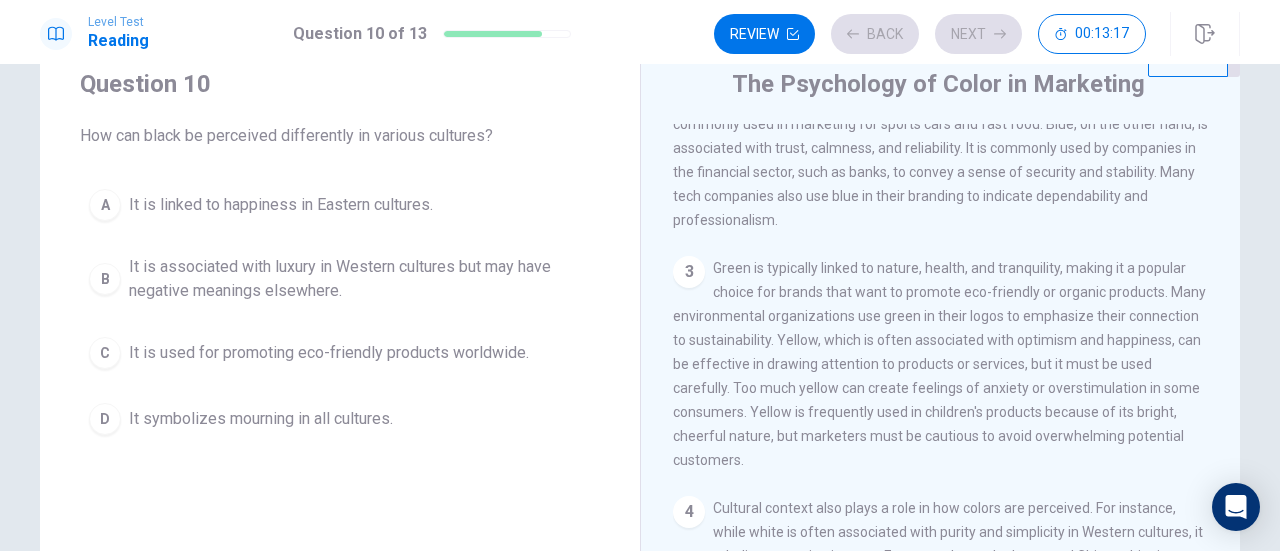 scroll, scrollTop: 100, scrollLeft: 0, axis: vertical 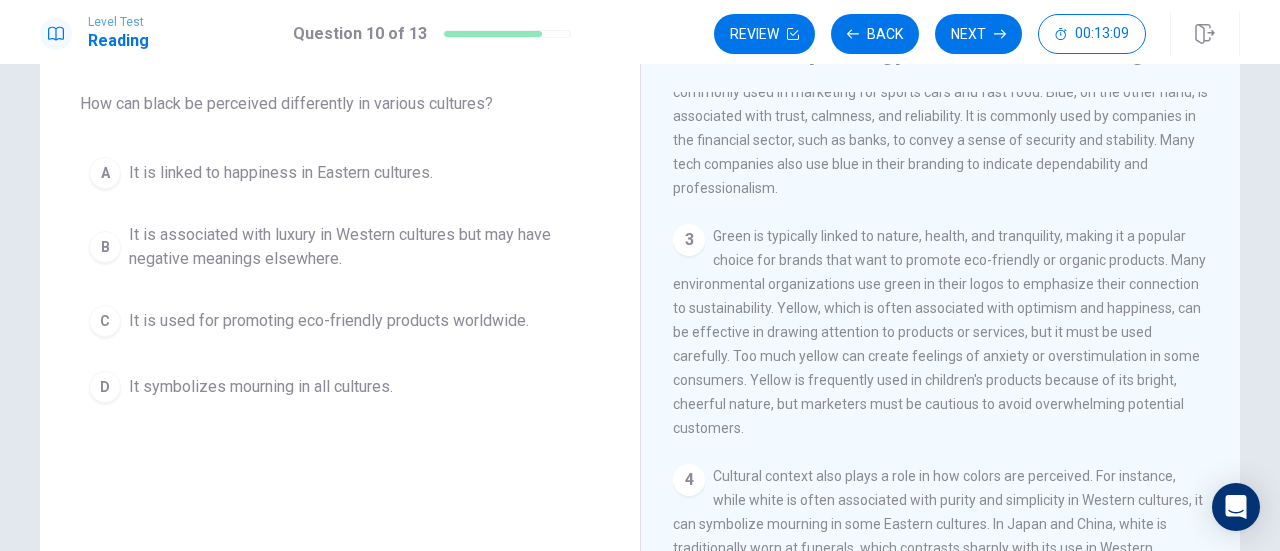 click on "B" at bounding box center (105, 247) 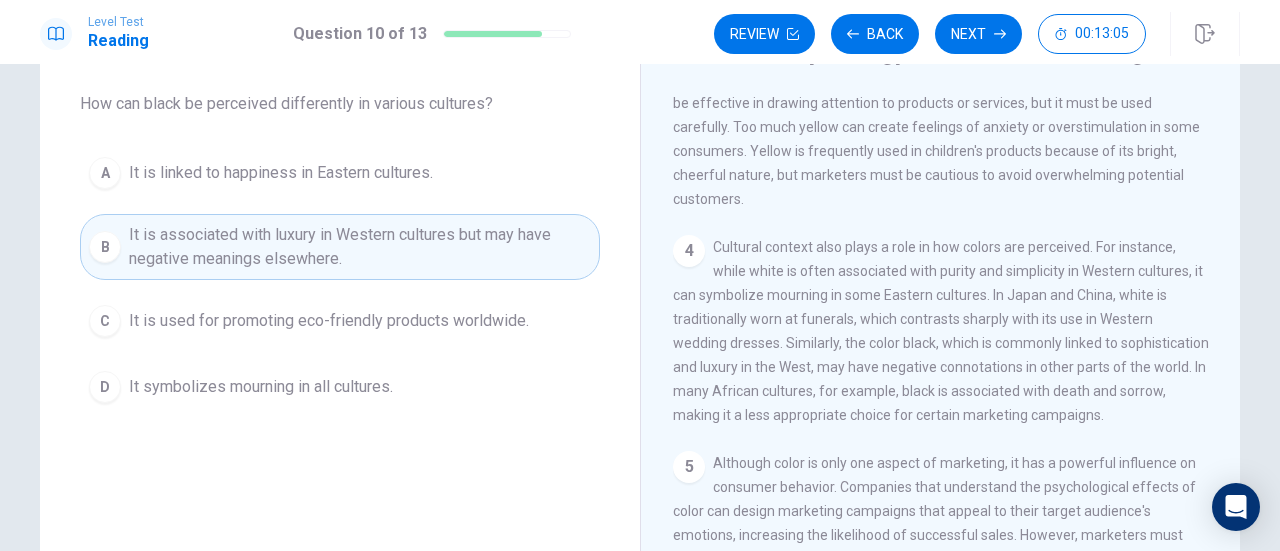 scroll, scrollTop: 556, scrollLeft: 0, axis: vertical 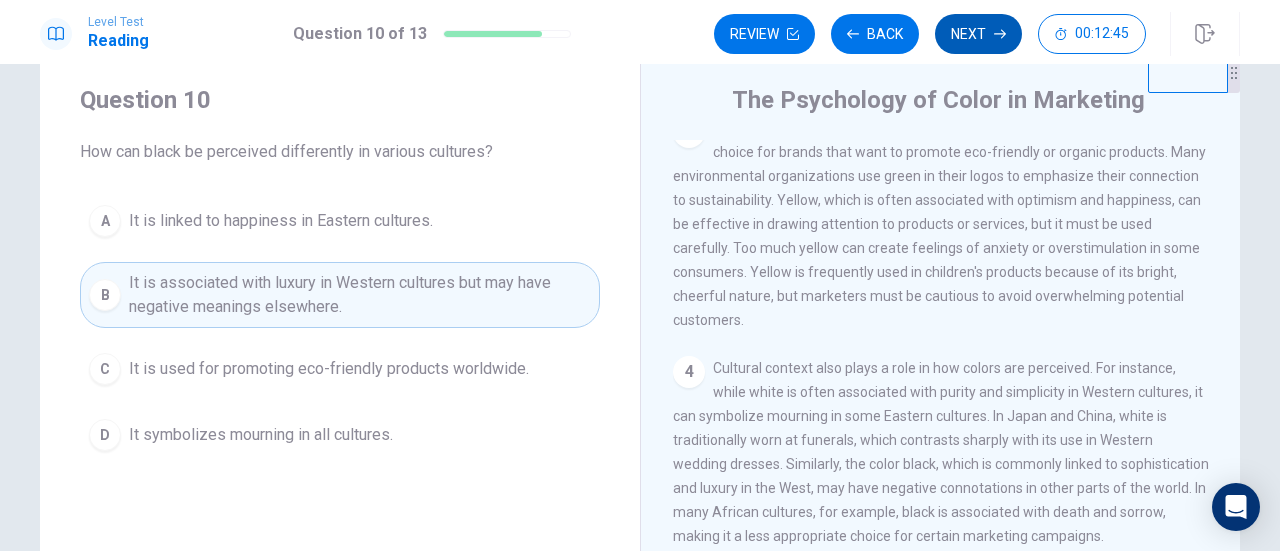 click on "Next" at bounding box center (978, 34) 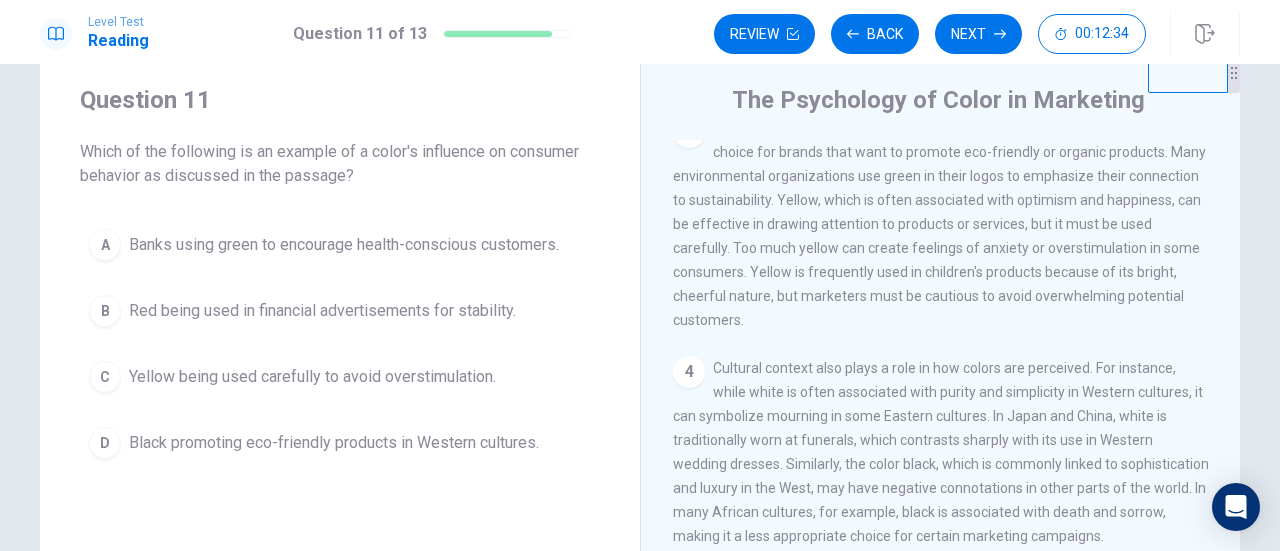 click on "C" at bounding box center (105, 377) 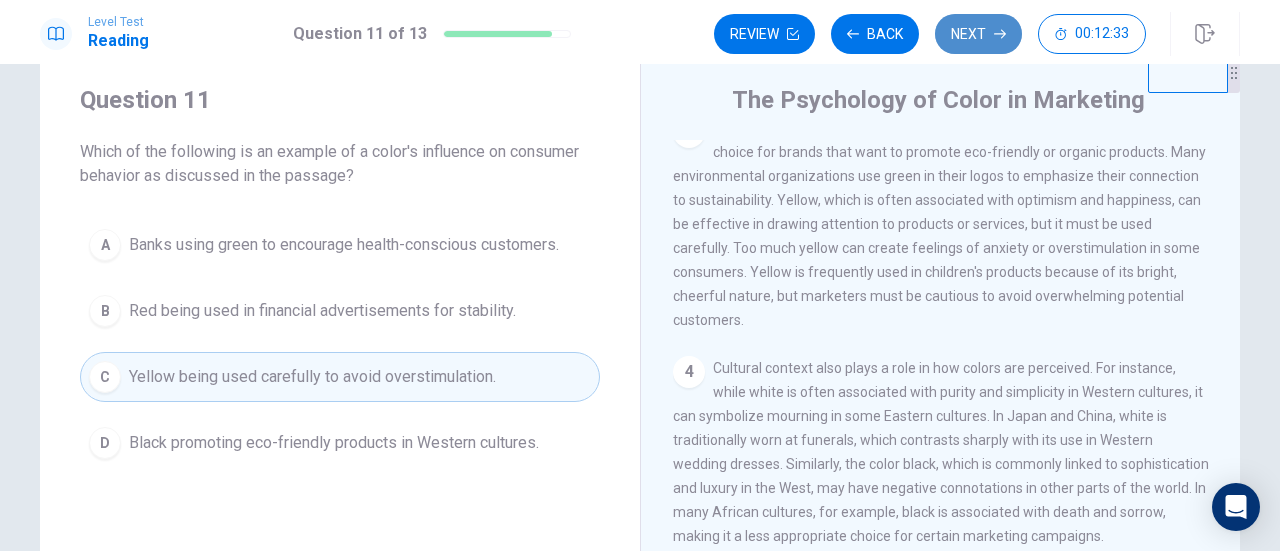 click on "Next" at bounding box center [978, 34] 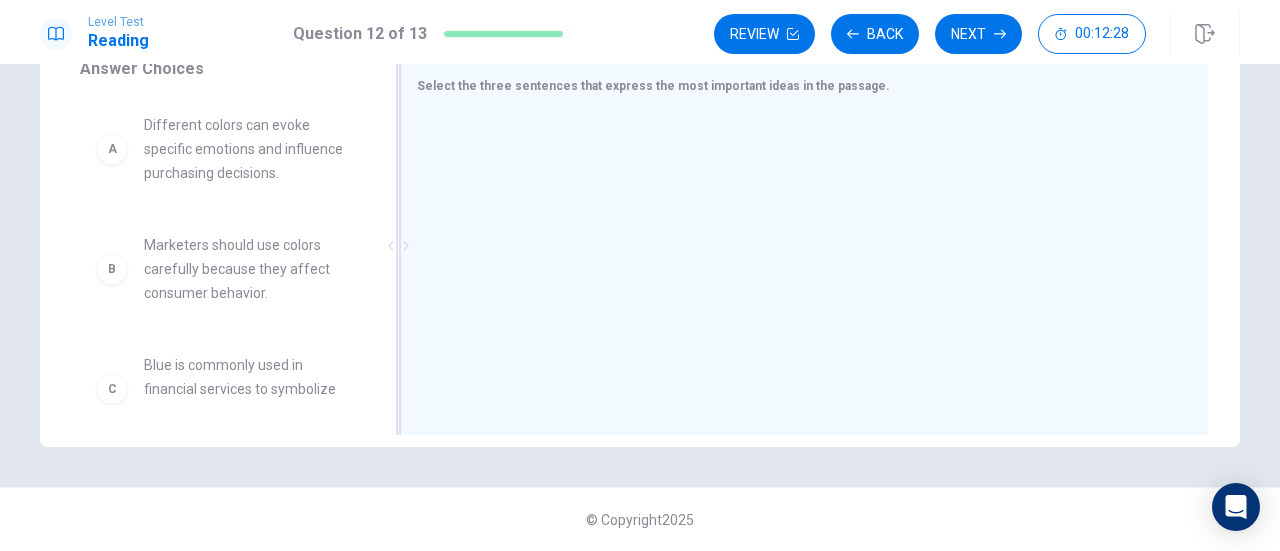 scroll, scrollTop: 252, scrollLeft: 0, axis: vertical 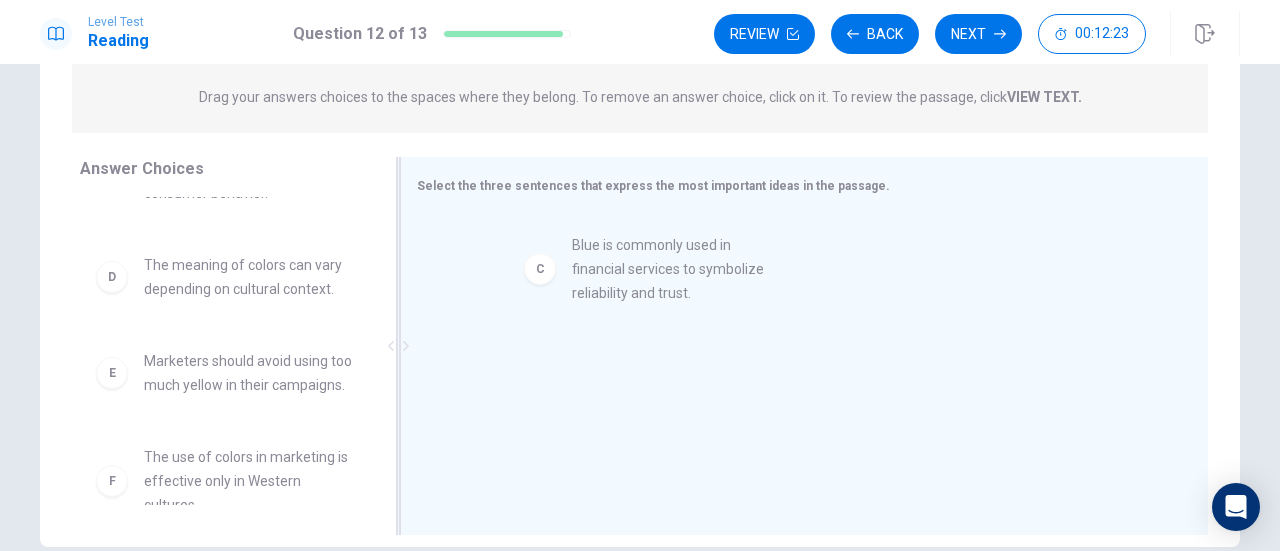 drag, startPoint x: 262, startPoint y: 303, endPoint x: 704, endPoint y: 283, distance: 442.45227 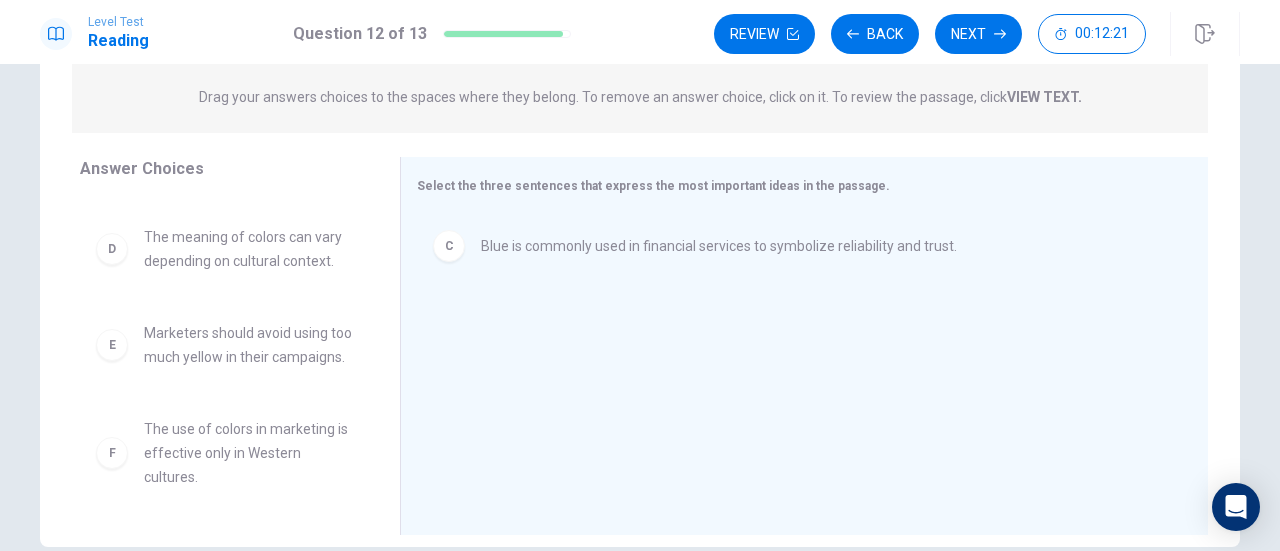 scroll, scrollTop: 252, scrollLeft: 0, axis: vertical 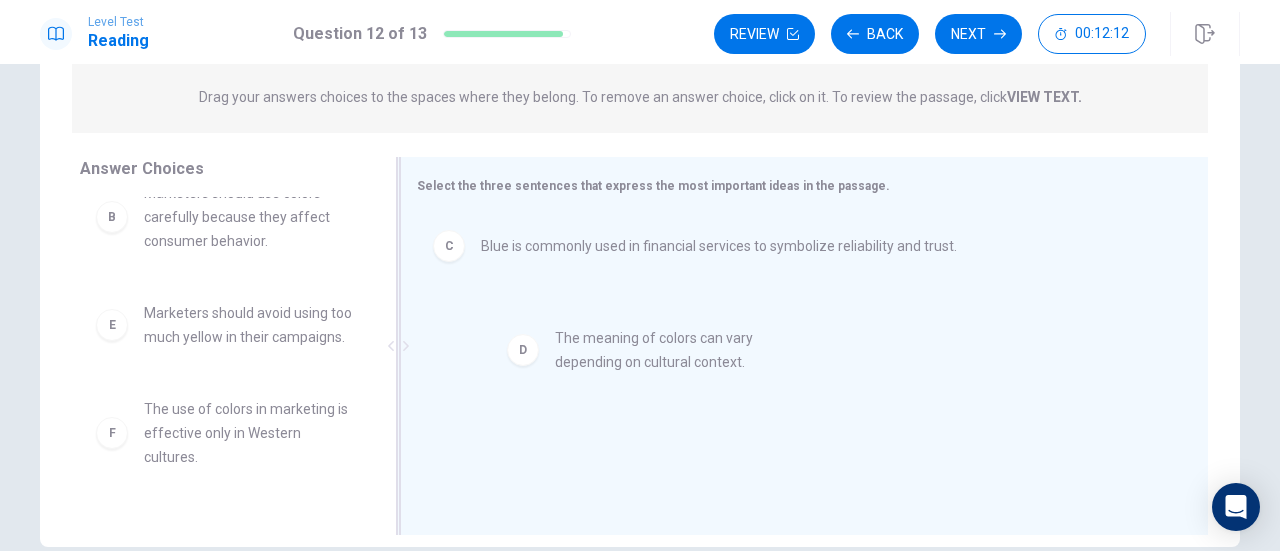 drag, startPoint x: 237, startPoint y: 330, endPoint x: 660, endPoint y: 355, distance: 423.73813 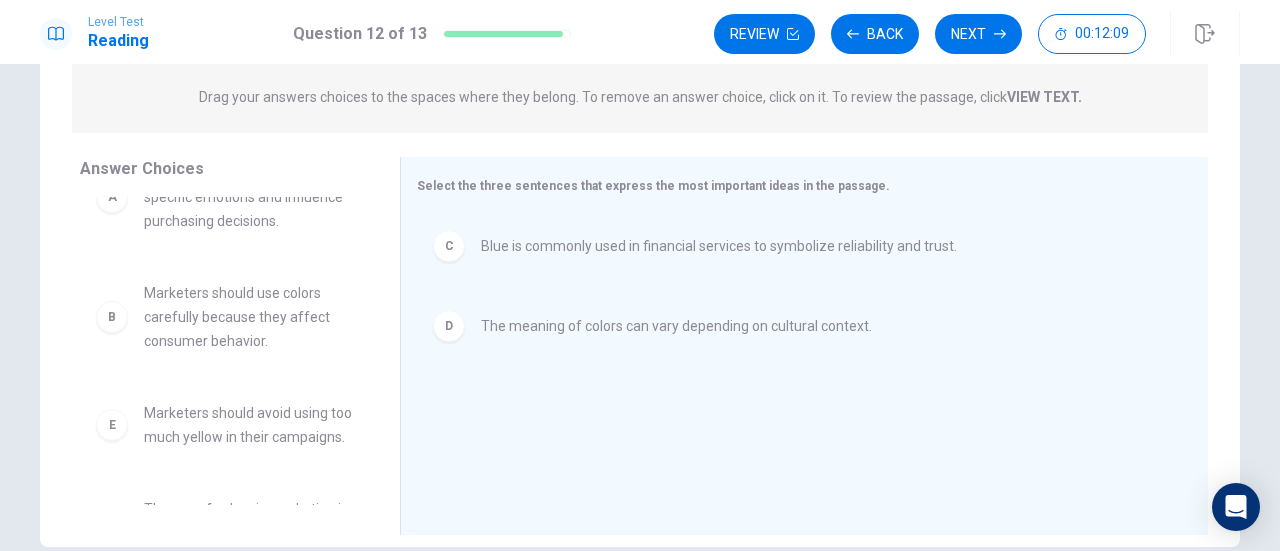 scroll, scrollTop: 0, scrollLeft: 0, axis: both 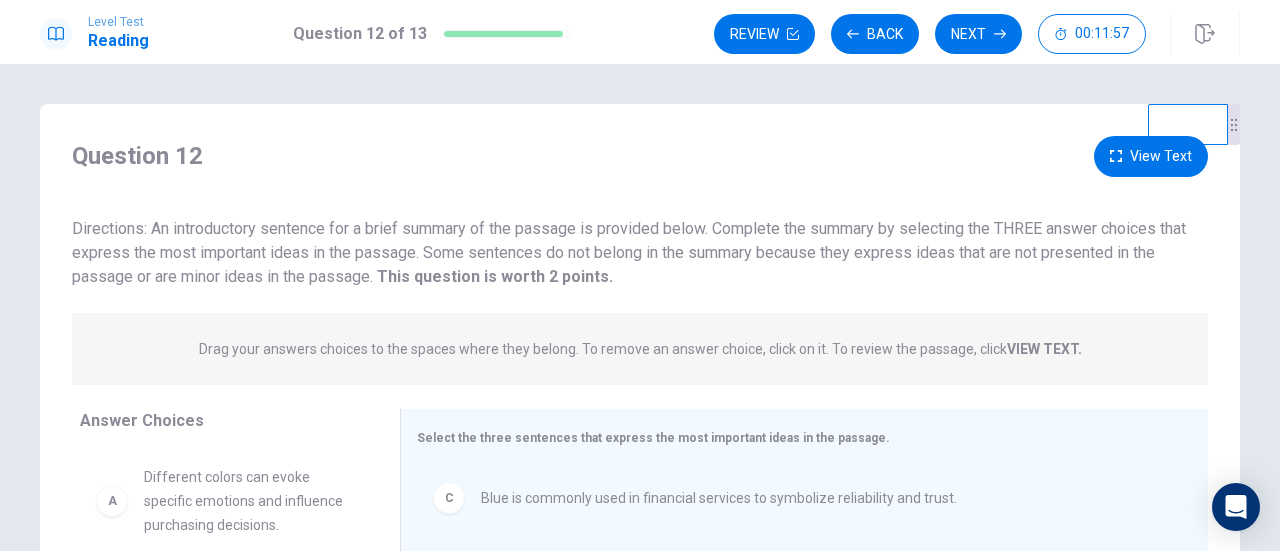 click 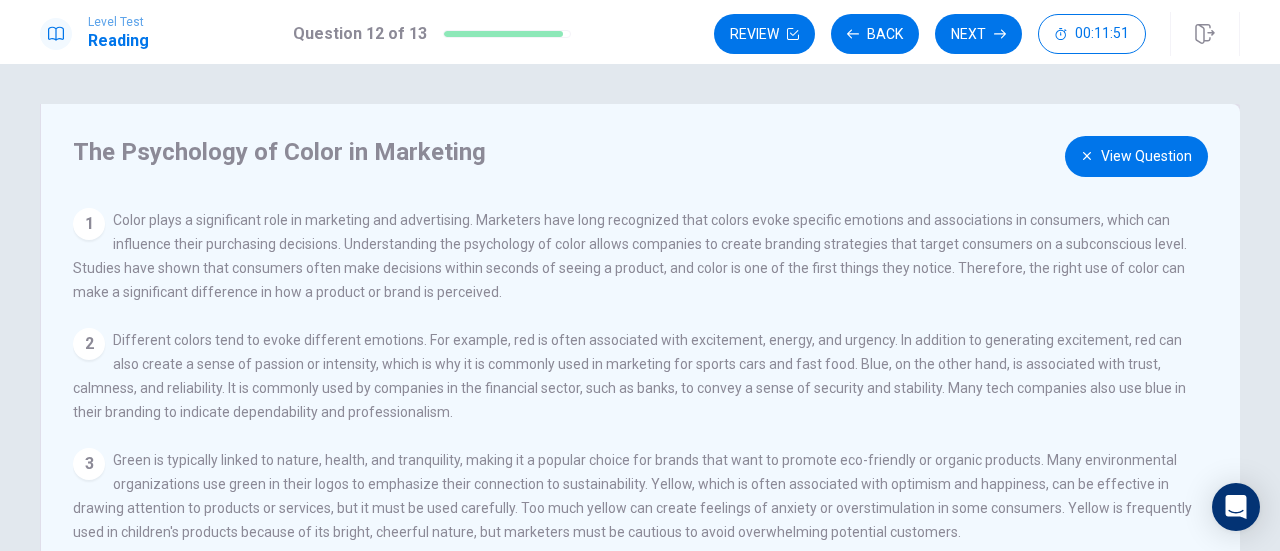 click on "View Question" at bounding box center (1136, 156) 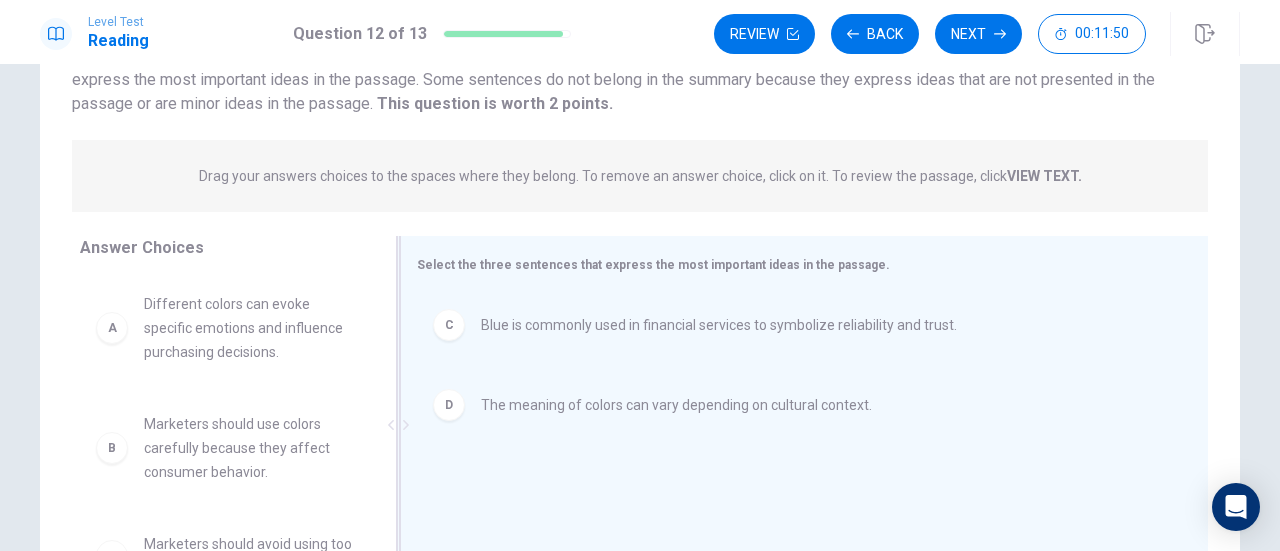 scroll, scrollTop: 352, scrollLeft: 0, axis: vertical 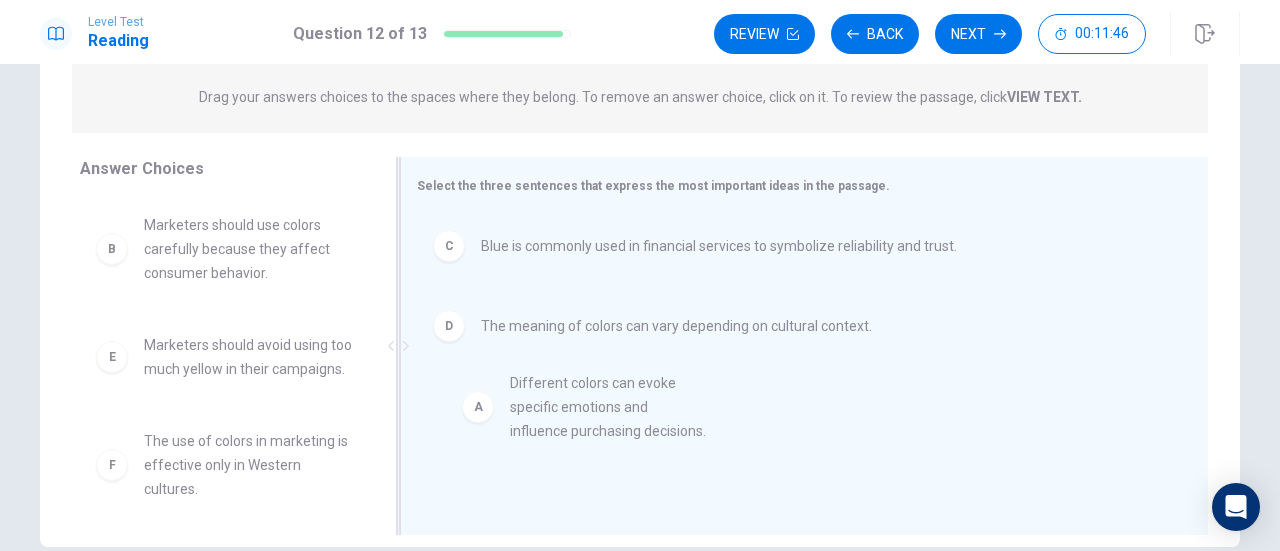 drag, startPoint x: 244, startPoint y: 263, endPoint x: 629, endPoint y: 425, distance: 417.69485 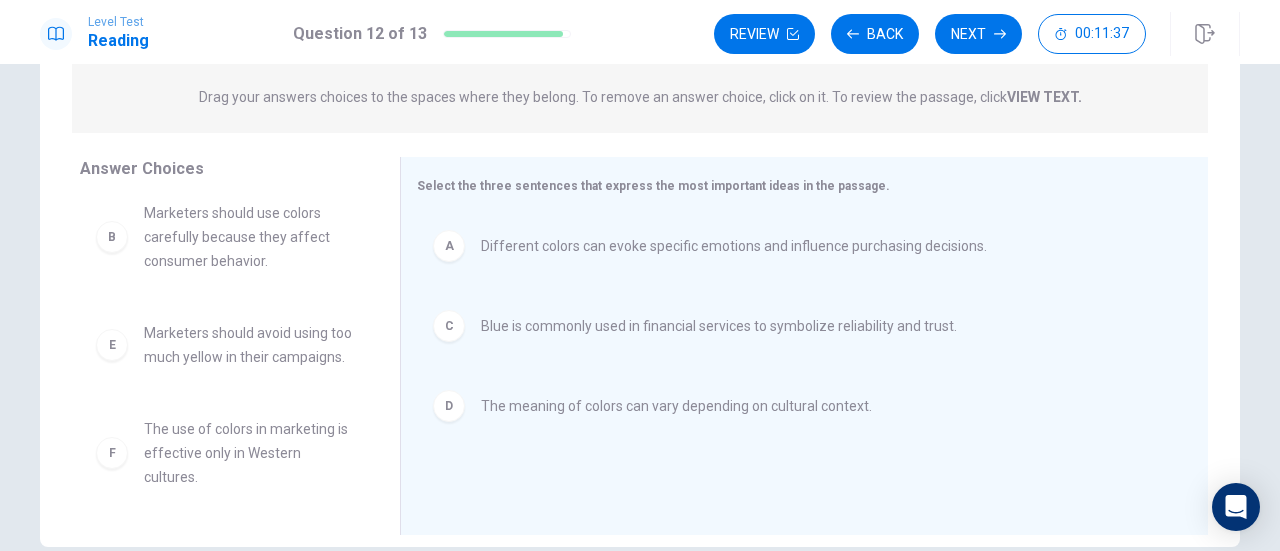 scroll, scrollTop: 0, scrollLeft: 0, axis: both 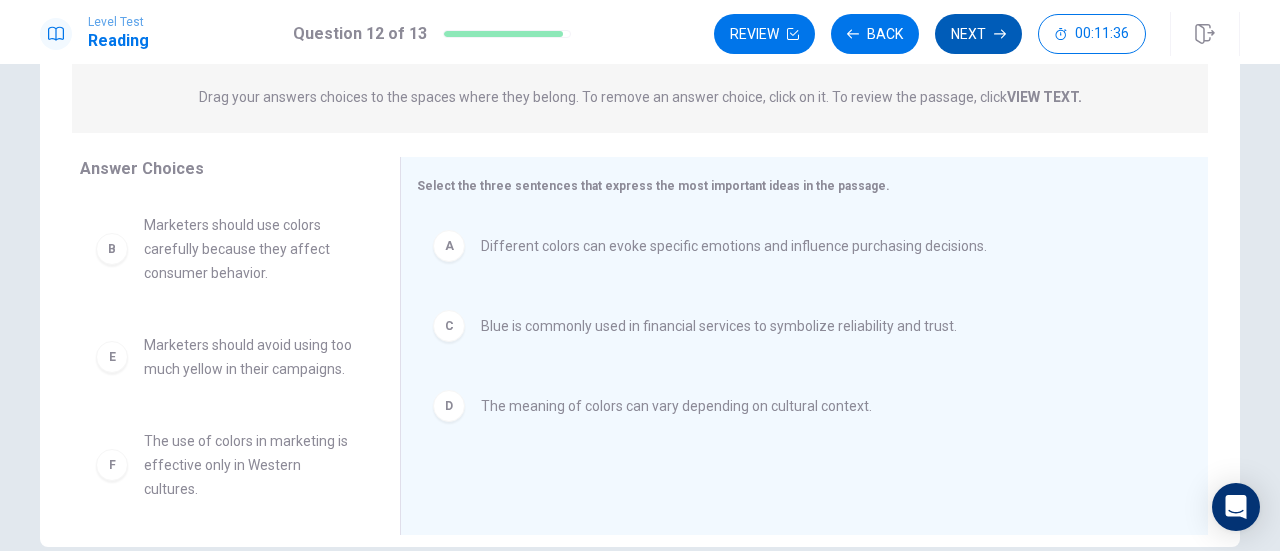 click on "Next" at bounding box center (978, 34) 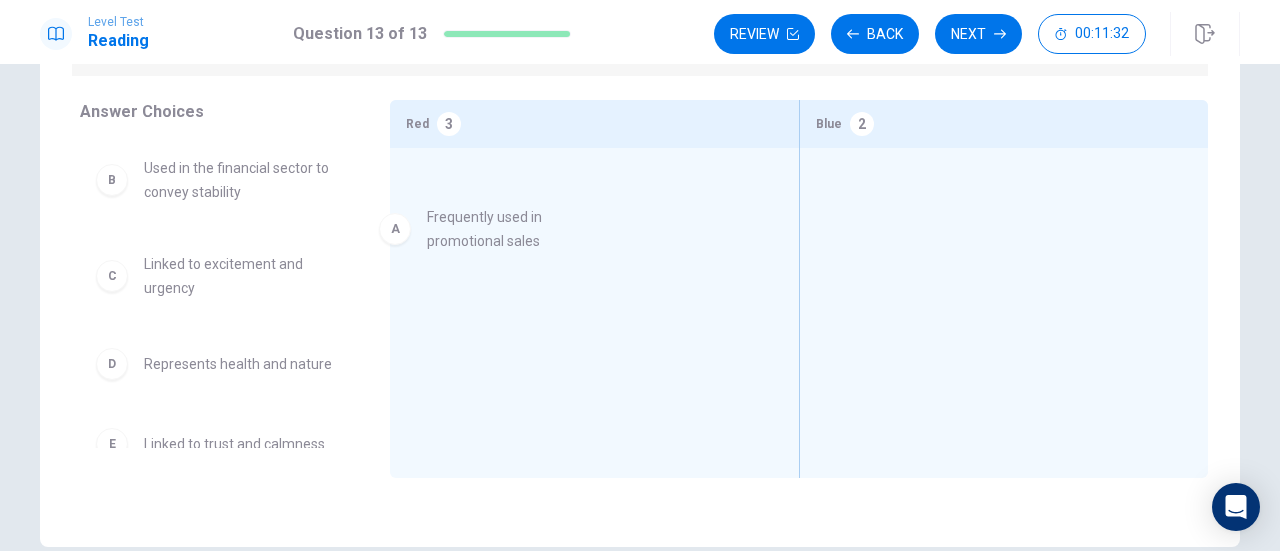 drag, startPoint x: 247, startPoint y: 216, endPoint x: 648, endPoint y: 253, distance: 402.70337 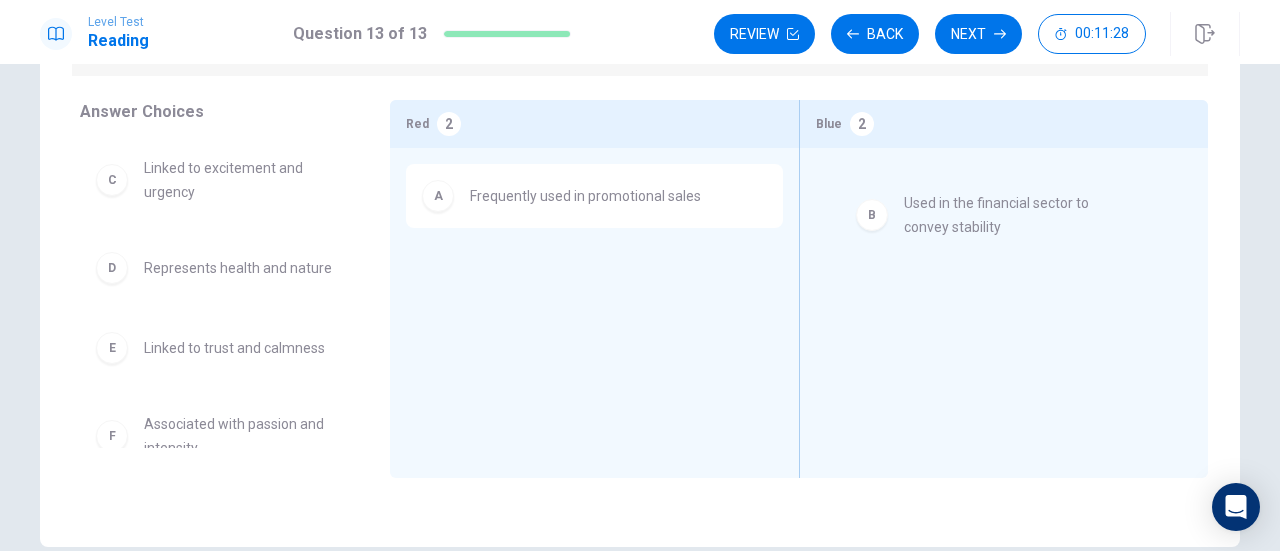 drag, startPoint x: 220, startPoint y: 211, endPoint x: 1005, endPoint y: 225, distance: 785.1248 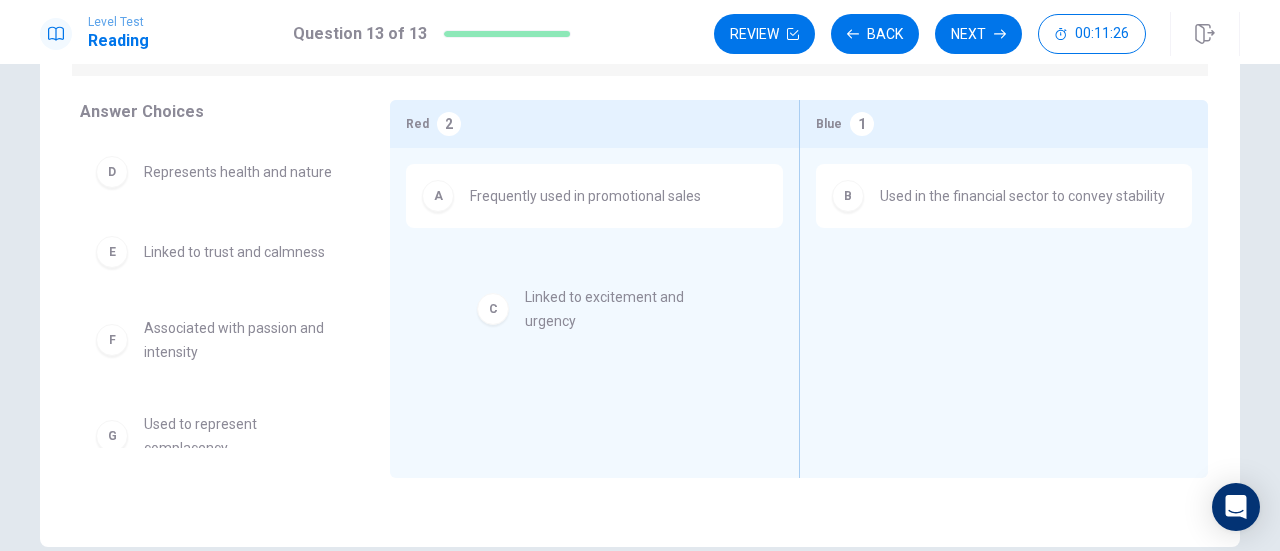 drag, startPoint x: 214, startPoint y: 219, endPoint x: 606, endPoint y: 324, distance: 405.81894 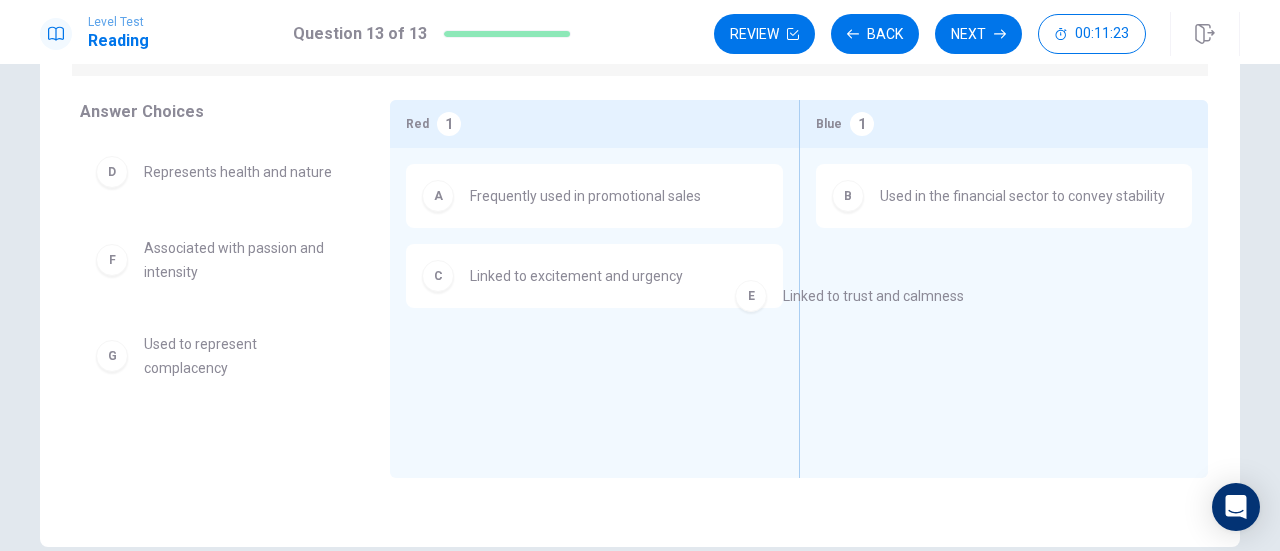 drag, startPoint x: 246, startPoint y: 287, endPoint x: 1038, endPoint y: 298, distance: 792.07635 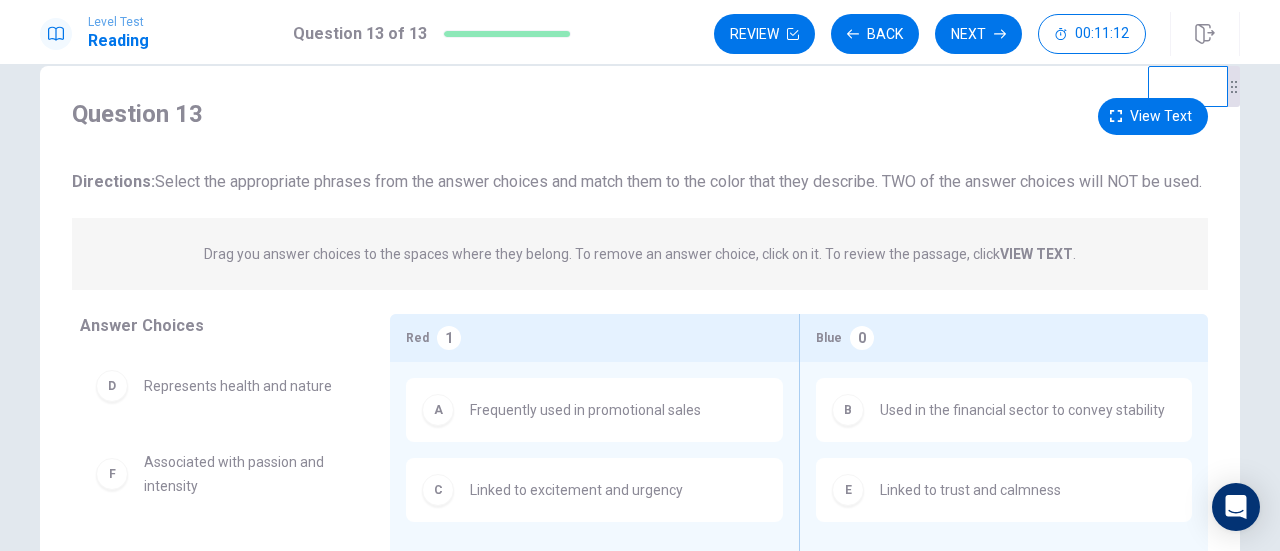 scroll, scrollTop: 0, scrollLeft: 0, axis: both 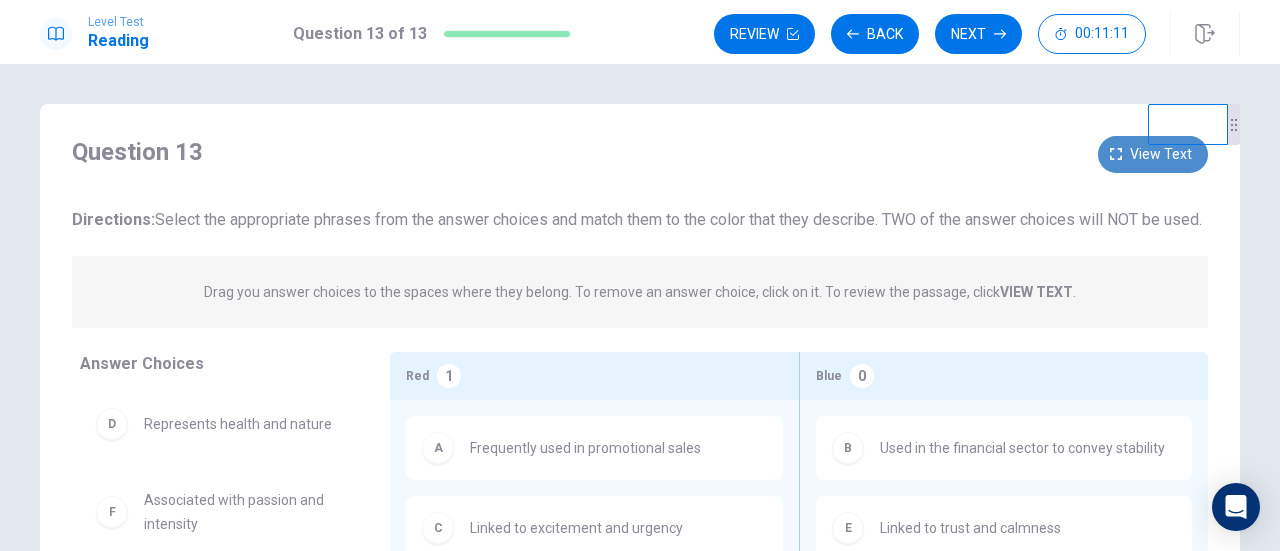 click 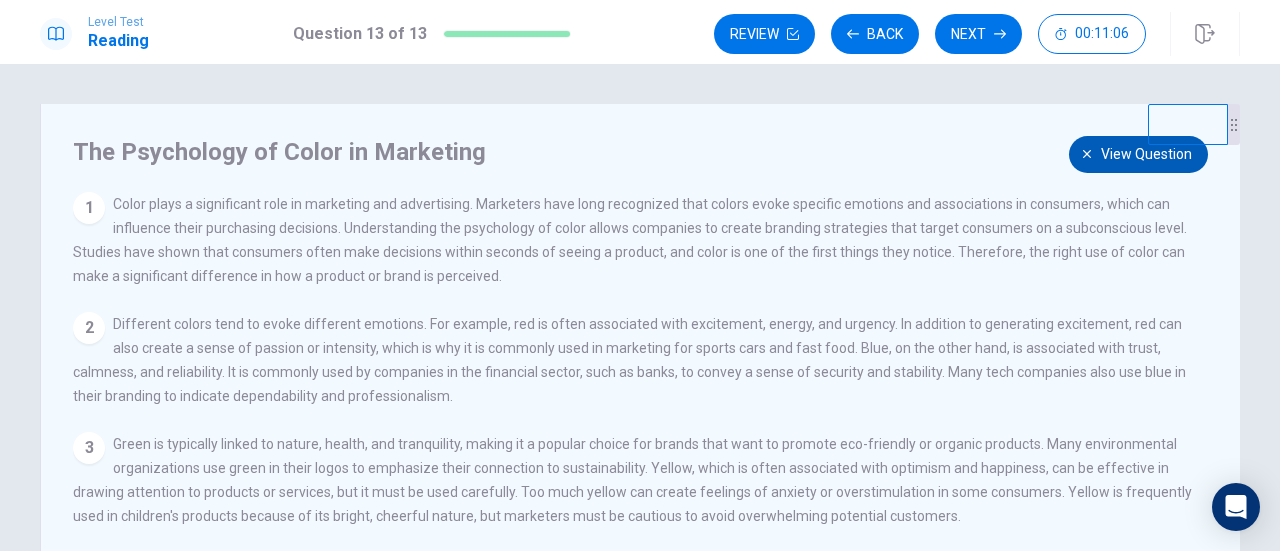 click on "View question" at bounding box center [1138, 154] 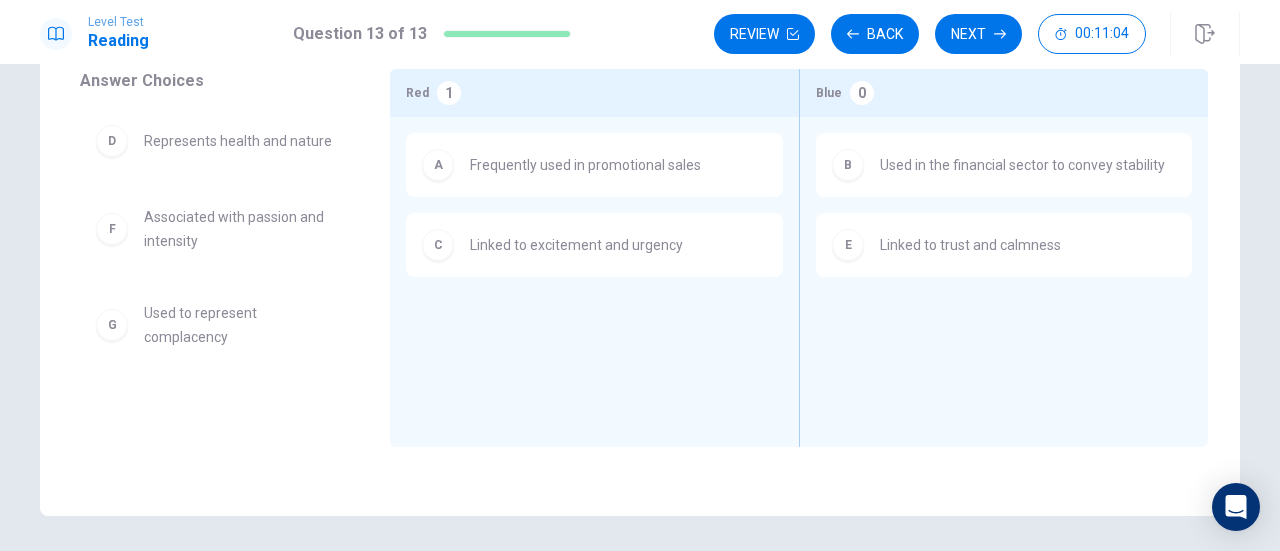 scroll, scrollTop: 252, scrollLeft: 0, axis: vertical 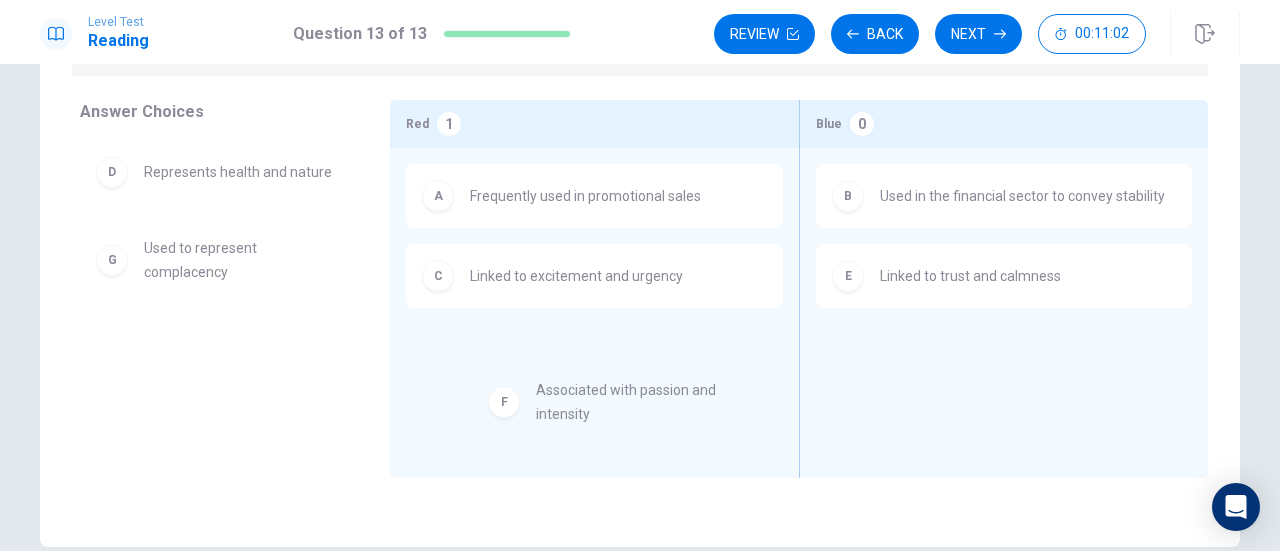 drag, startPoint x: 237, startPoint y: 302, endPoint x: 632, endPoint y: 413, distance: 410.2999 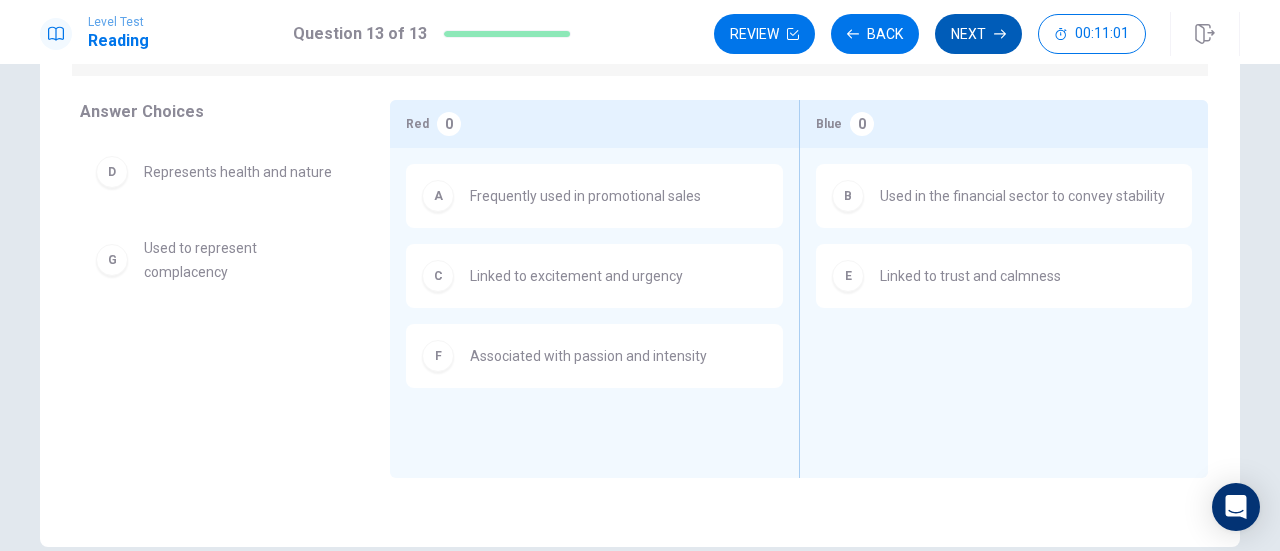 click on "Next" at bounding box center (978, 34) 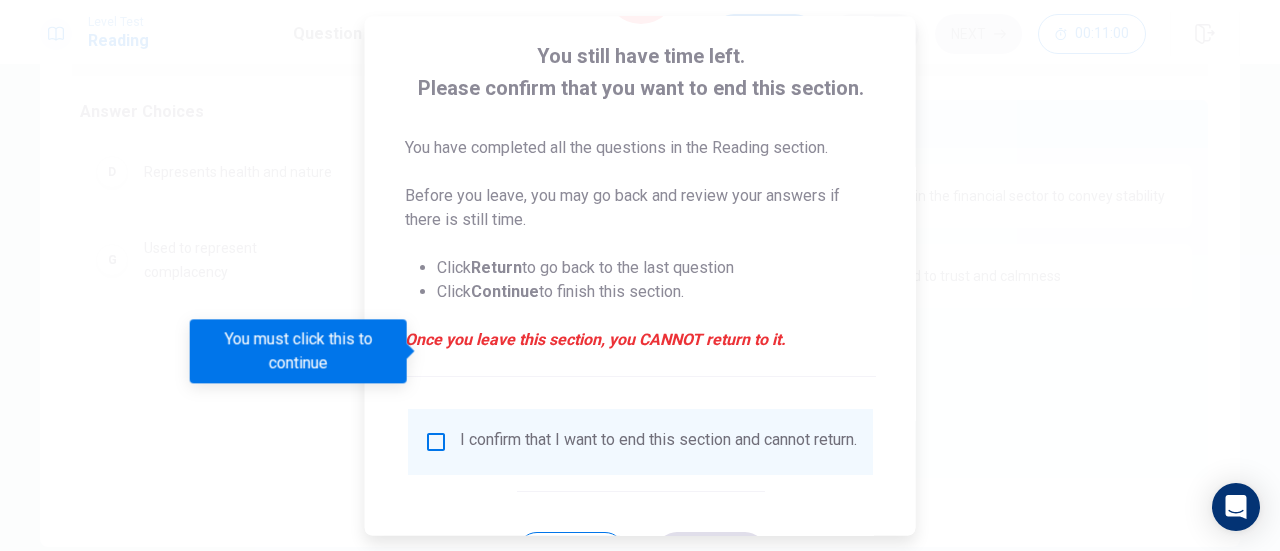 scroll, scrollTop: 194, scrollLeft: 0, axis: vertical 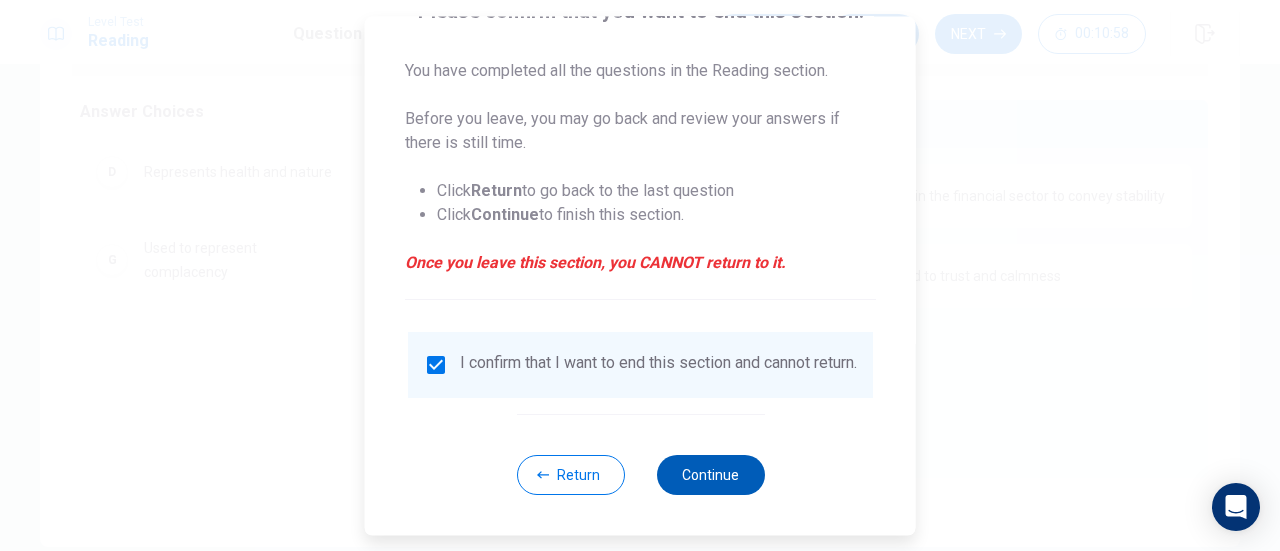 click on "Continue" at bounding box center (710, 475) 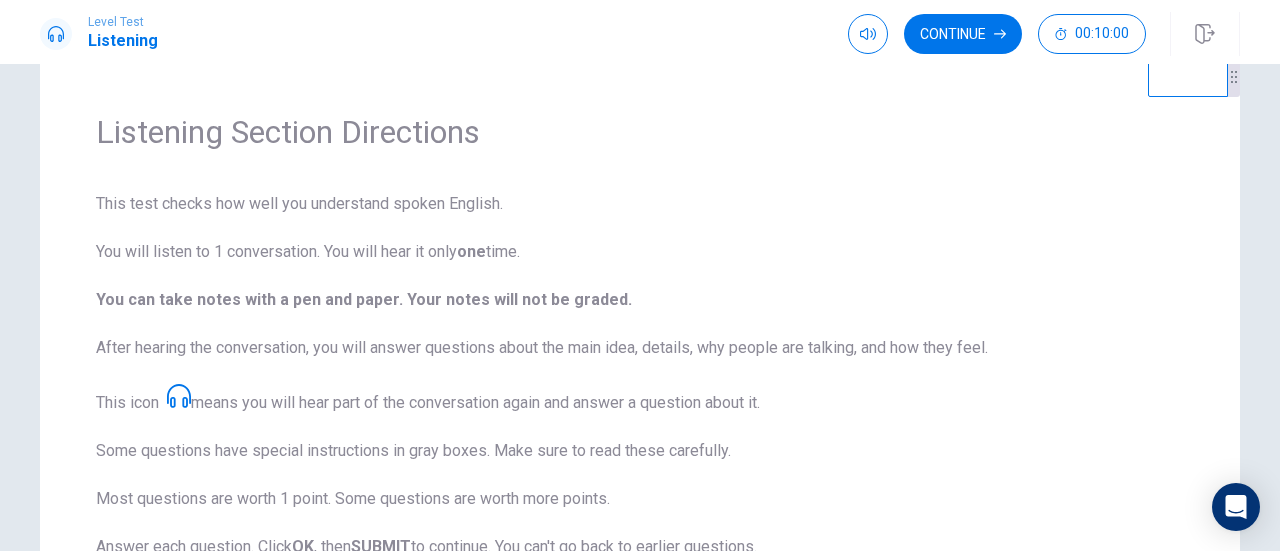 scroll, scrollTop: 7, scrollLeft: 0, axis: vertical 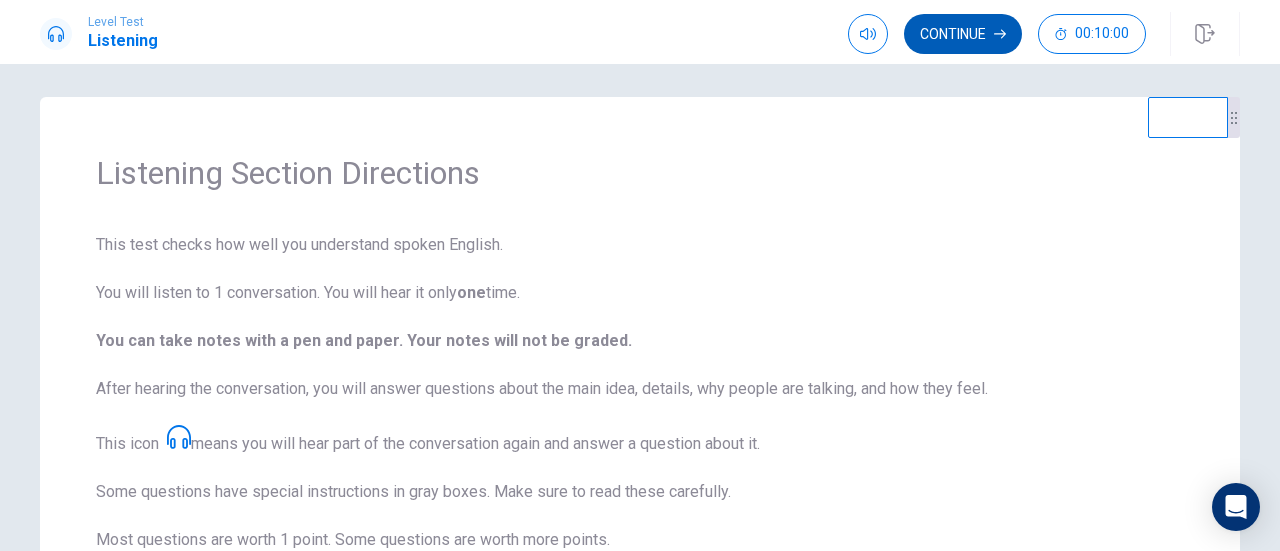 click on "Continue" at bounding box center (963, 34) 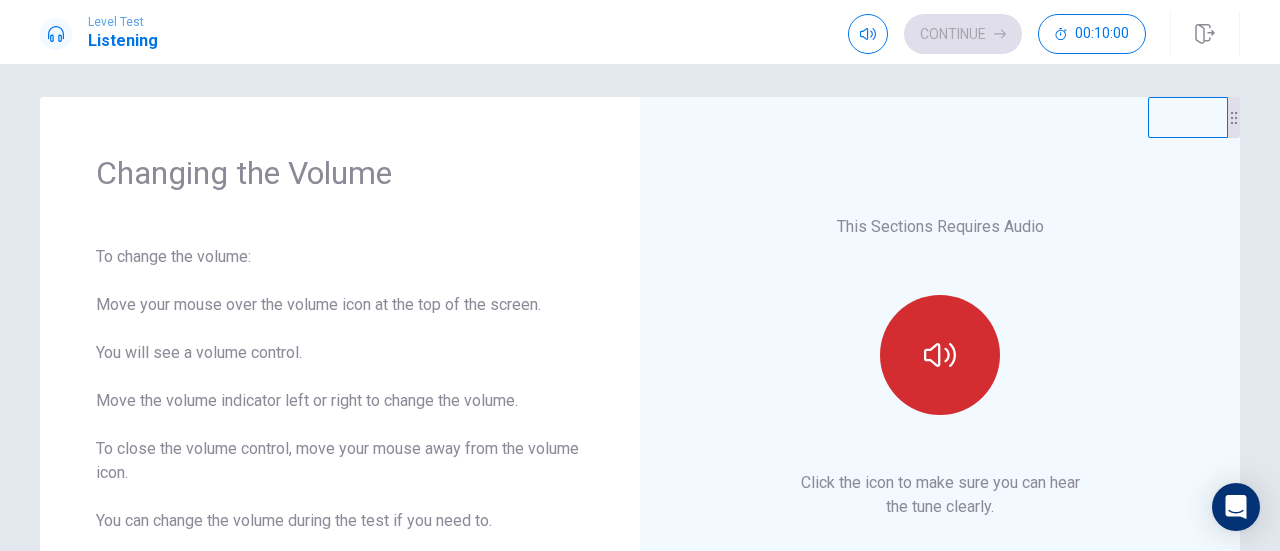 click 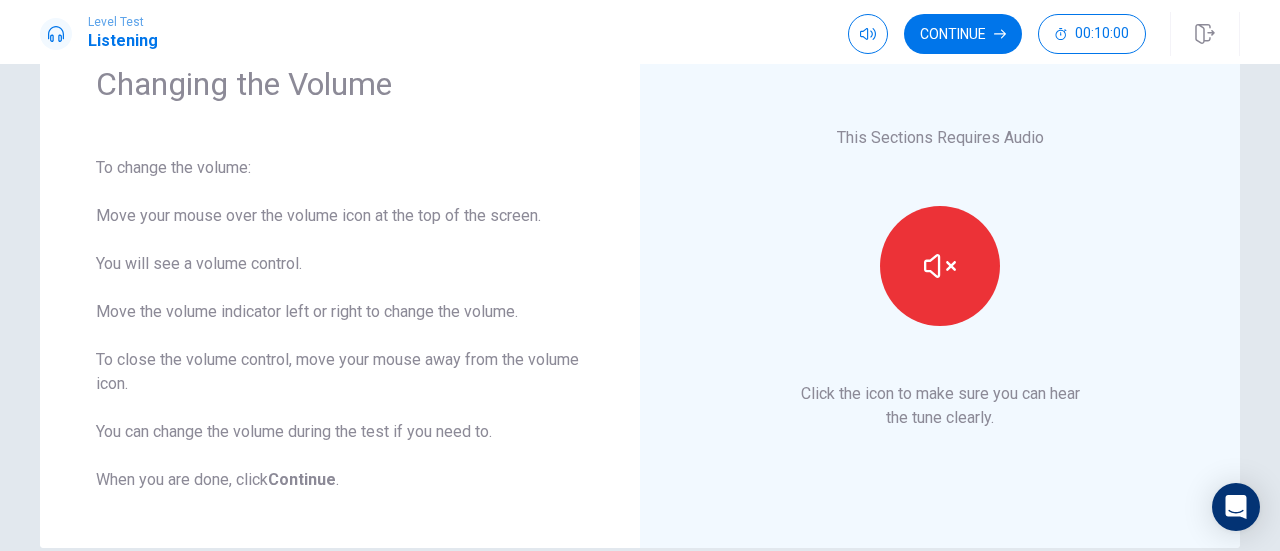 scroll, scrollTop: 0, scrollLeft: 0, axis: both 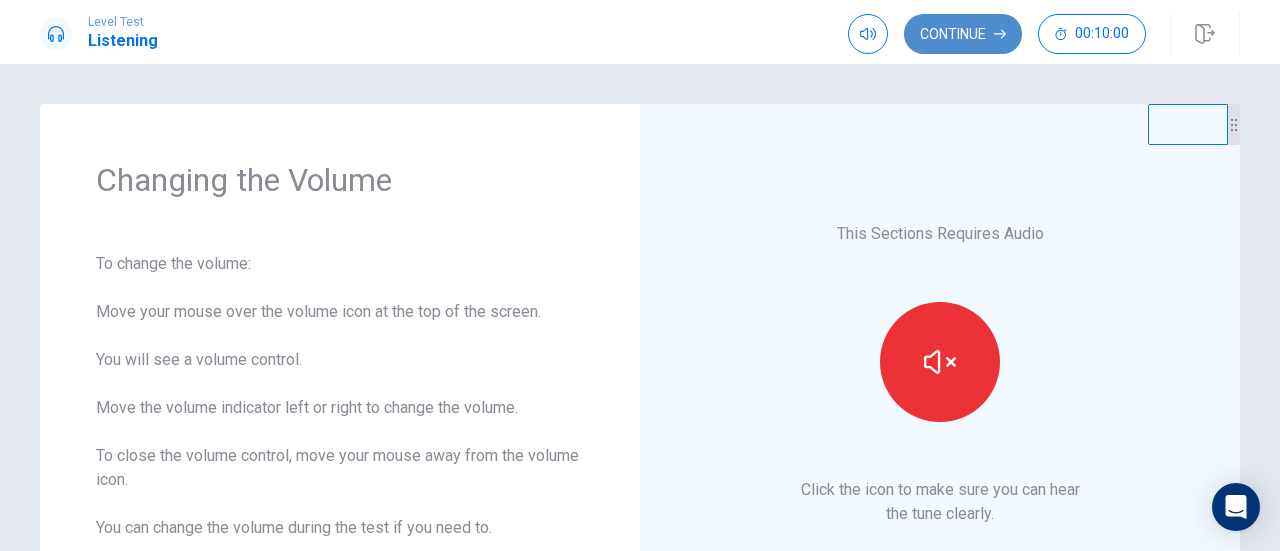 click on "Continue" at bounding box center [963, 34] 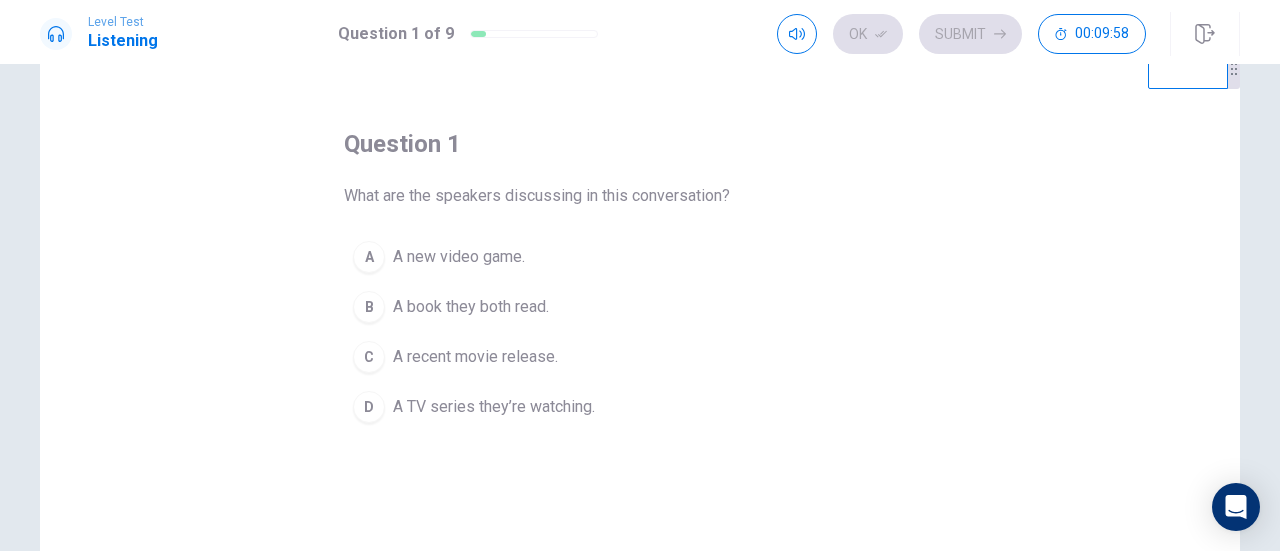 scroll, scrollTop: 100, scrollLeft: 0, axis: vertical 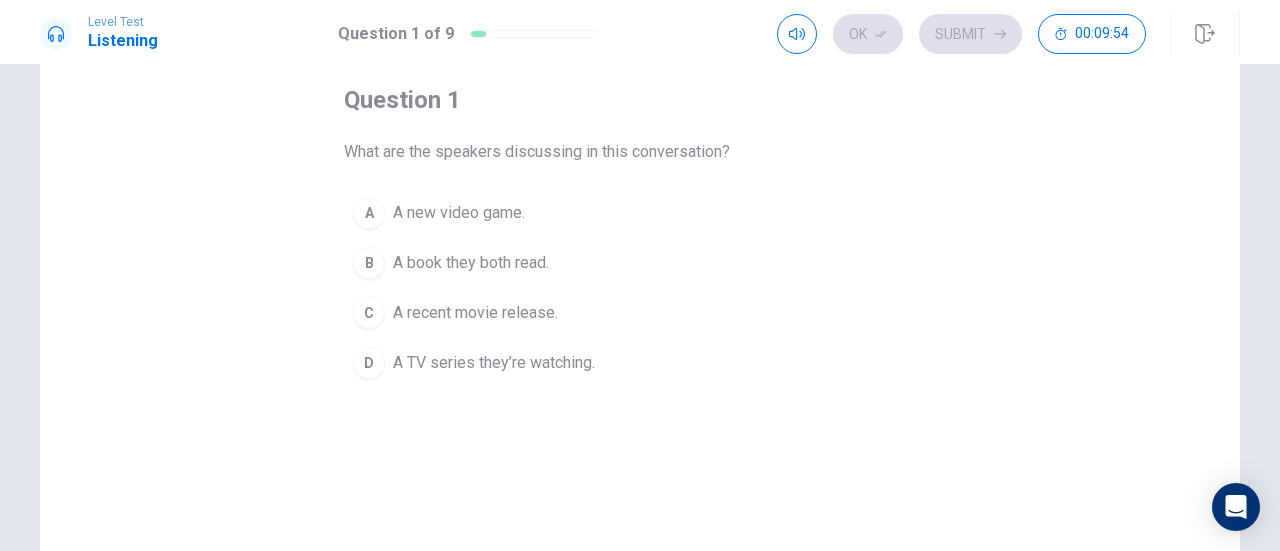 click on "C" at bounding box center (369, 313) 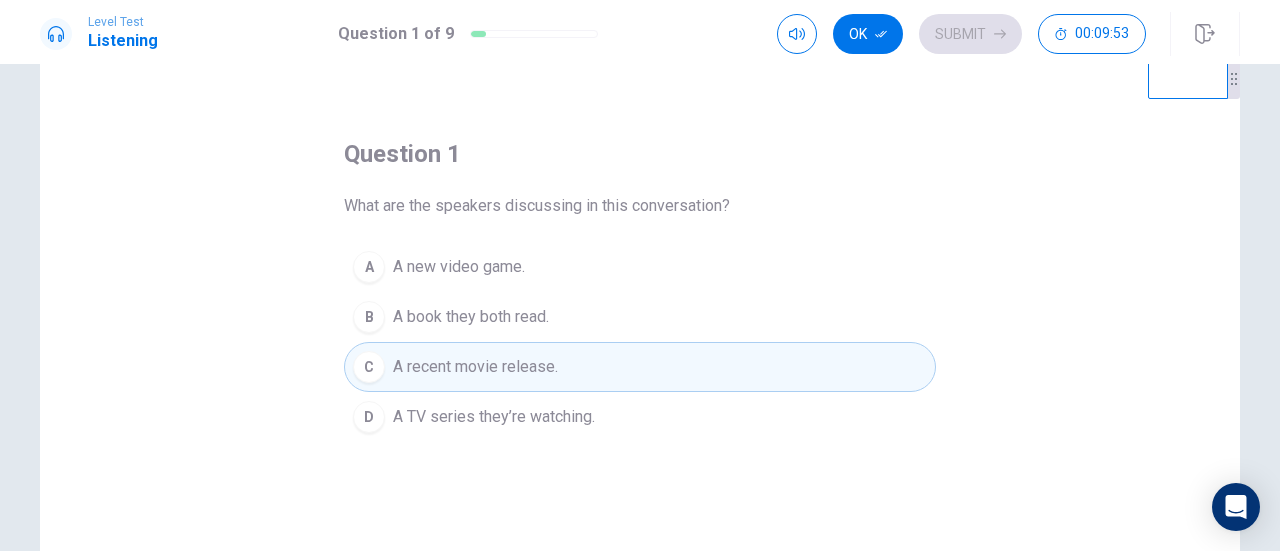 scroll, scrollTop: 0, scrollLeft: 0, axis: both 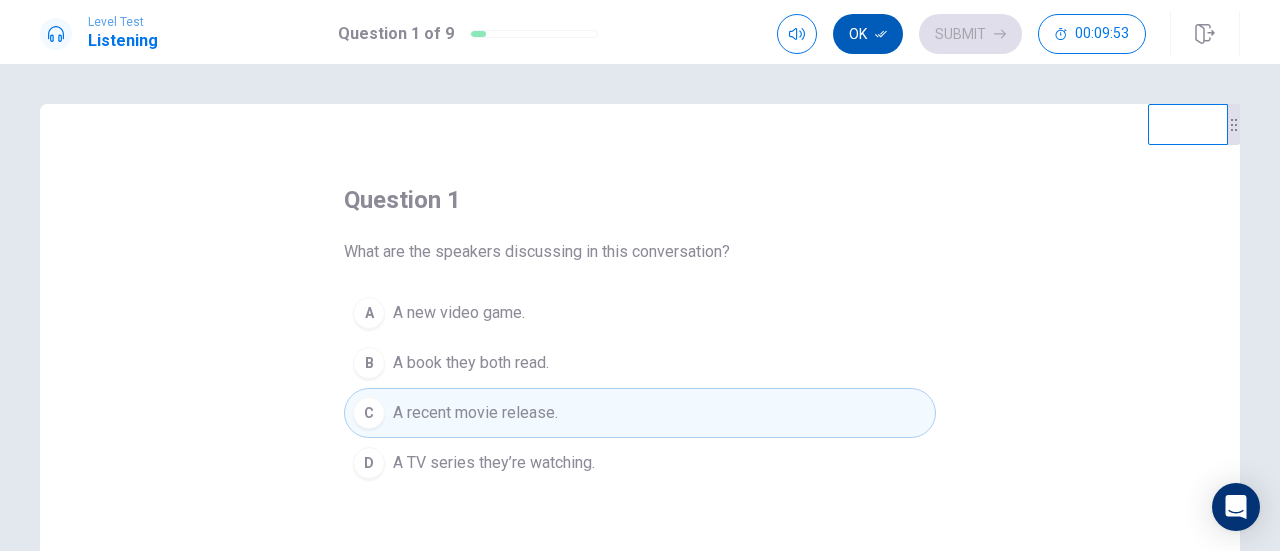 click on "Ok" at bounding box center [868, 34] 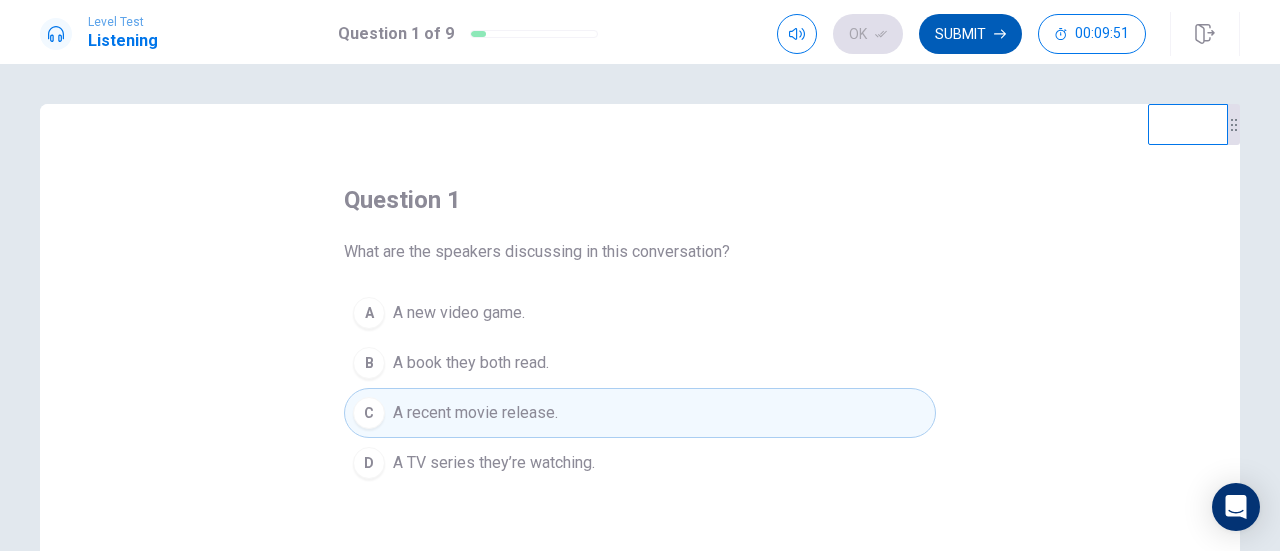 click on "Submit" at bounding box center (970, 34) 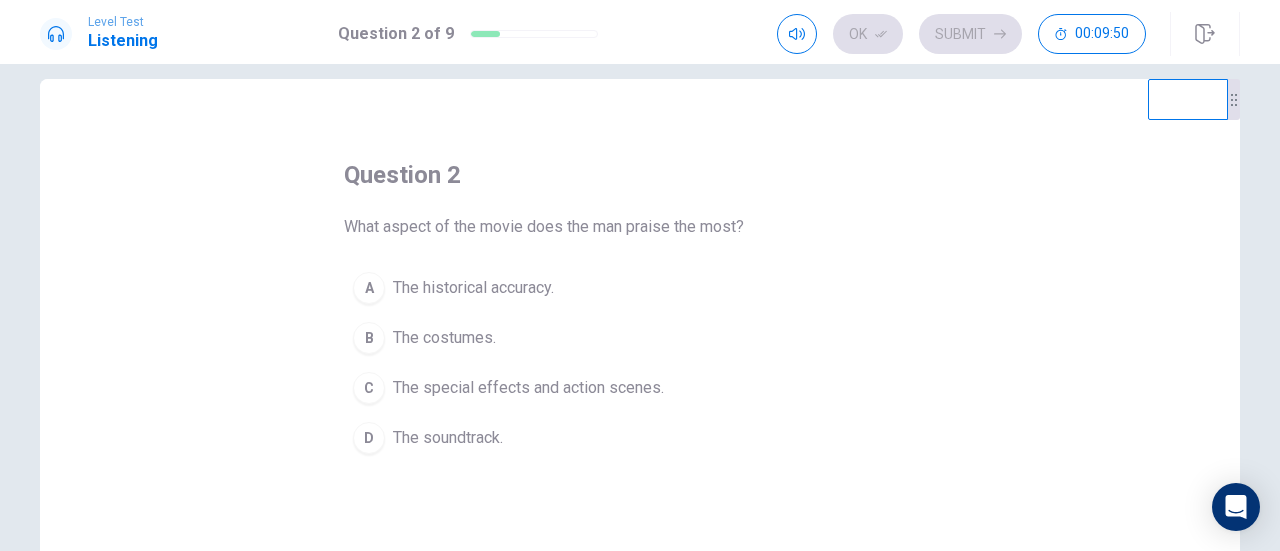 scroll, scrollTop: 100, scrollLeft: 0, axis: vertical 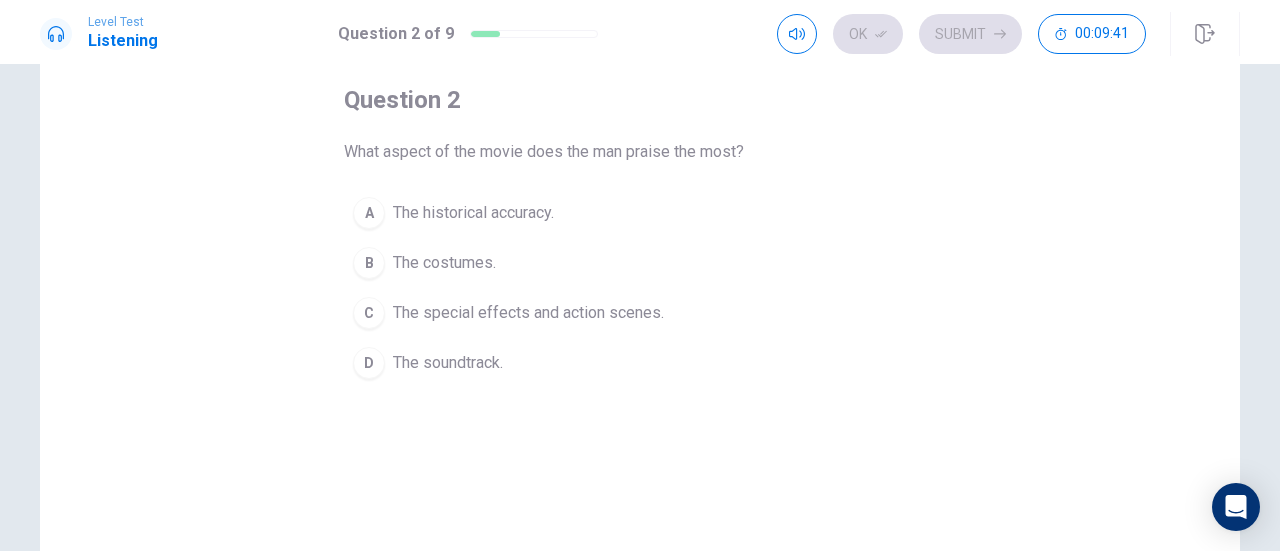 click on "C" at bounding box center [369, 313] 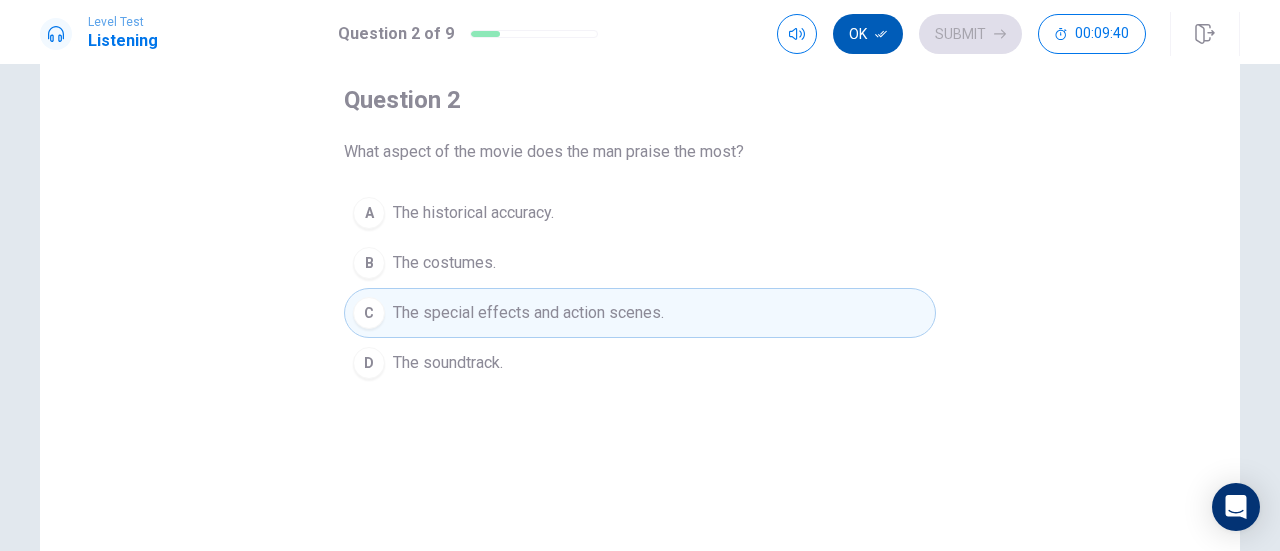 click on "Ok" at bounding box center (868, 34) 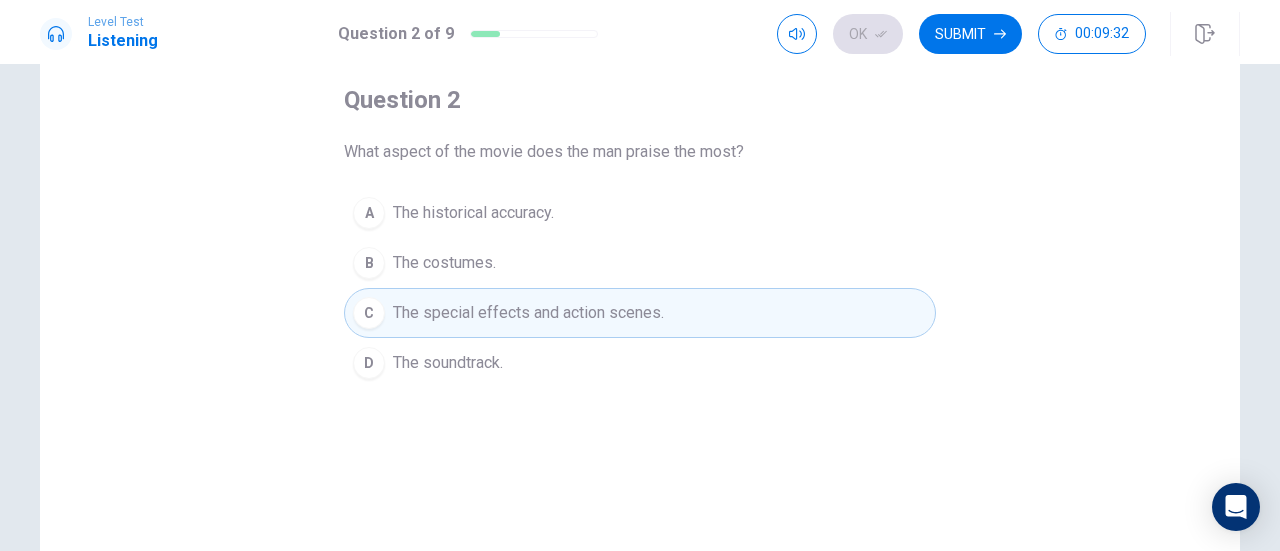 click on "Submit" at bounding box center (970, 34) 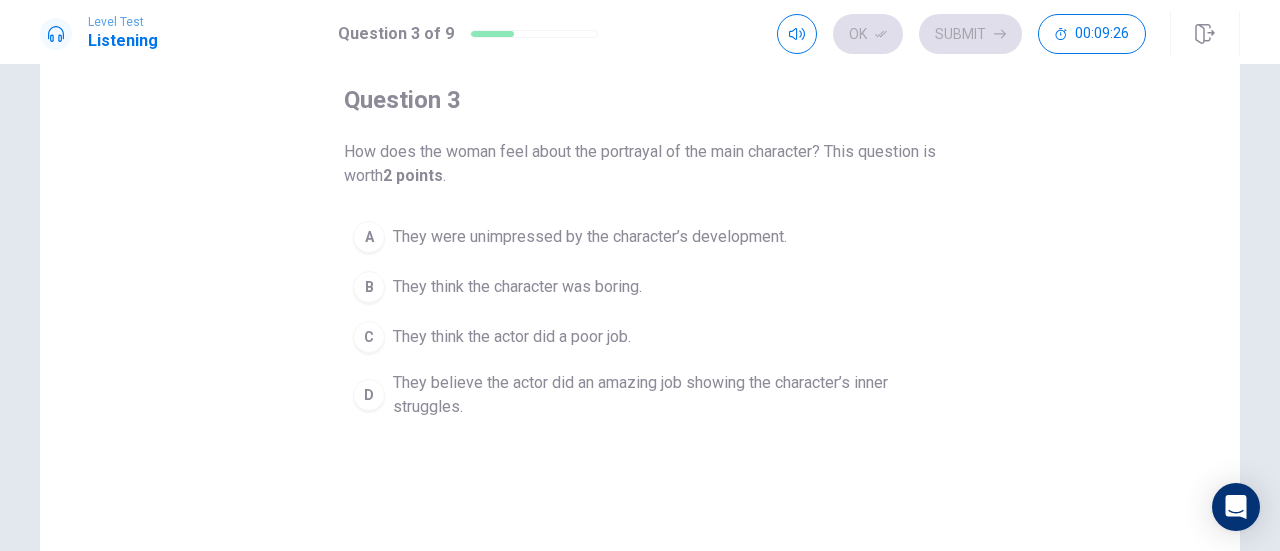 click on "D" at bounding box center [369, 395] 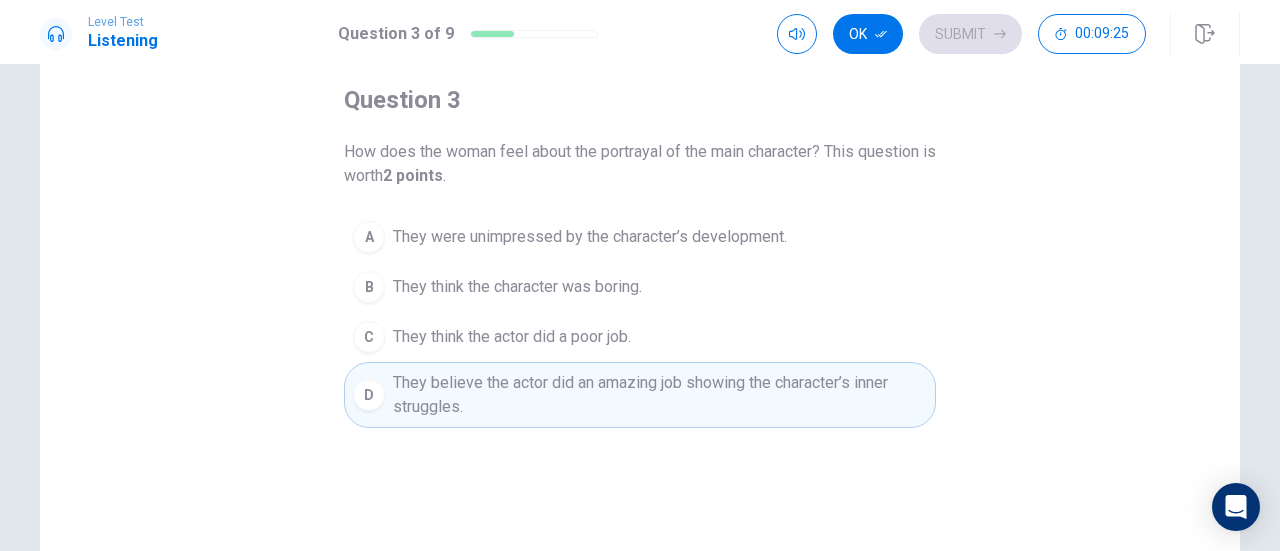 click on "Ok" at bounding box center (868, 34) 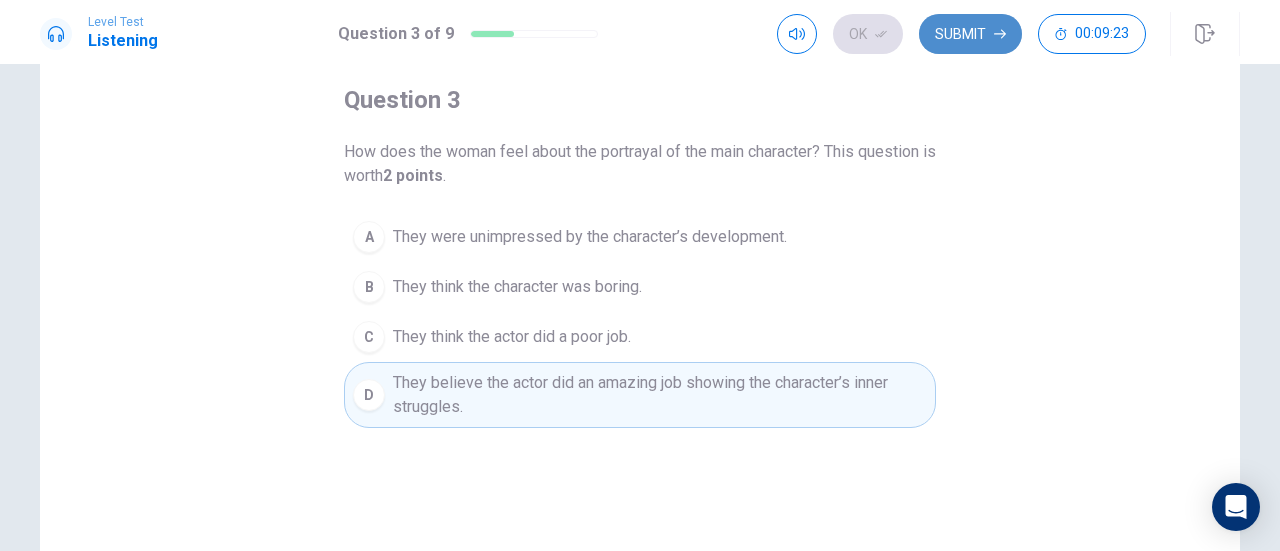 click on "Submit" at bounding box center [970, 34] 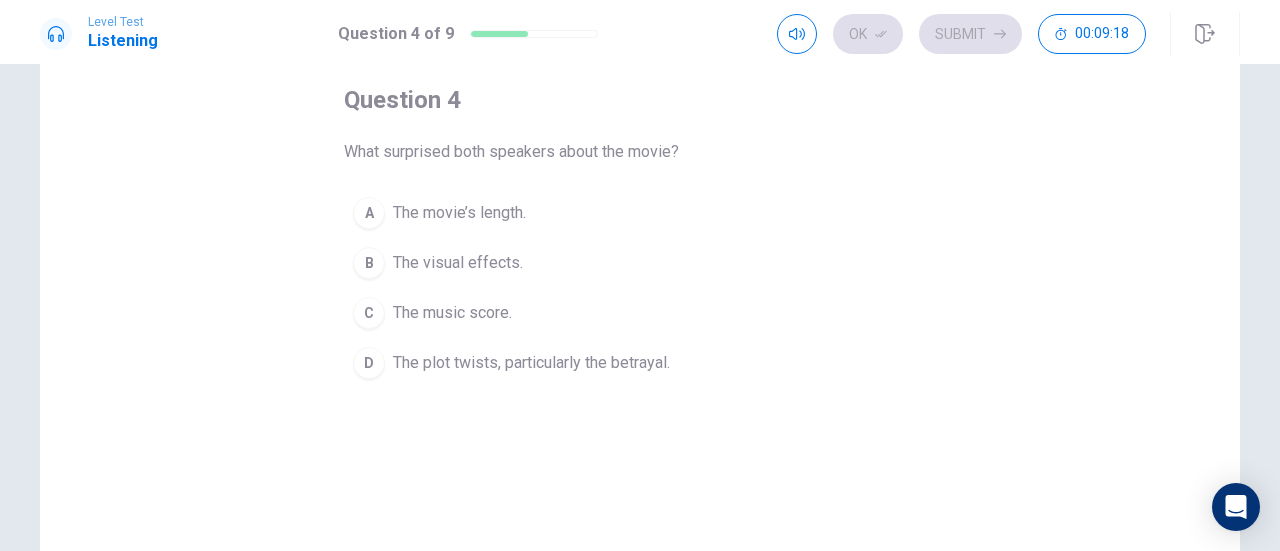 click on "D" at bounding box center [369, 363] 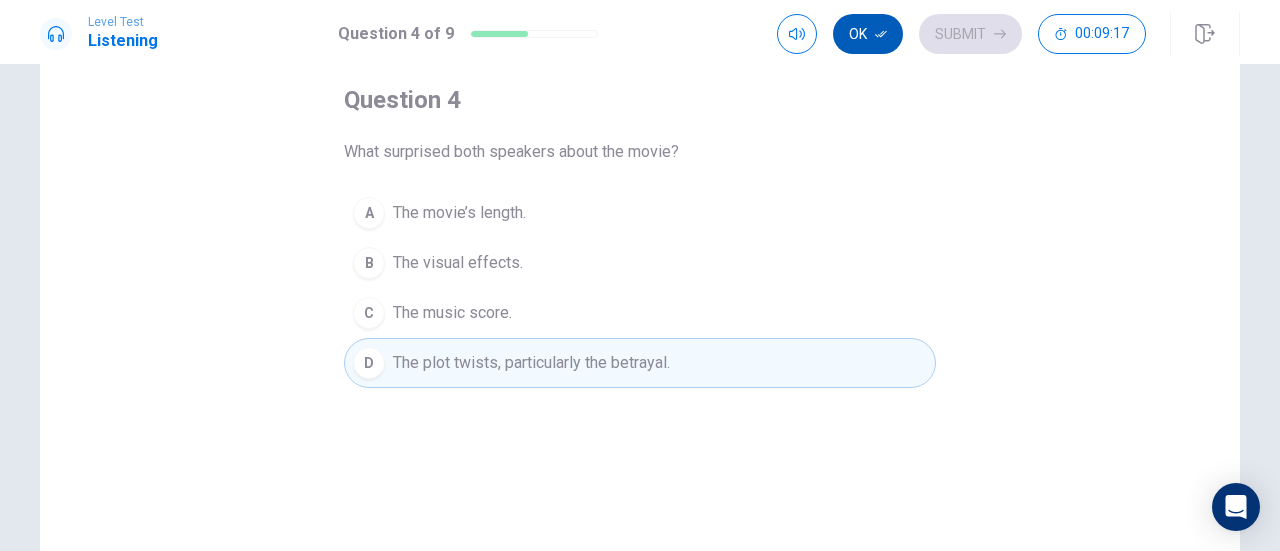 click on "Ok" at bounding box center [868, 34] 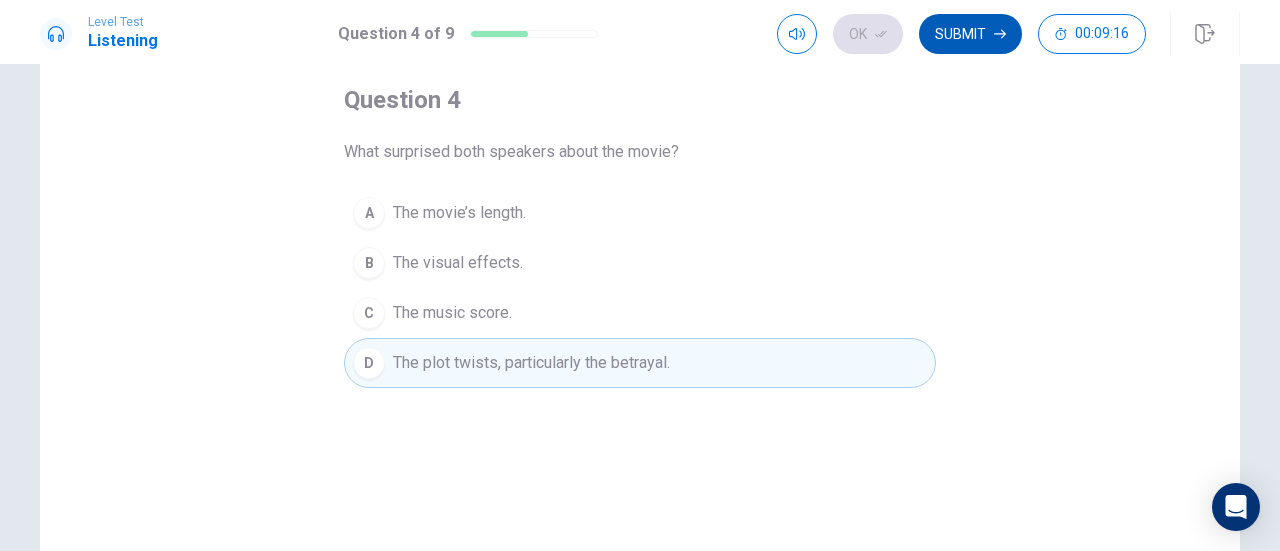 click on "Submit" at bounding box center (970, 34) 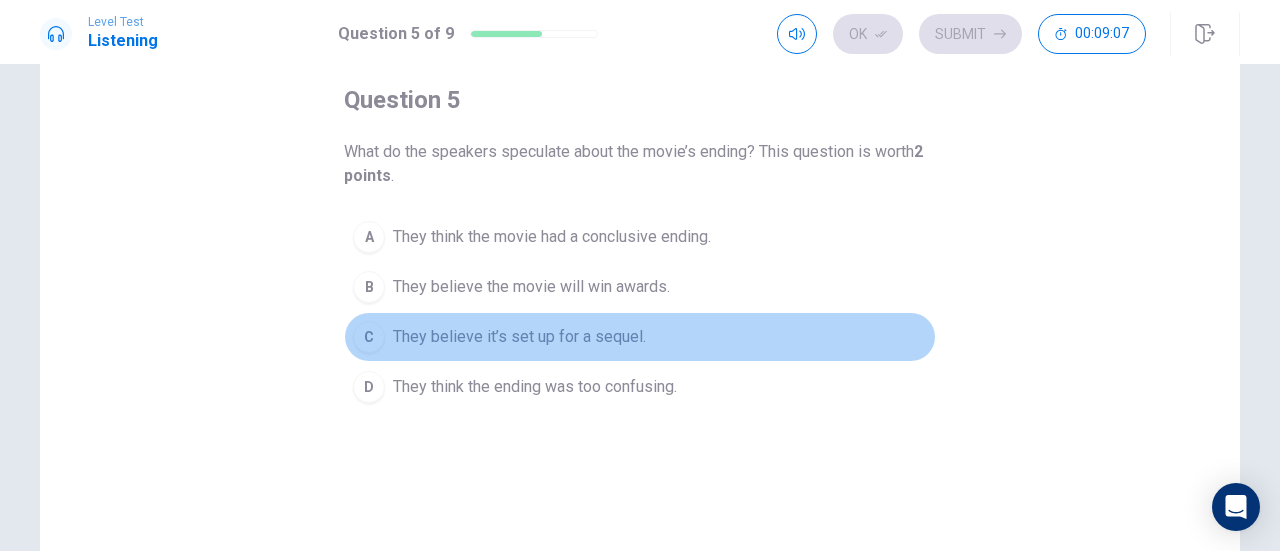 click on "C" at bounding box center (369, 337) 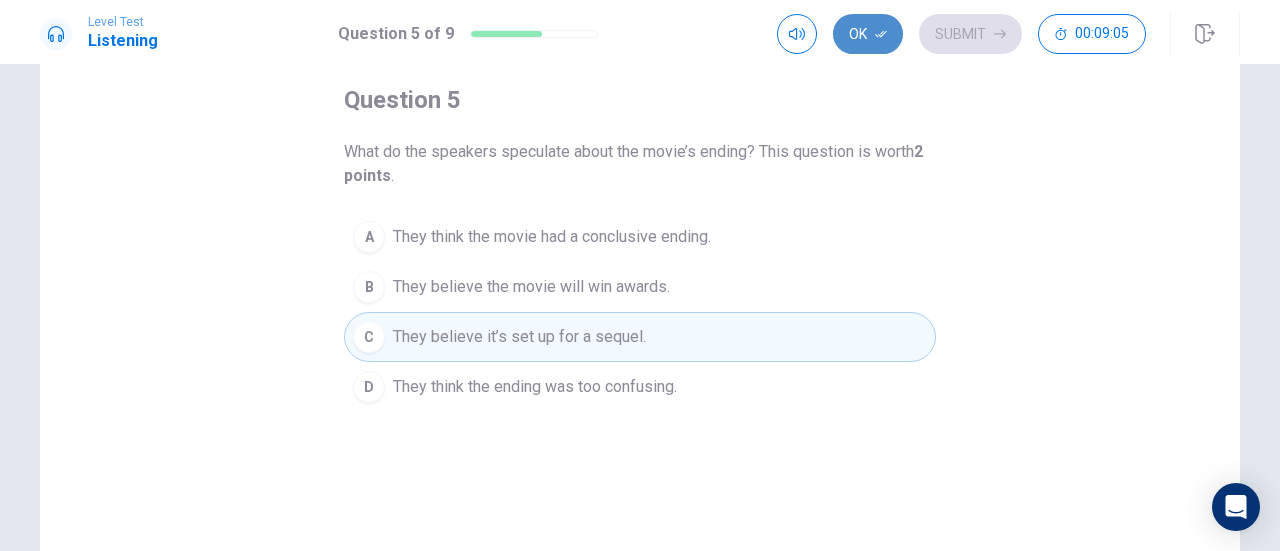 click on "Ok" at bounding box center [868, 34] 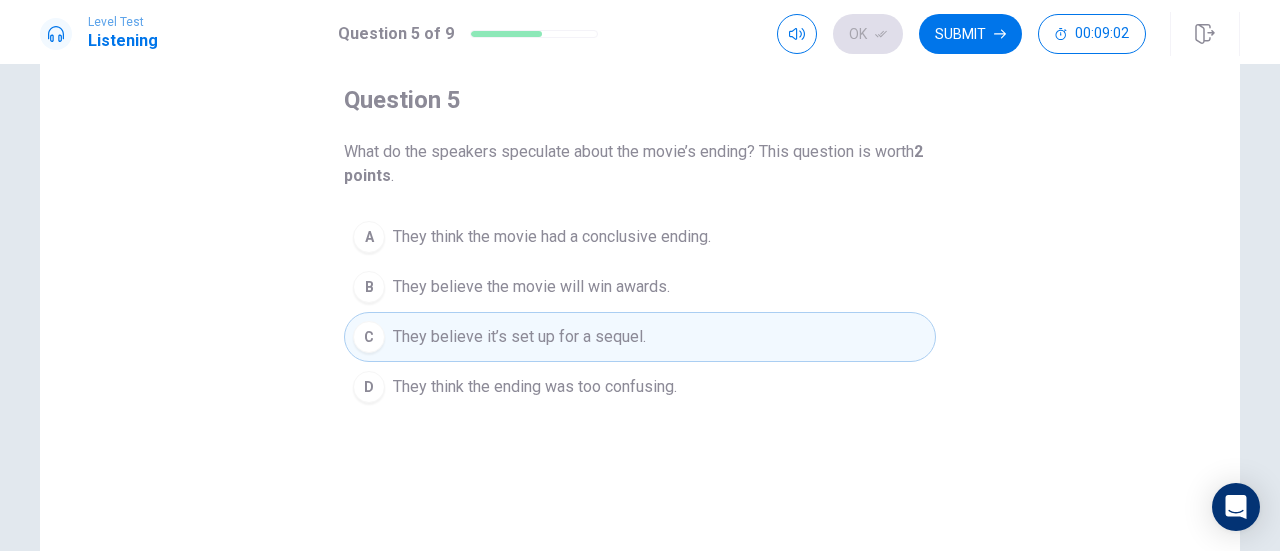 click on "They believe the movie will win awards." at bounding box center [531, 287] 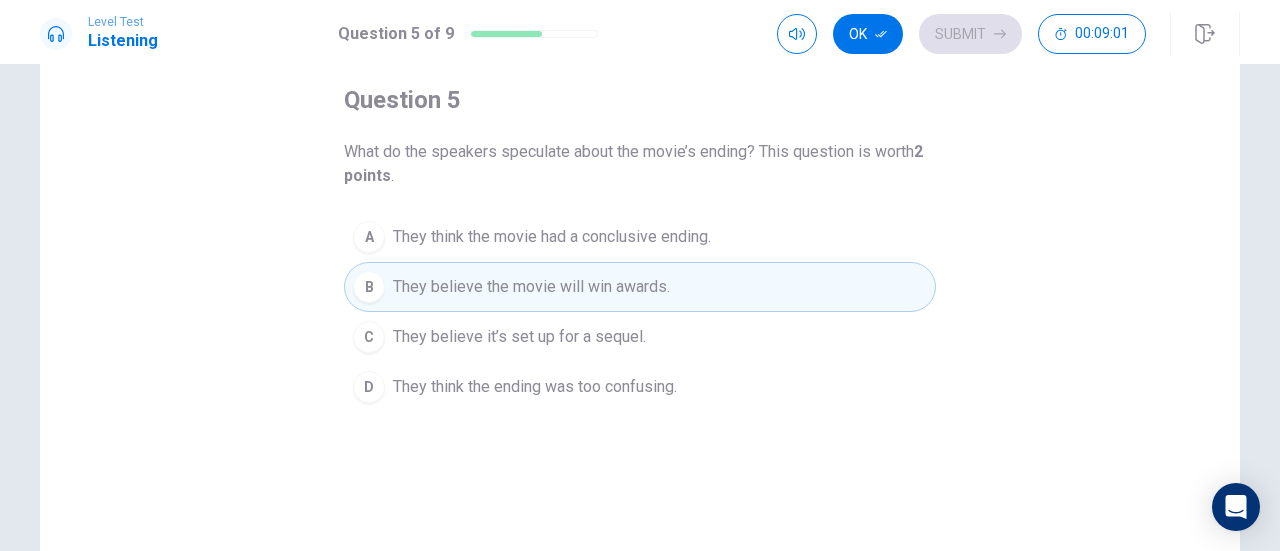 click on "They believe it’s set up for a sequel." at bounding box center [519, 337] 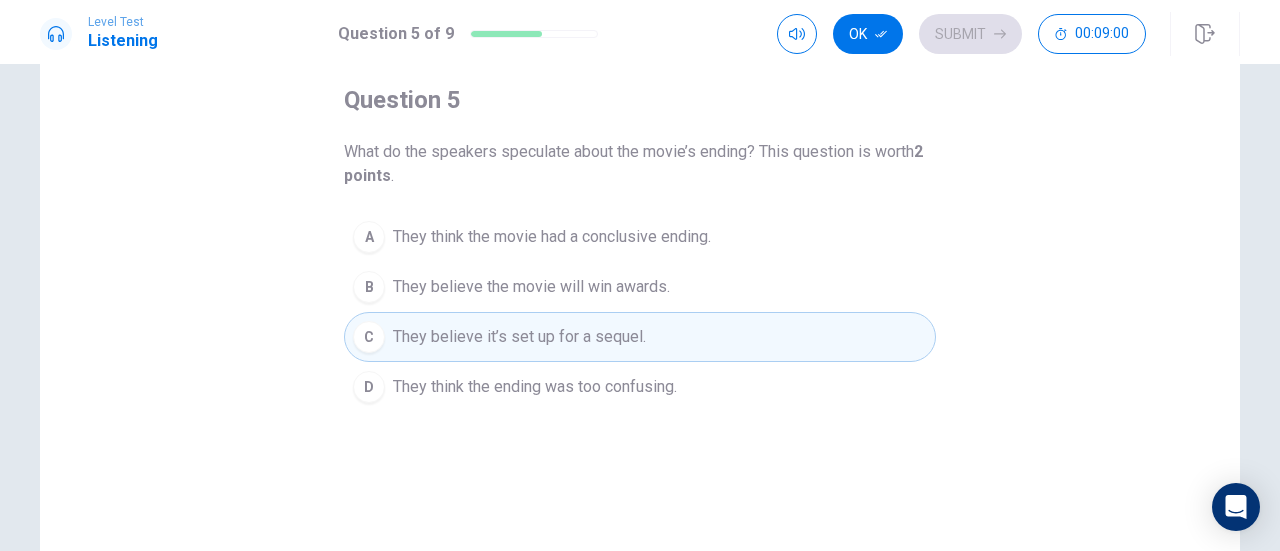 click on "Ok" at bounding box center [868, 34] 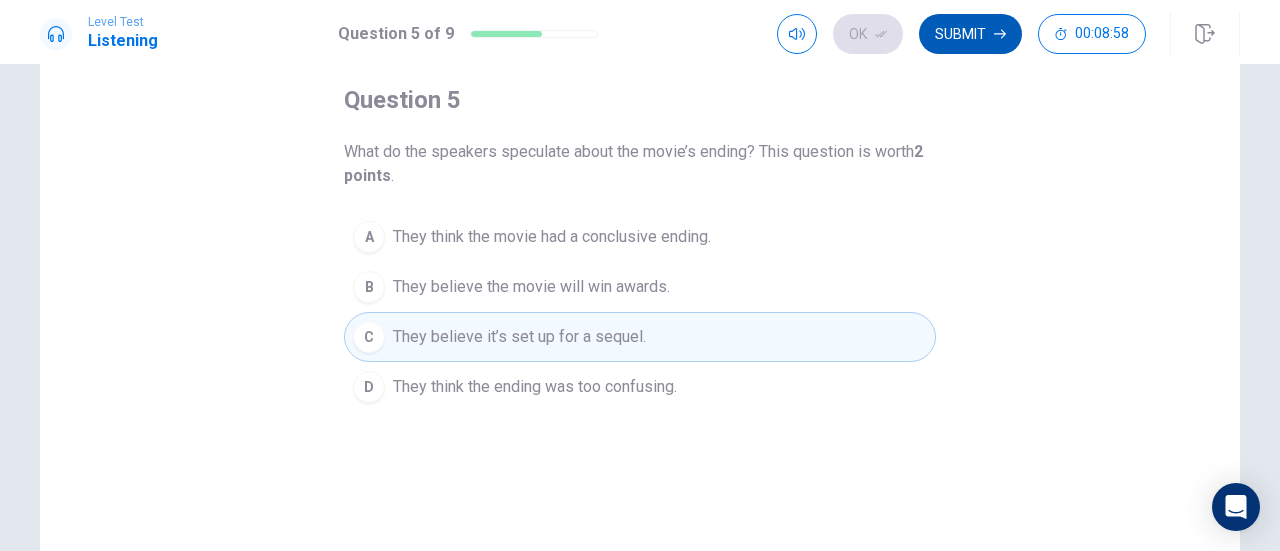click on "Submit" at bounding box center (970, 34) 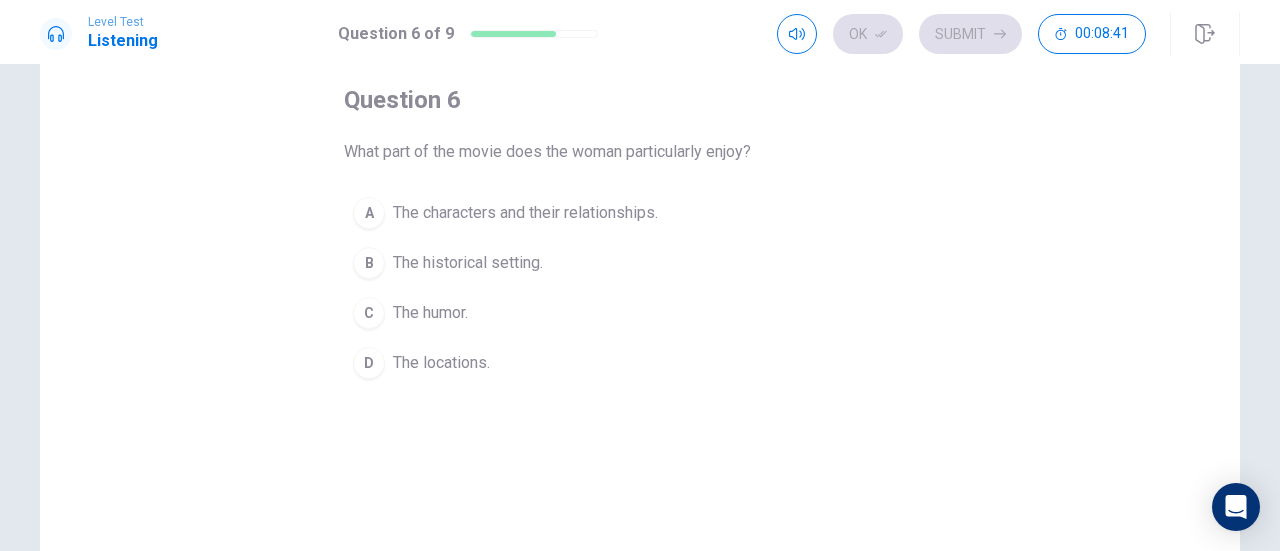 click on "A" at bounding box center (369, 213) 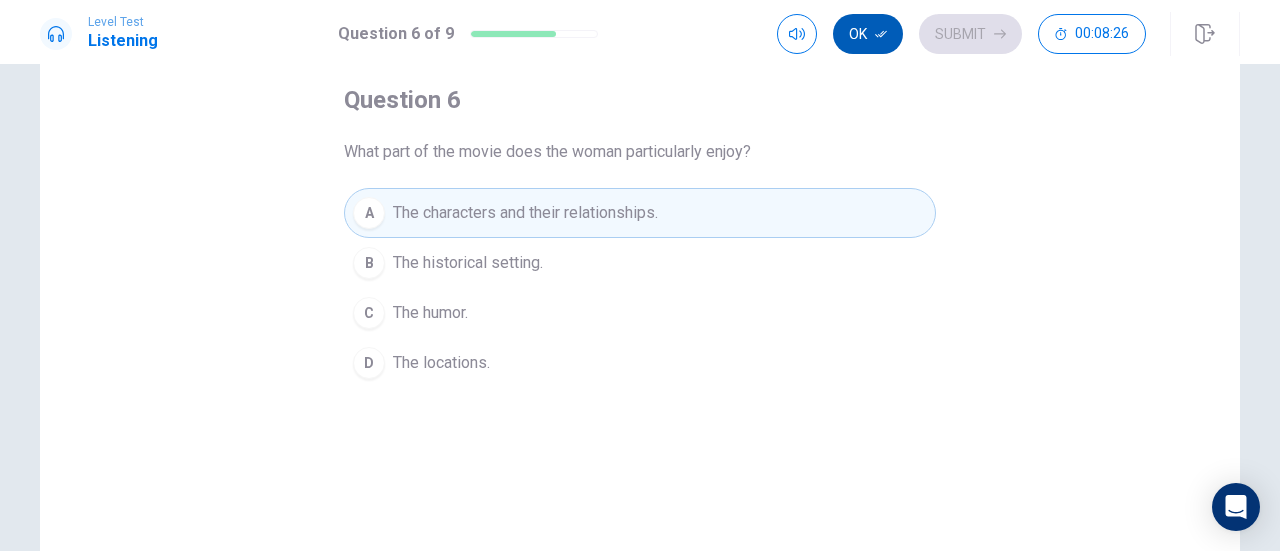 click on "Ok" at bounding box center [868, 34] 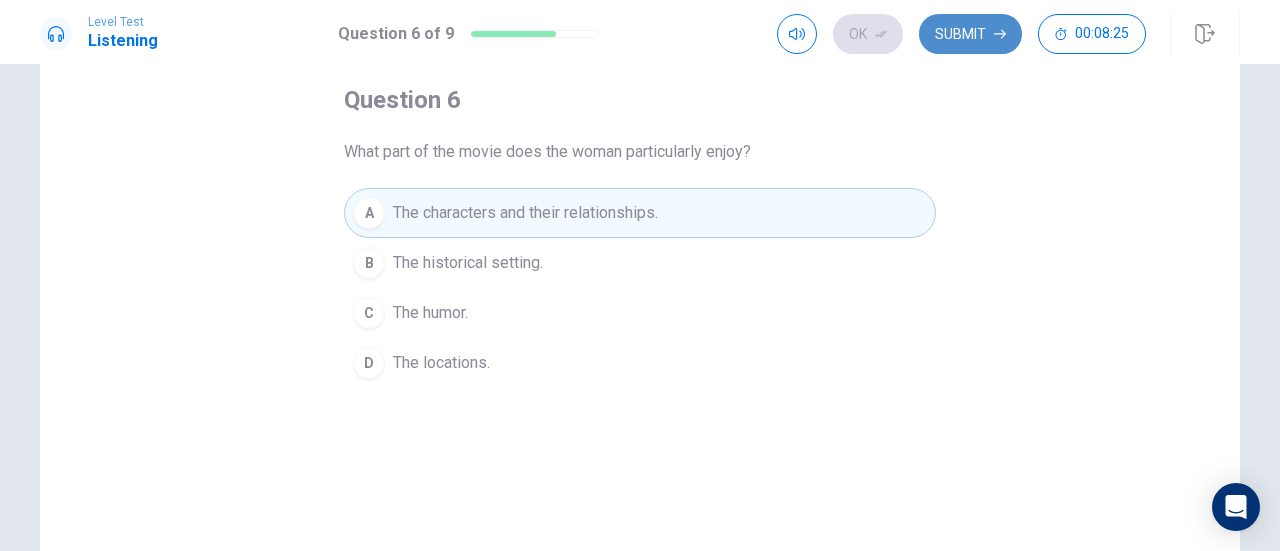 click on "Submit" at bounding box center (970, 34) 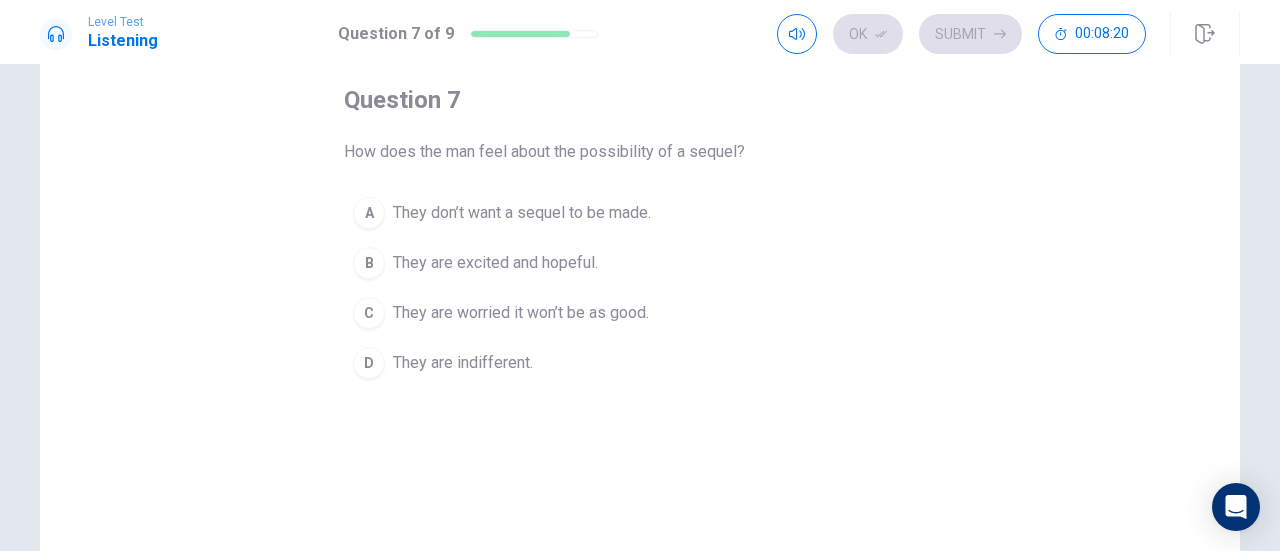 click on "B" at bounding box center [369, 263] 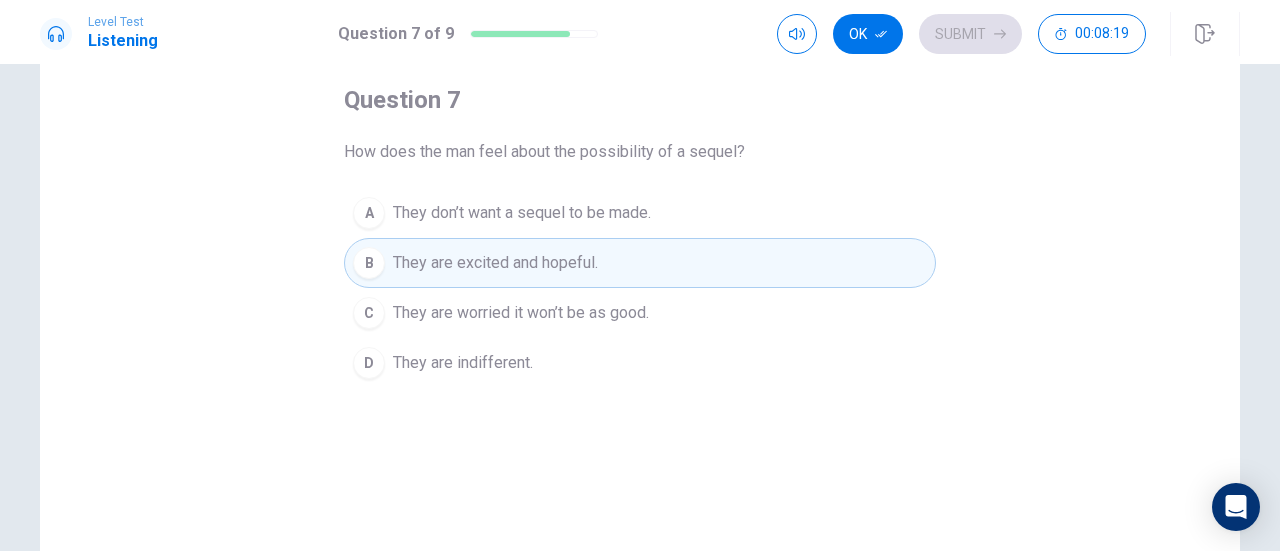click on "Ok" at bounding box center [868, 34] 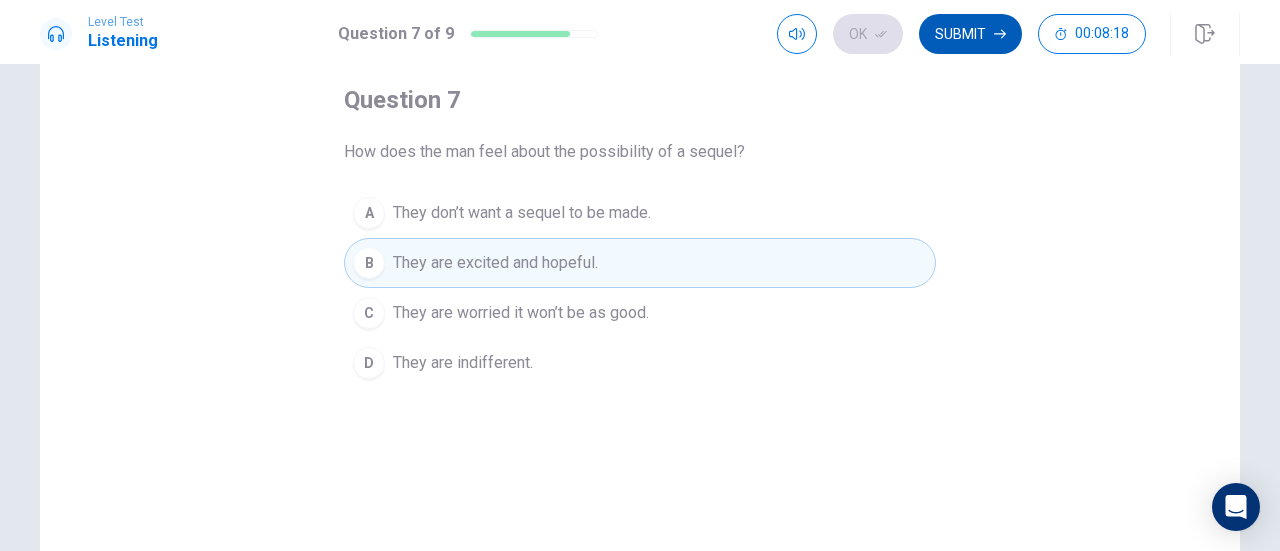 click on "Submit" at bounding box center [970, 34] 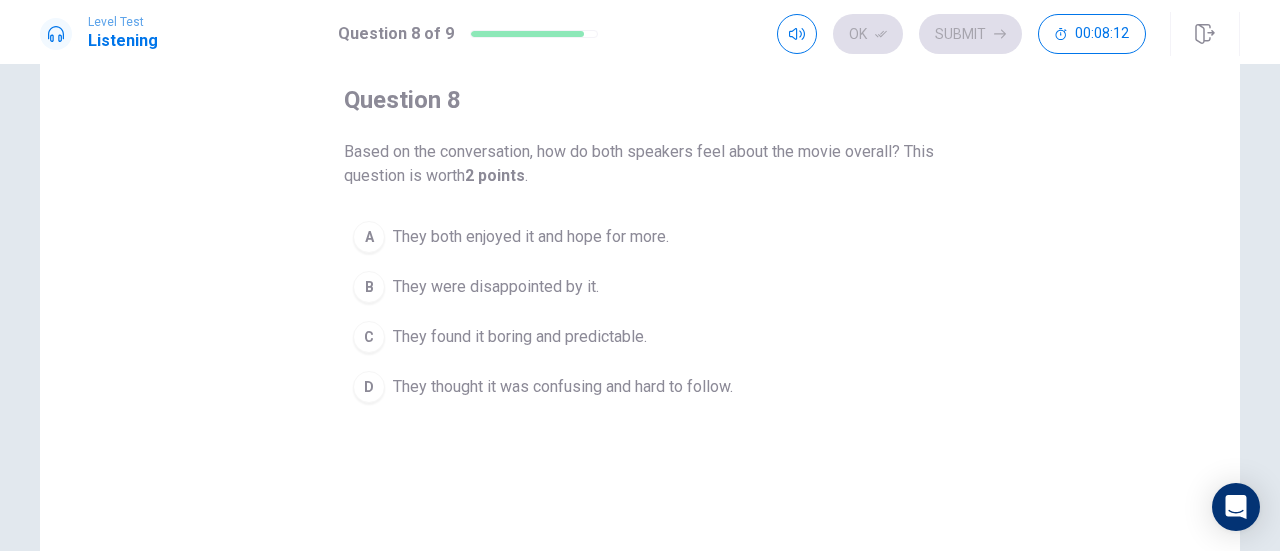 click on "A" at bounding box center (369, 237) 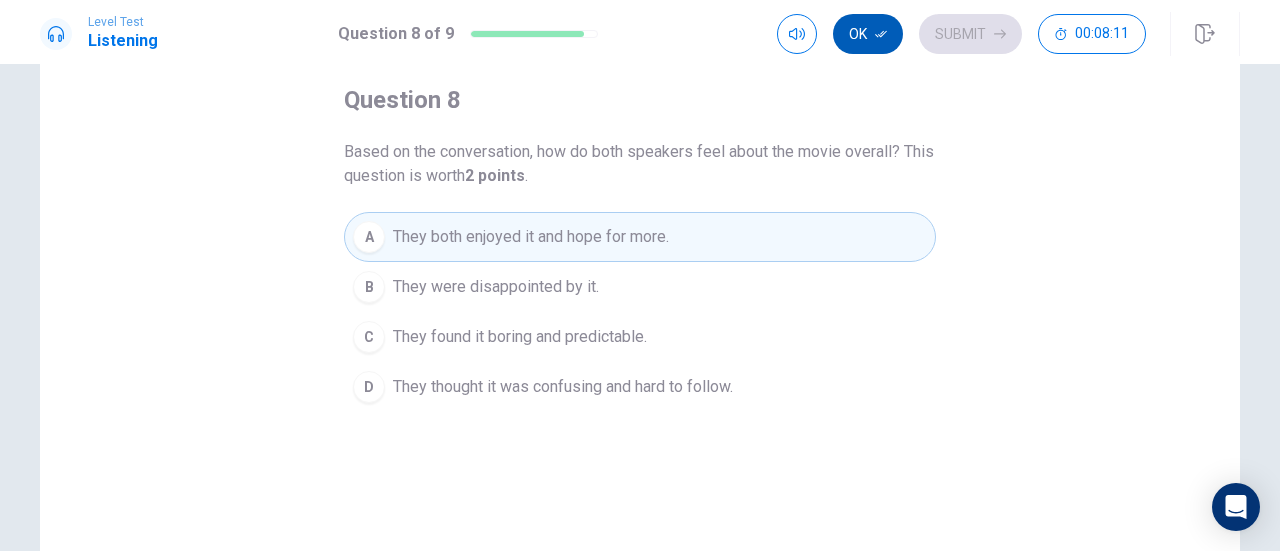 click on "Ok" at bounding box center (868, 34) 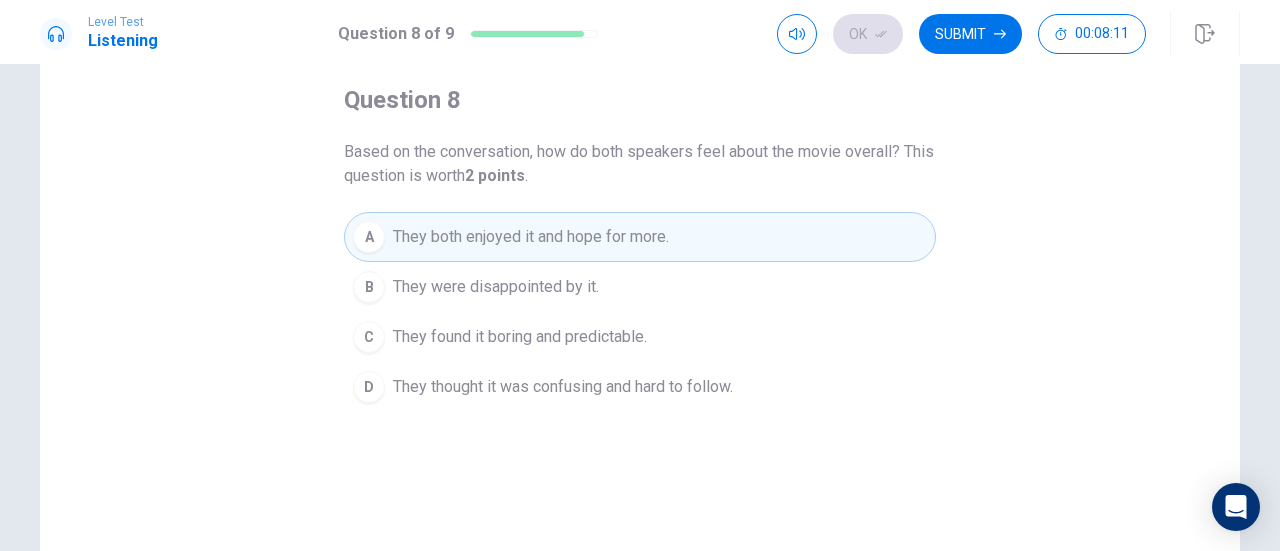 click on "Submit" at bounding box center [970, 34] 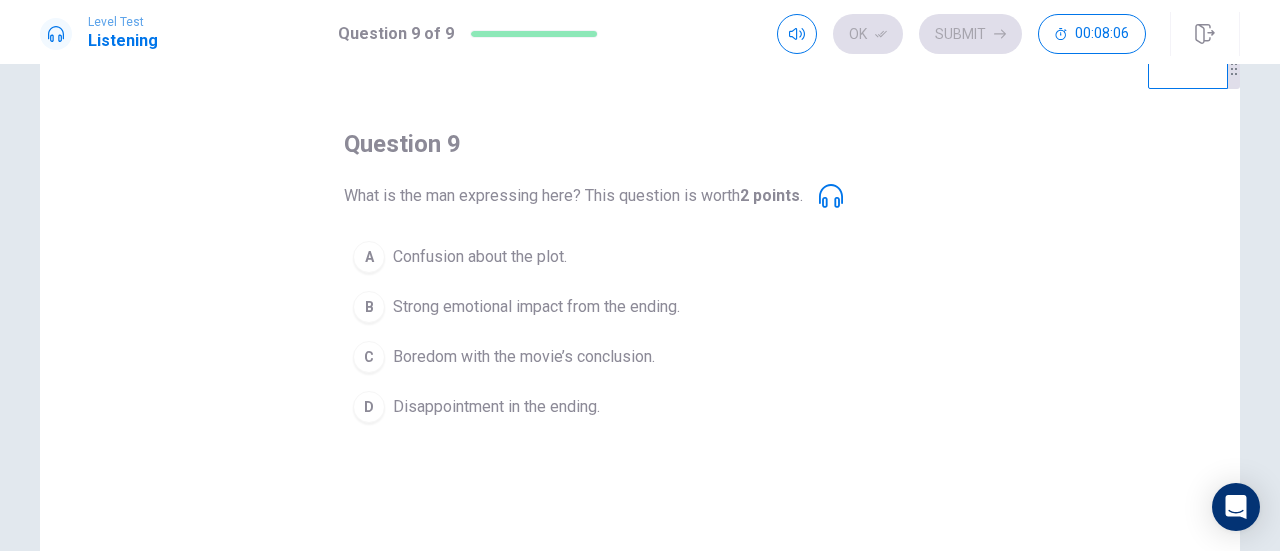 scroll, scrollTop: 100, scrollLeft: 0, axis: vertical 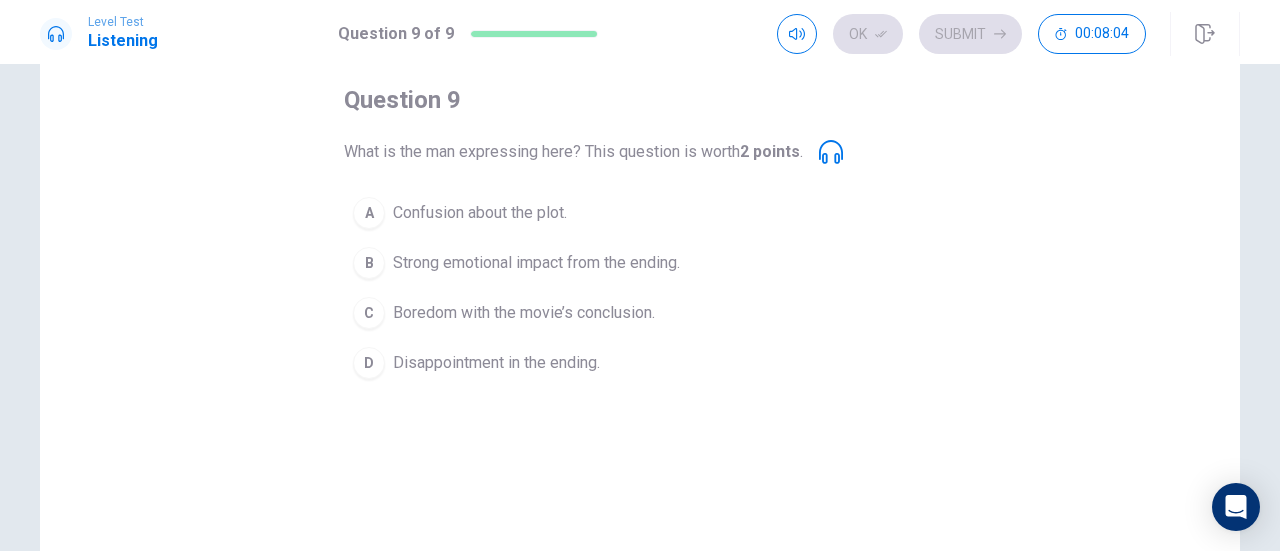 click on "B" at bounding box center (369, 263) 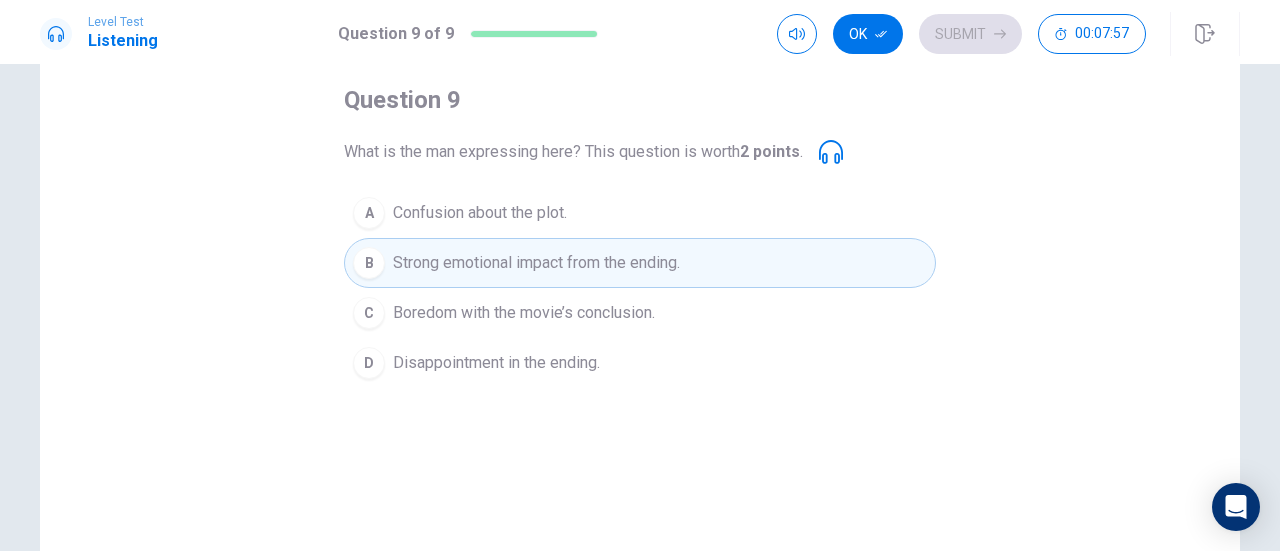click on "Ok" at bounding box center [868, 34] 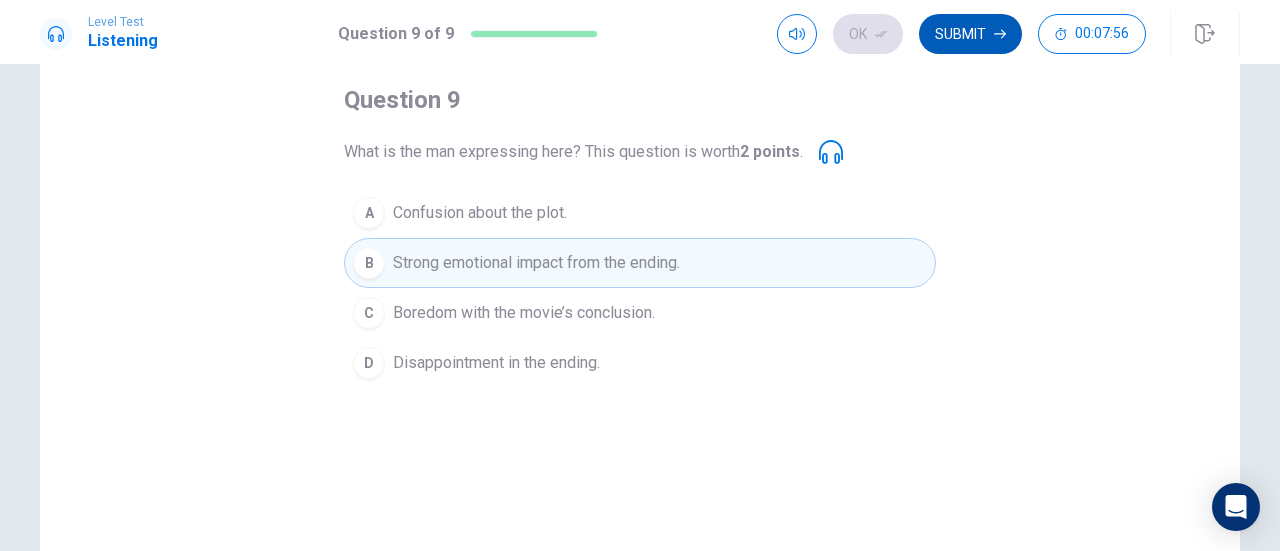 click on "Submit" at bounding box center (970, 34) 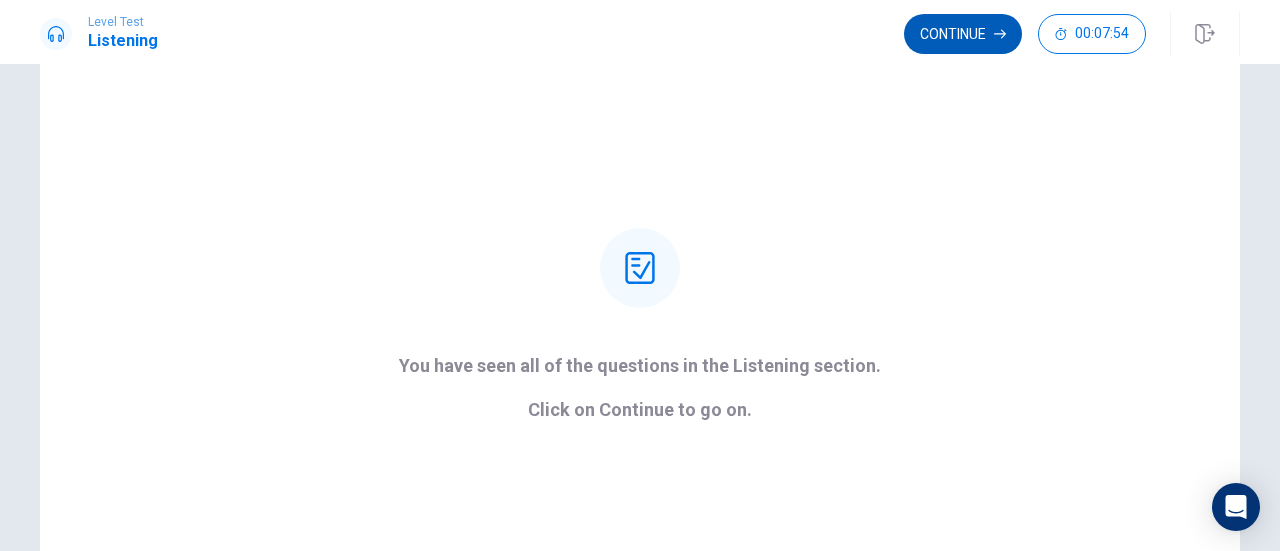 click on "Continue" at bounding box center [963, 34] 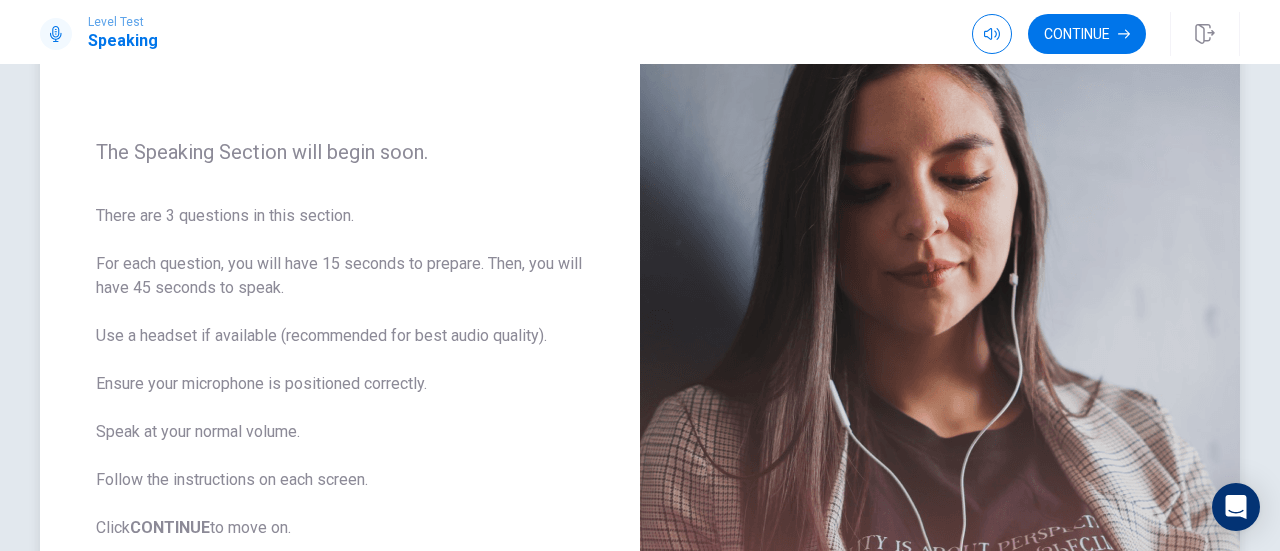 scroll, scrollTop: 100, scrollLeft: 0, axis: vertical 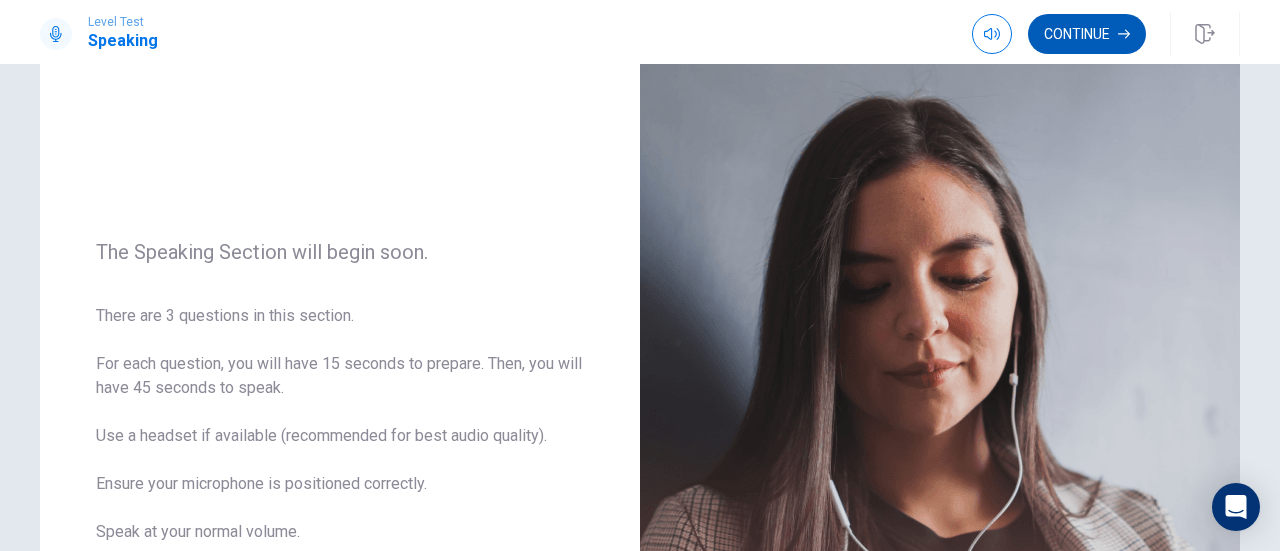 click on "Continue" at bounding box center (1087, 34) 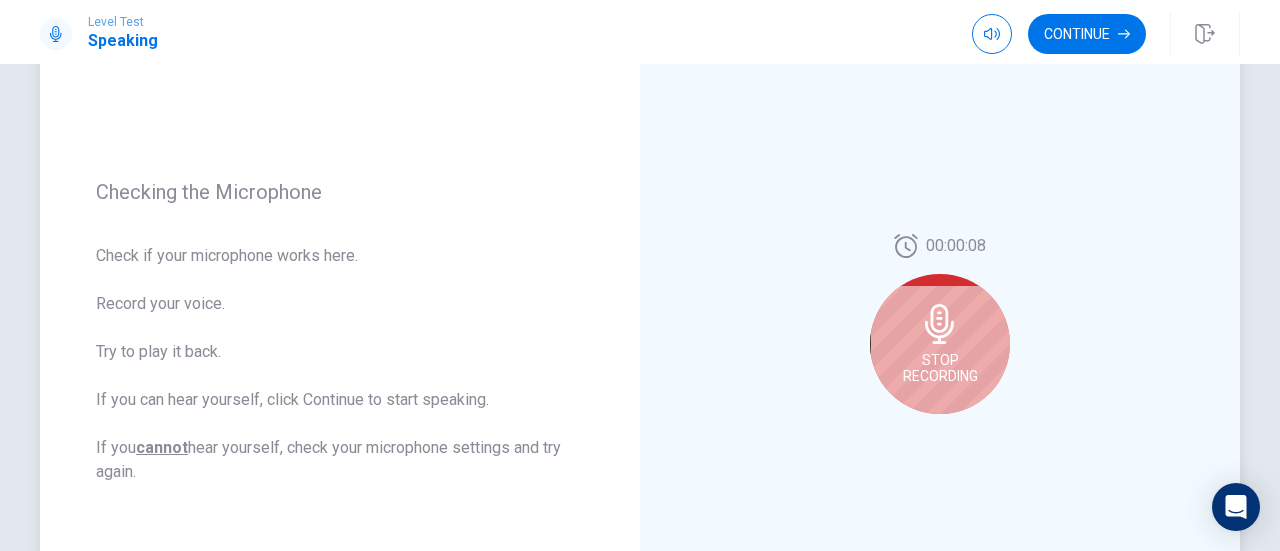 scroll, scrollTop: 300, scrollLeft: 0, axis: vertical 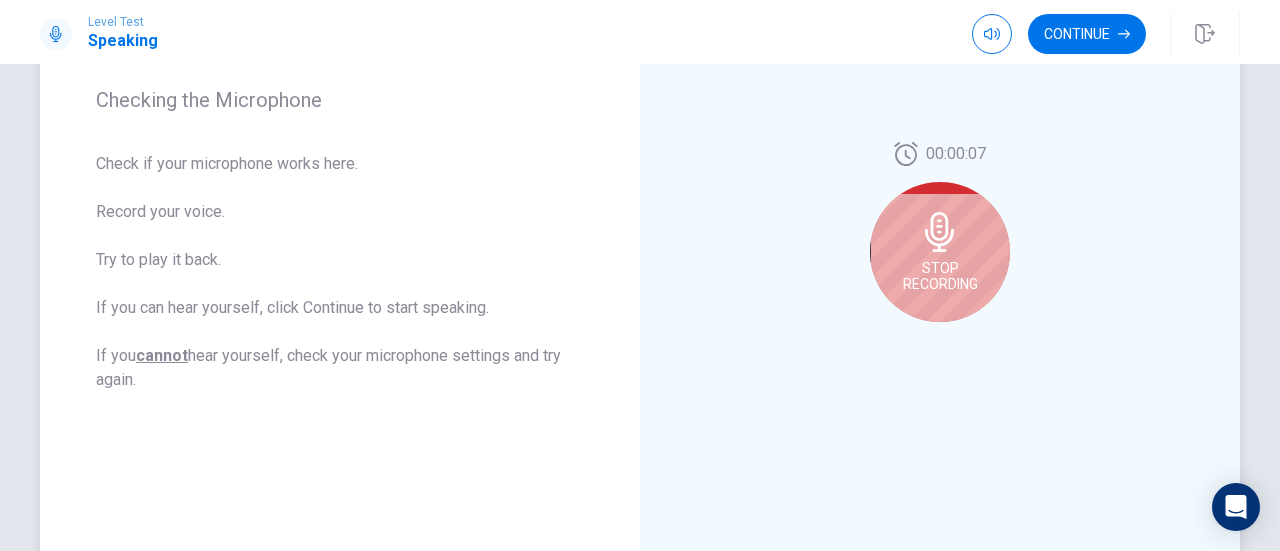 click on "Stop   Recording" at bounding box center (940, 276) 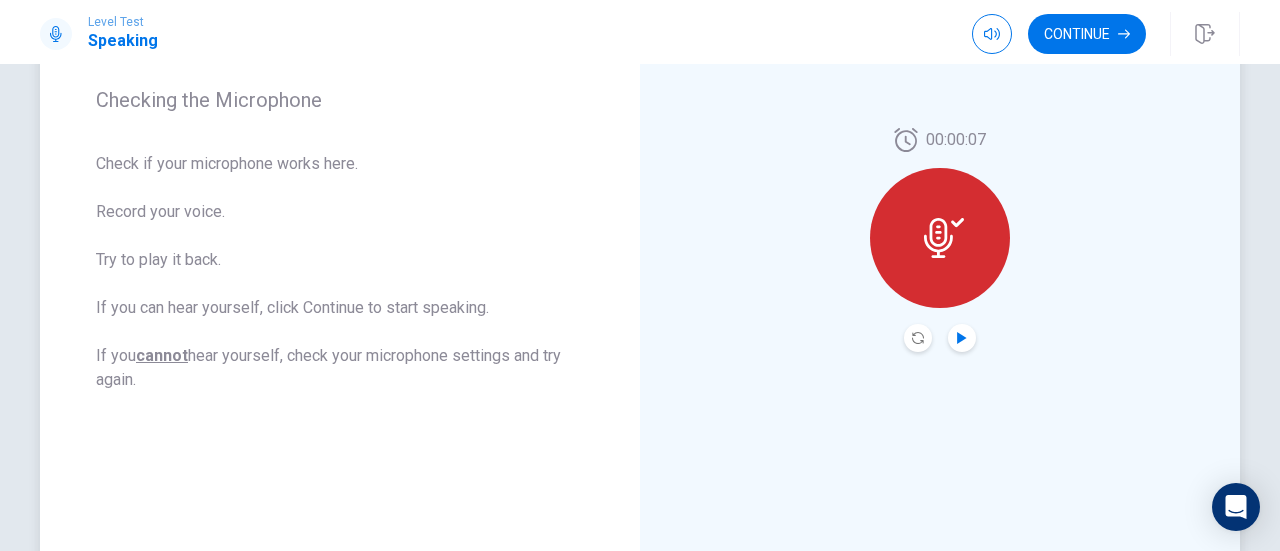 click 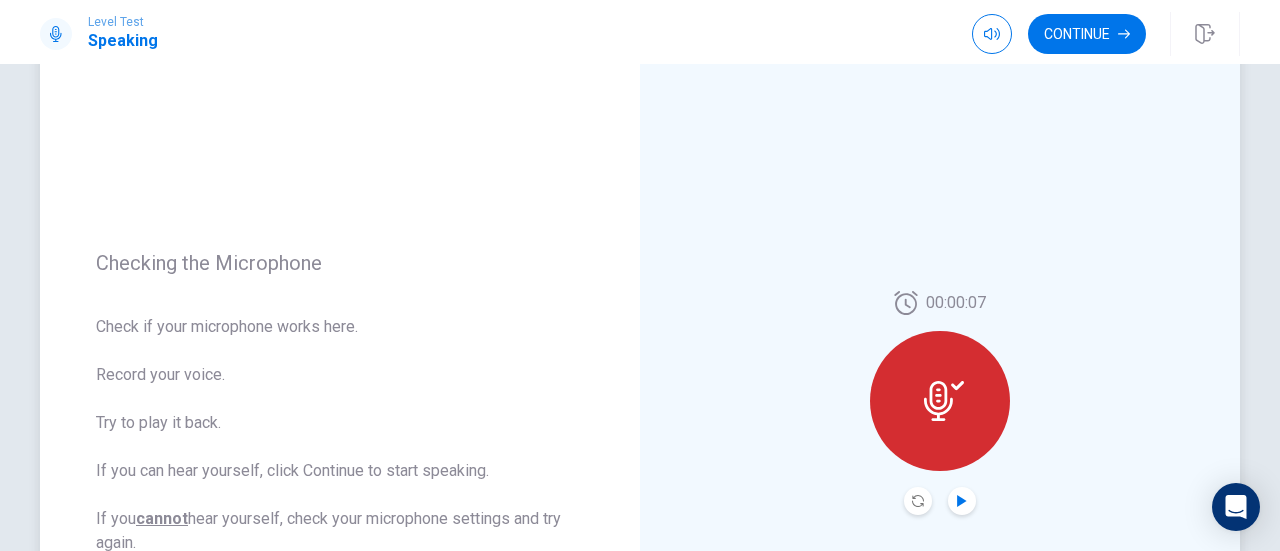 scroll, scrollTop: 128, scrollLeft: 0, axis: vertical 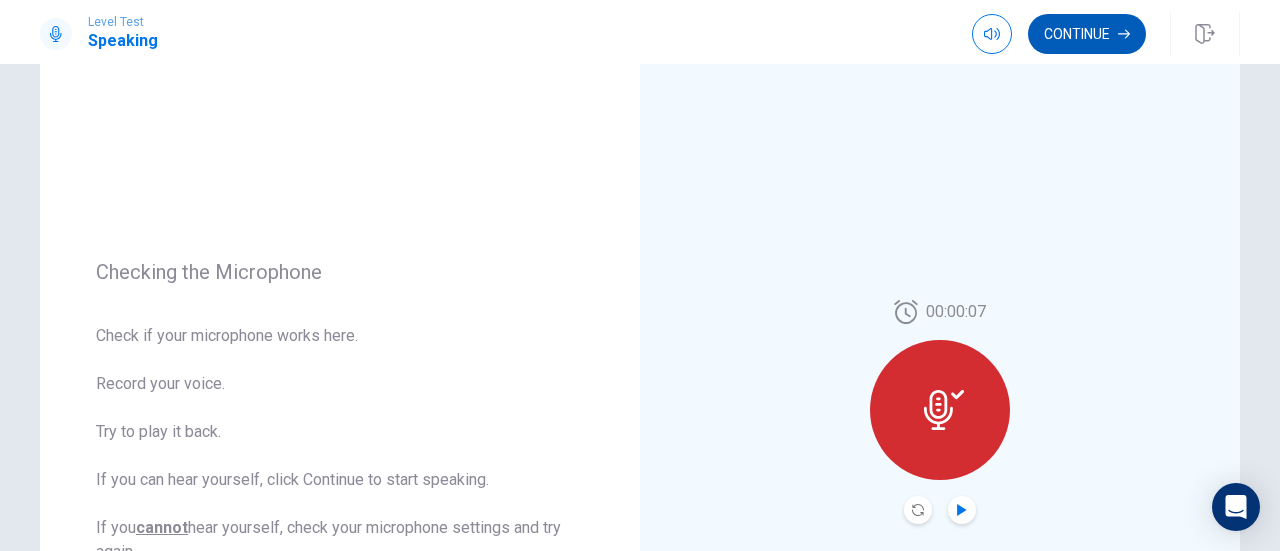 click on "Continue" at bounding box center [1087, 34] 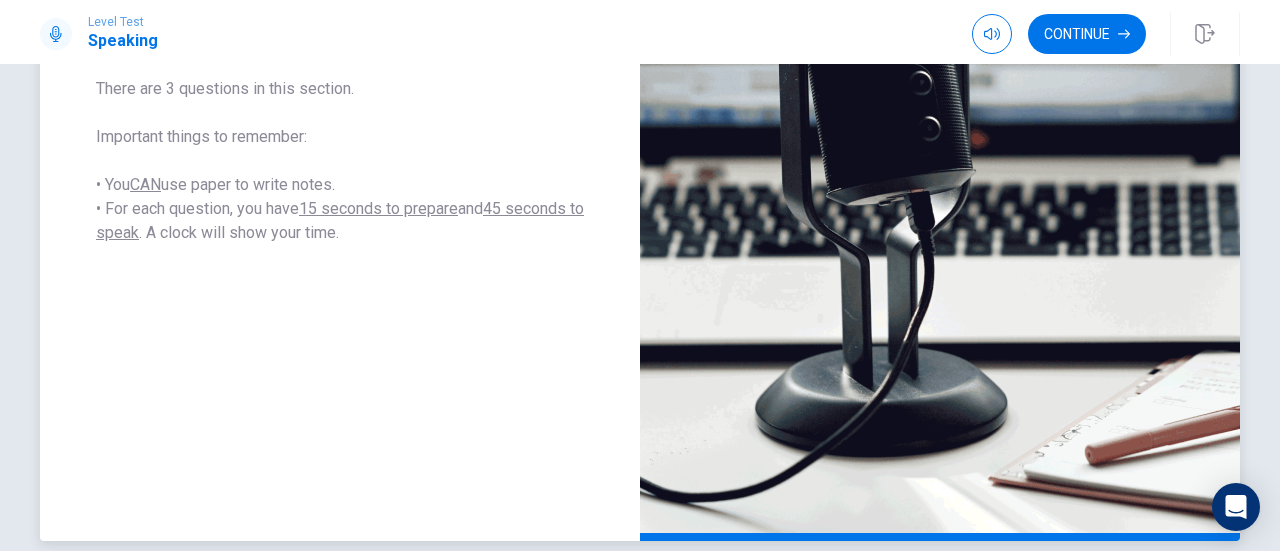 scroll, scrollTop: 228, scrollLeft: 0, axis: vertical 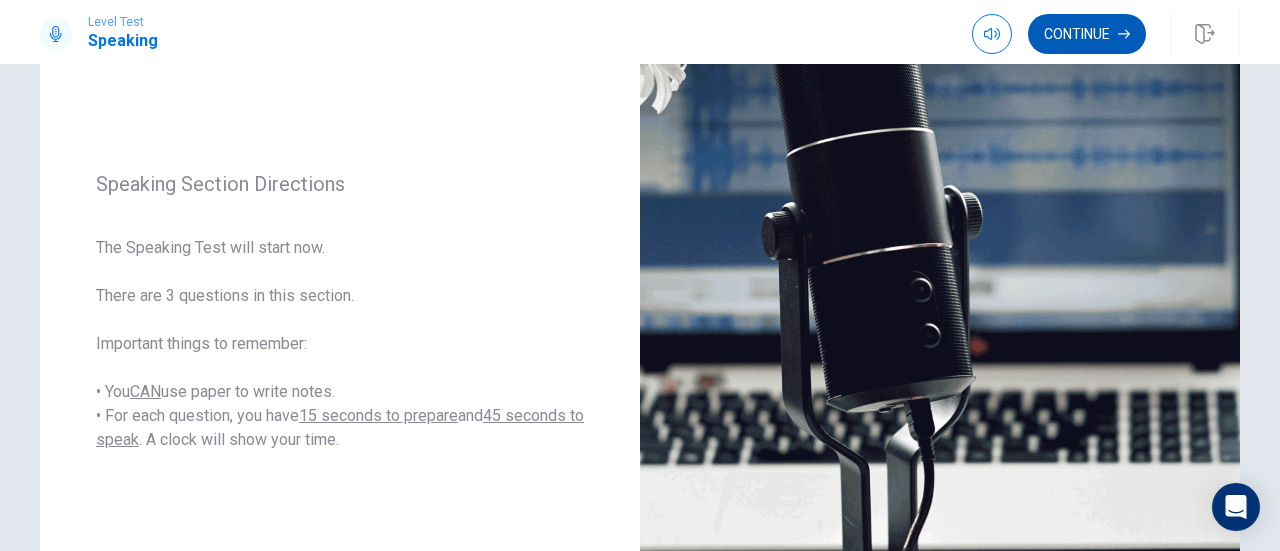 click on "Continue" at bounding box center (1087, 34) 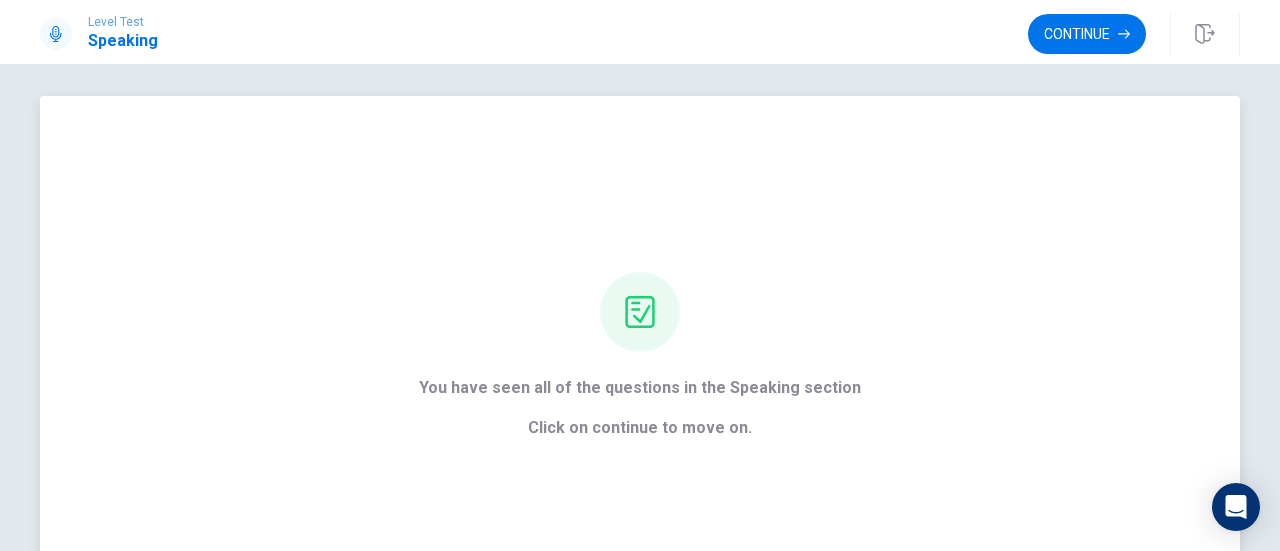 scroll, scrollTop: 0, scrollLeft: 0, axis: both 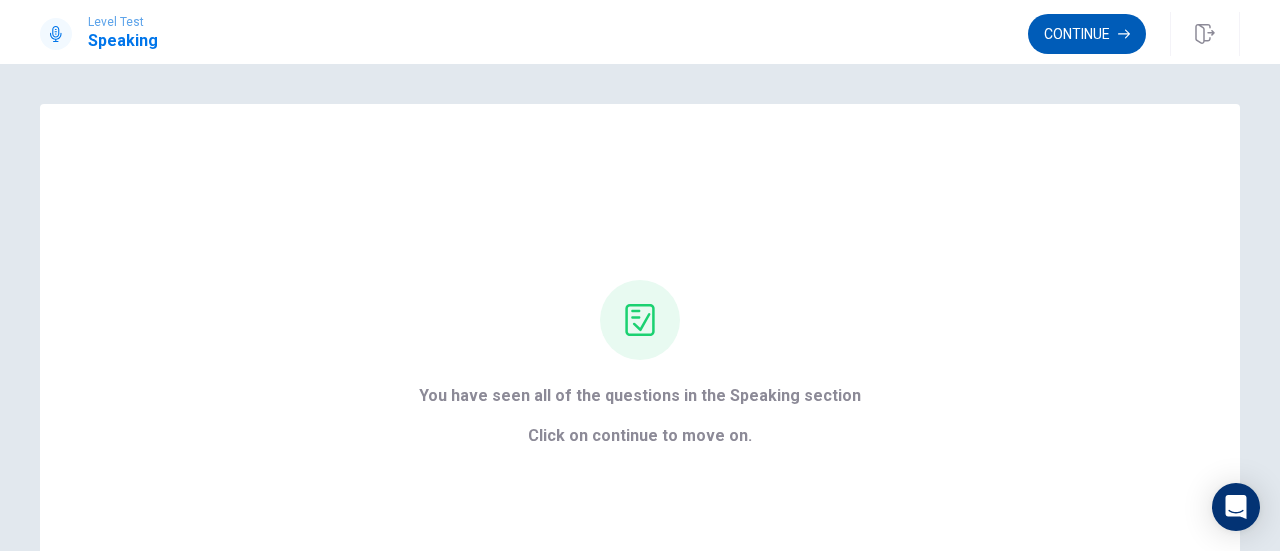 click on "Continue" at bounding box center (1087, 34) 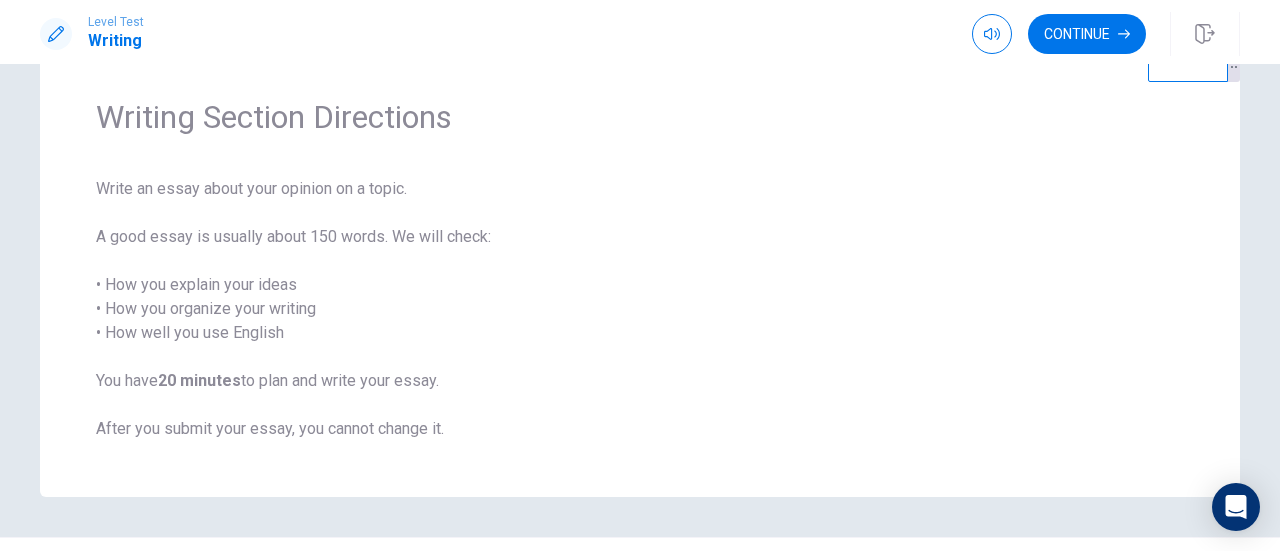 scroll, scrollTop: 0, scrollLeft: 0, axis: both 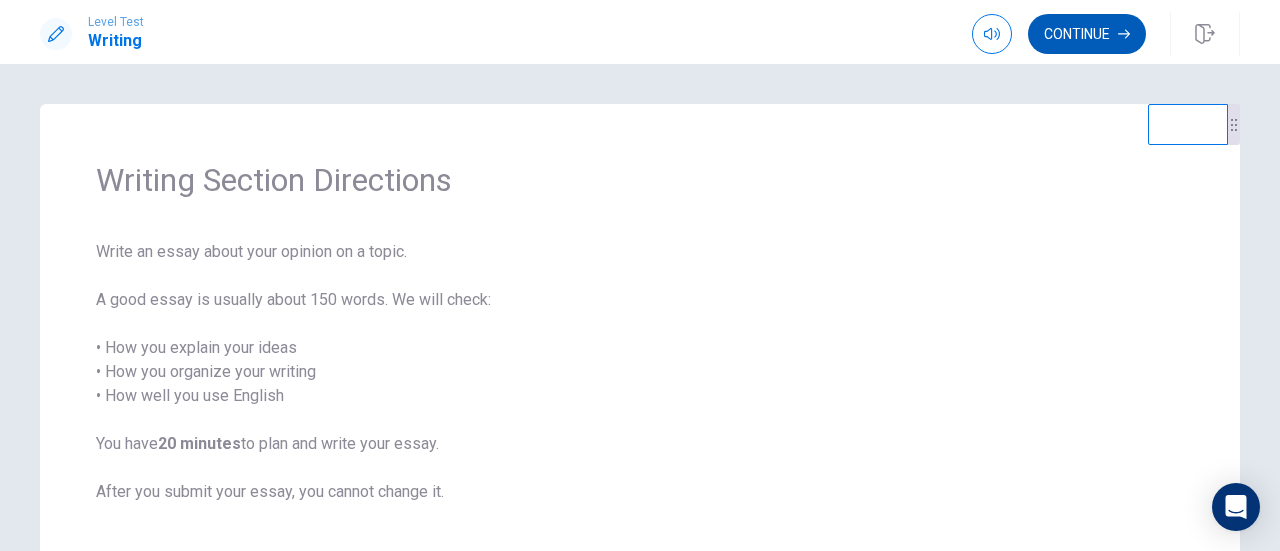 click on "Continue" at bounding box center (1087, 34) 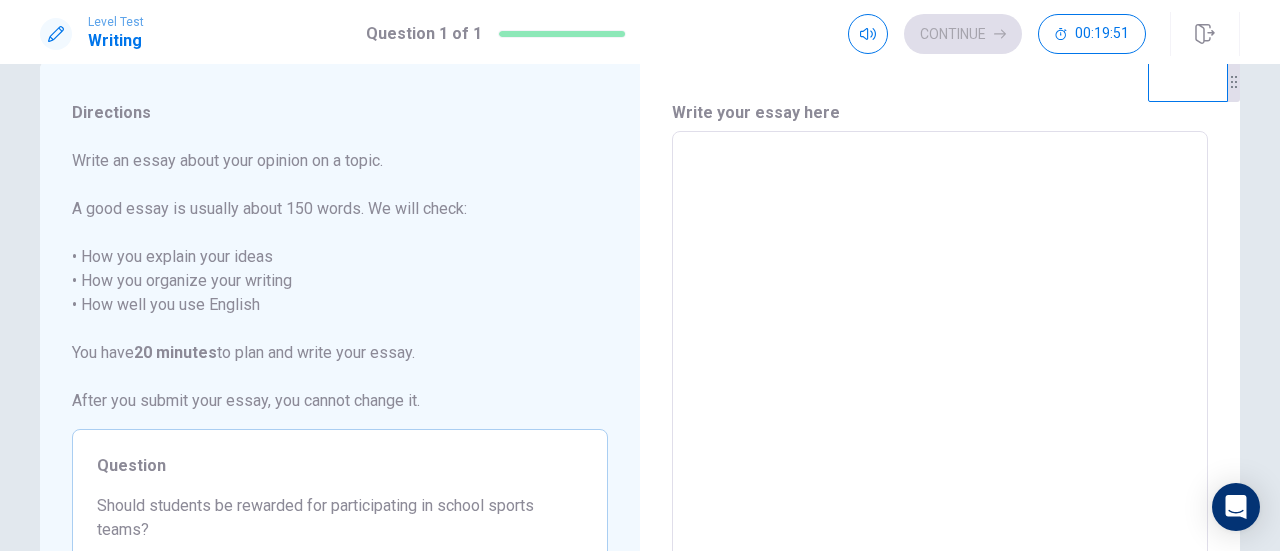 scroll, scrollTop: 0, scrollLeft: 0, axis: both 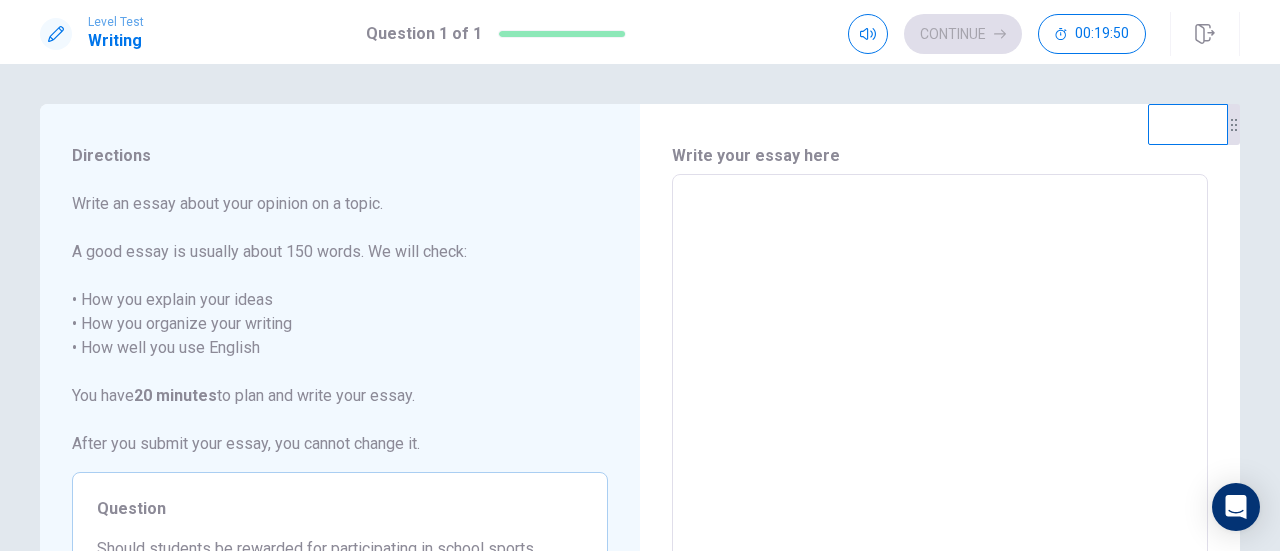 click at bounding box center (940, 451) 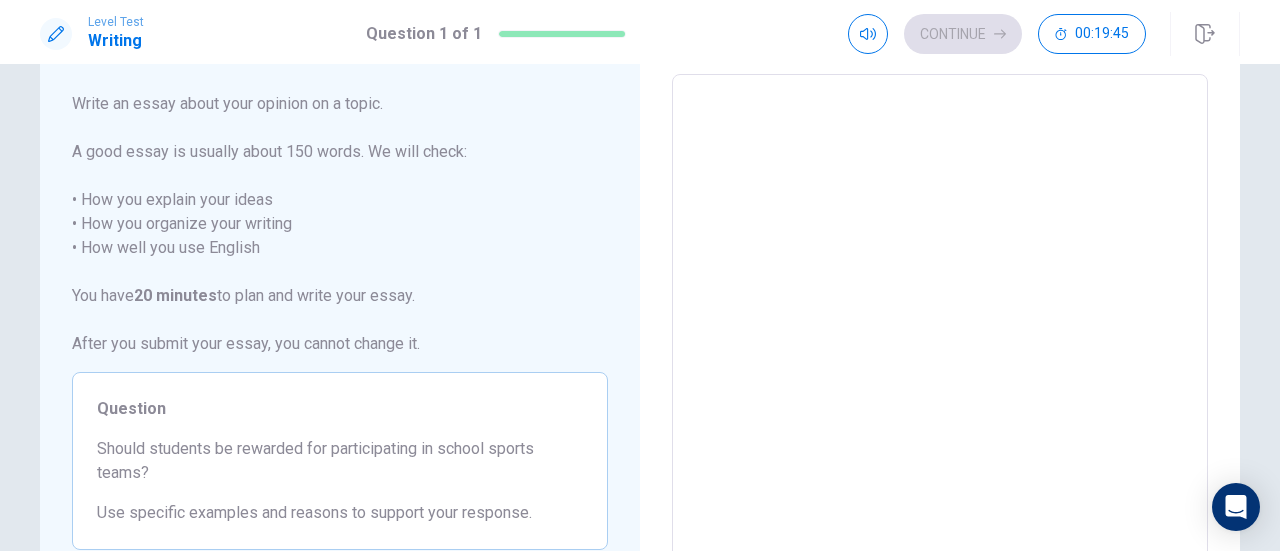 scroll, scrollTop: 0, scrollLeft: 0, axis: both 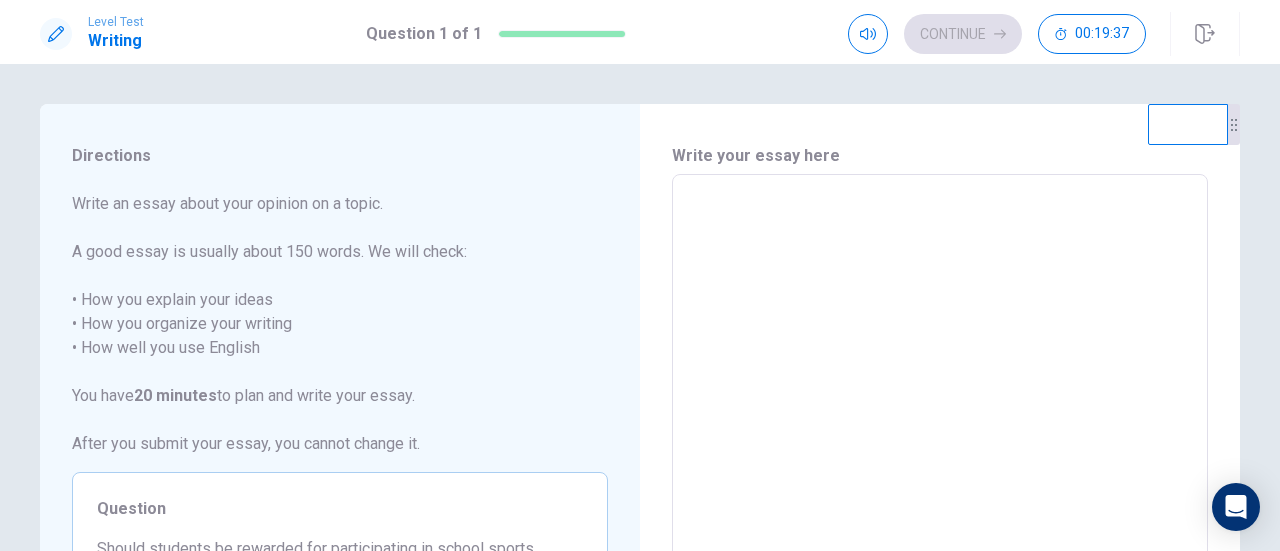 type on "*" 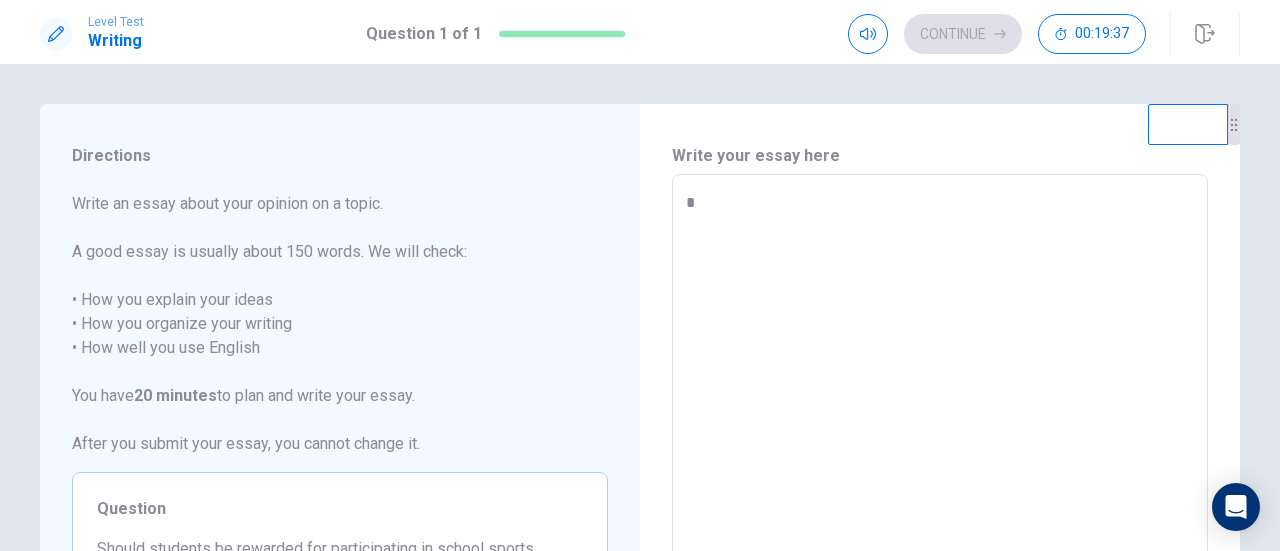 type on "*" 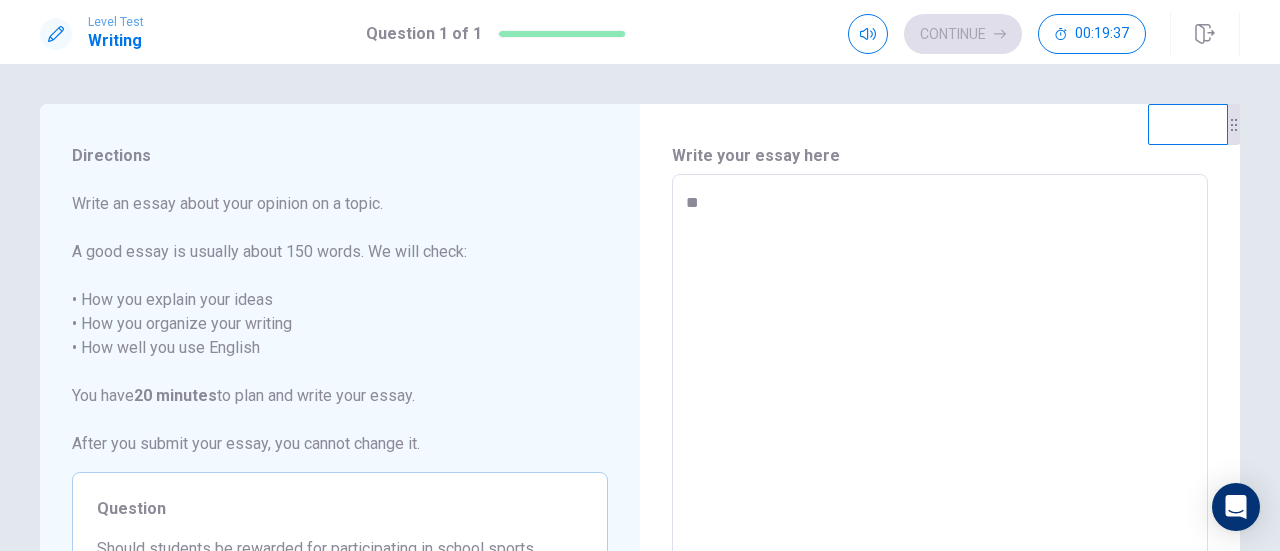 type on "*" 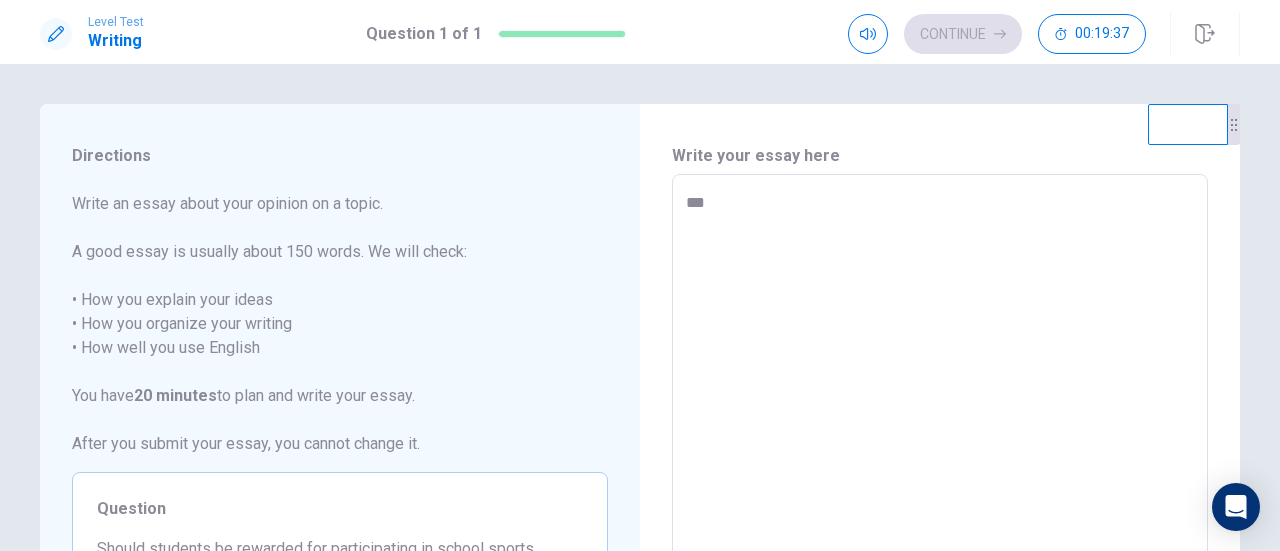 type on "*" 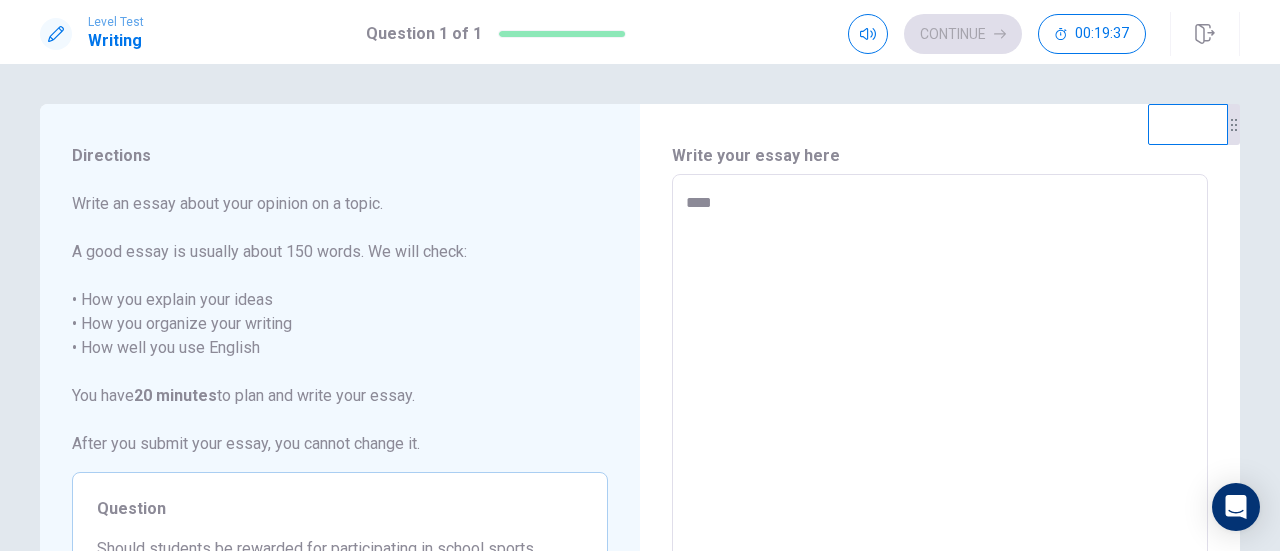 type on "*" 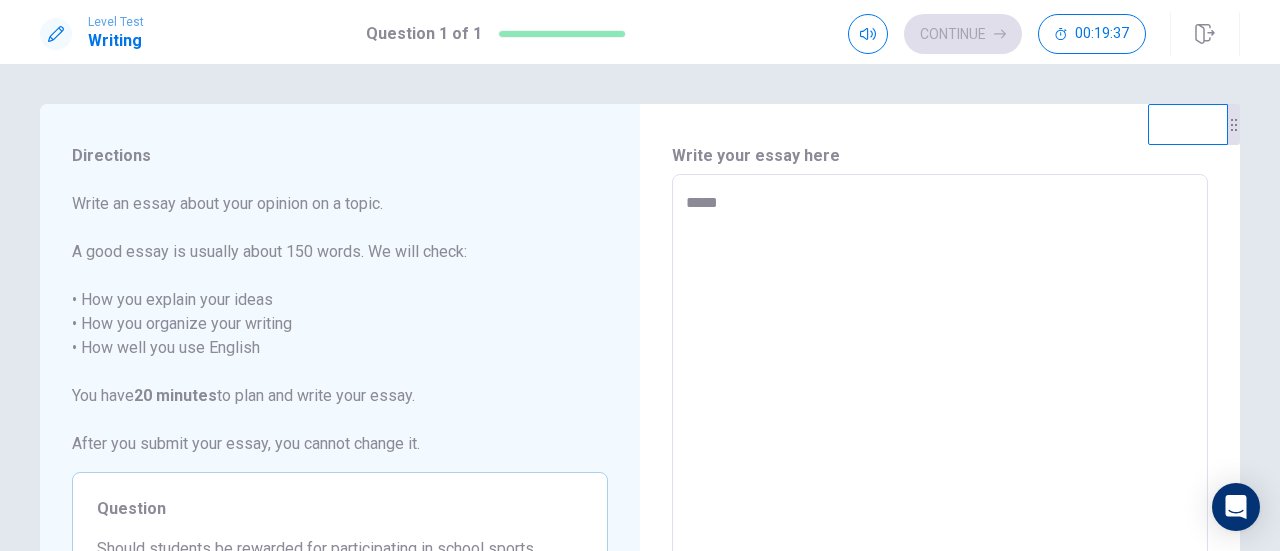 type on "*" 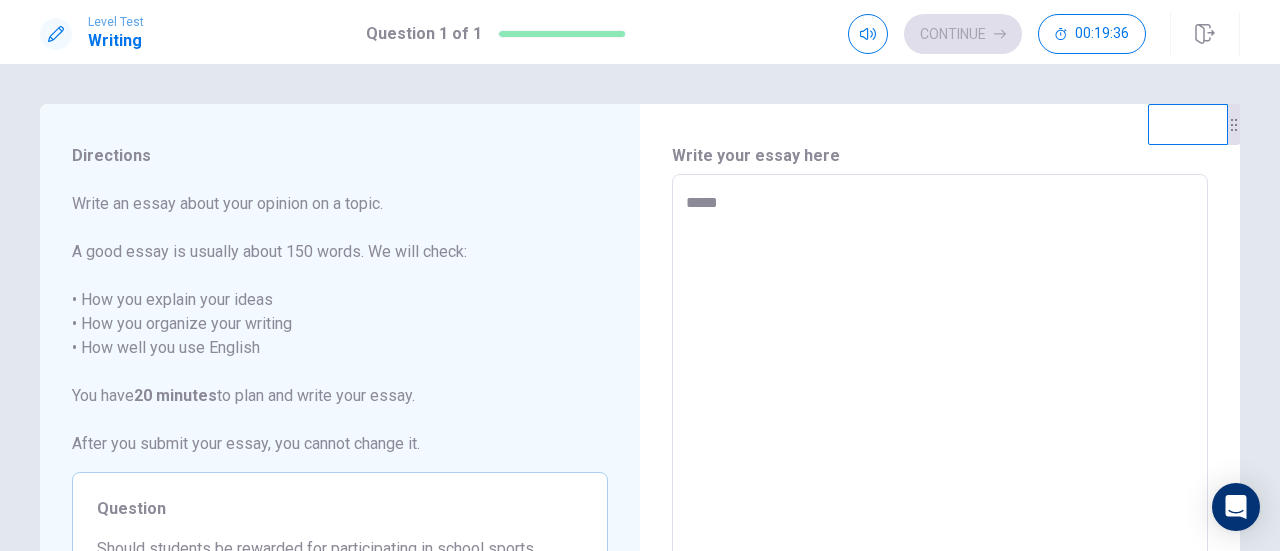 type on "*****" 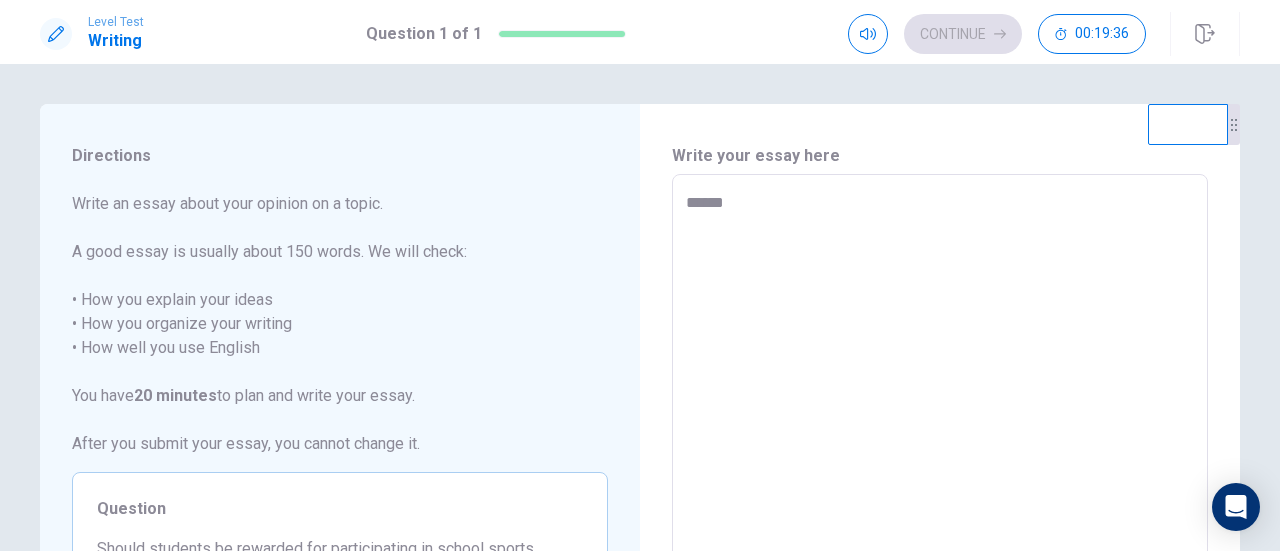 type on "*" 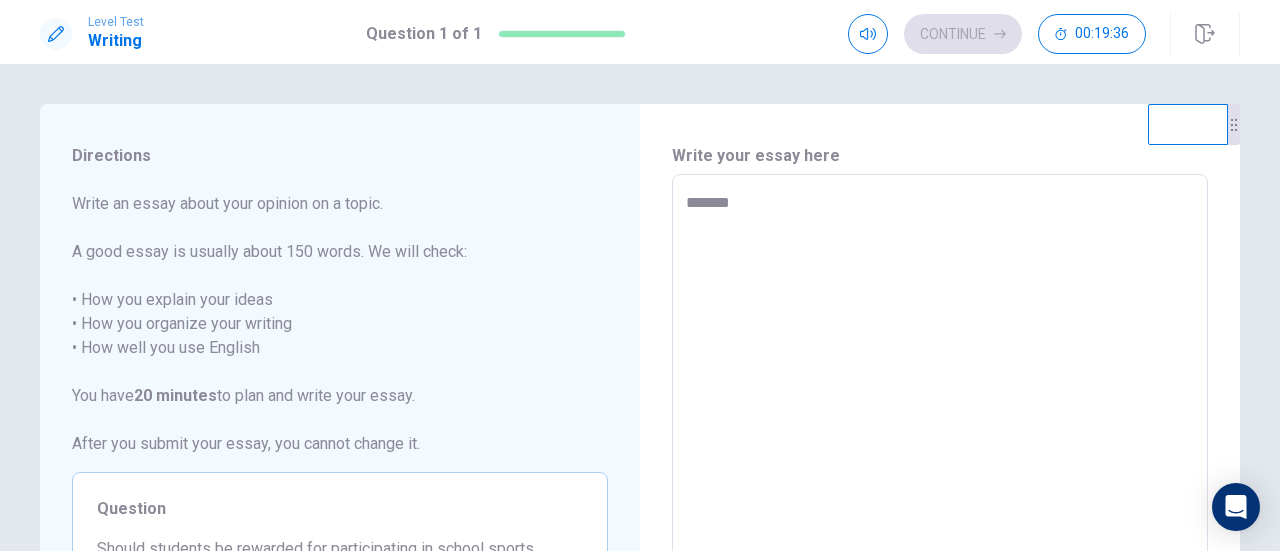 type on "*" 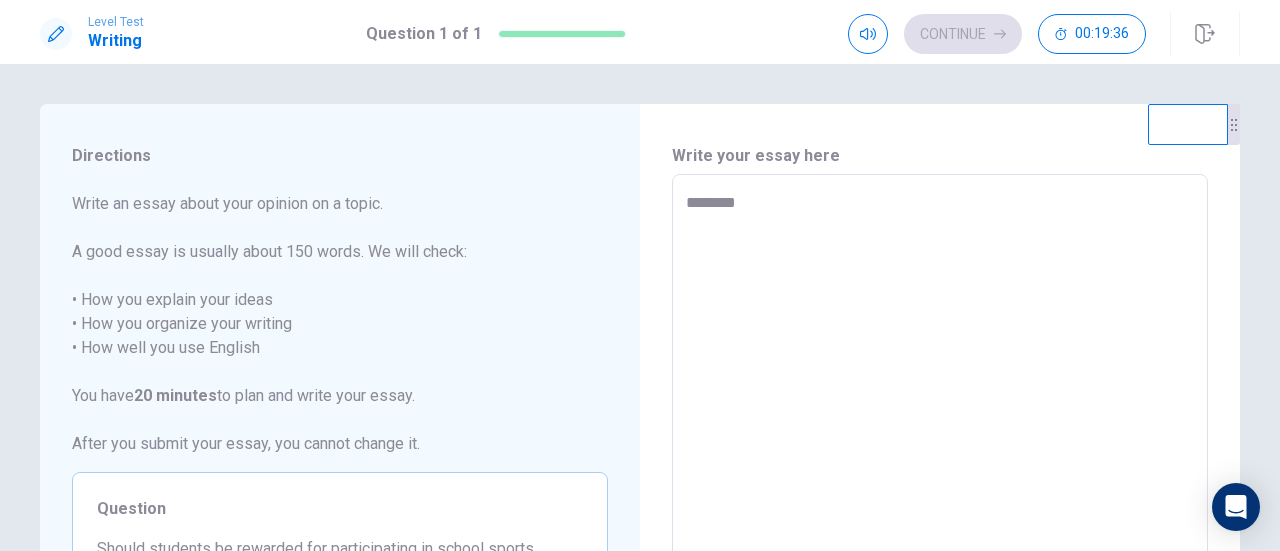 type on "*" 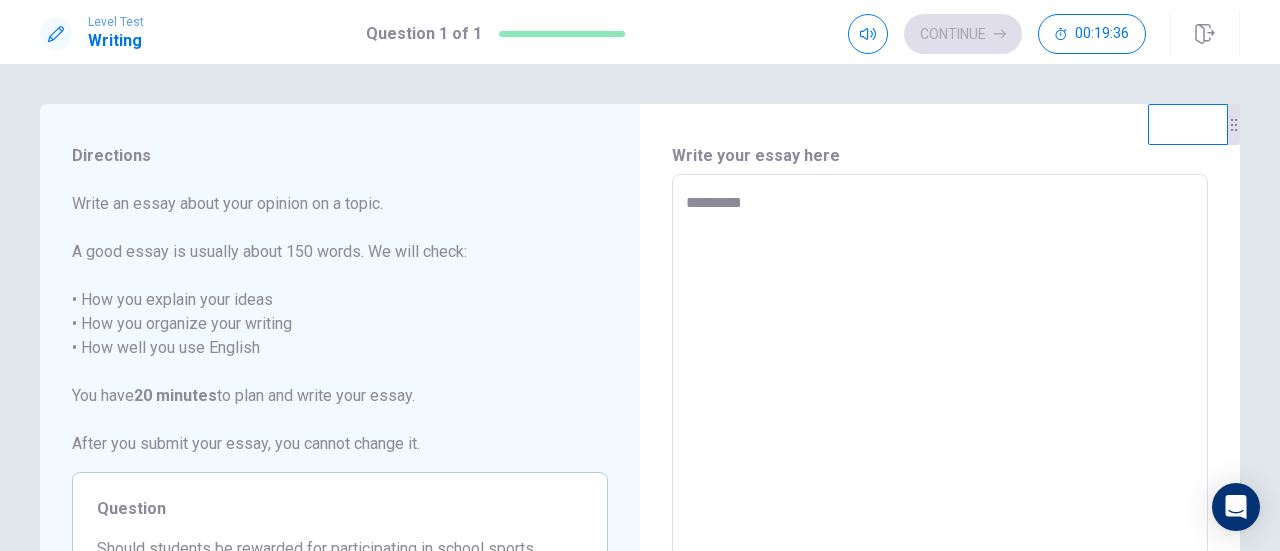 type on "*" 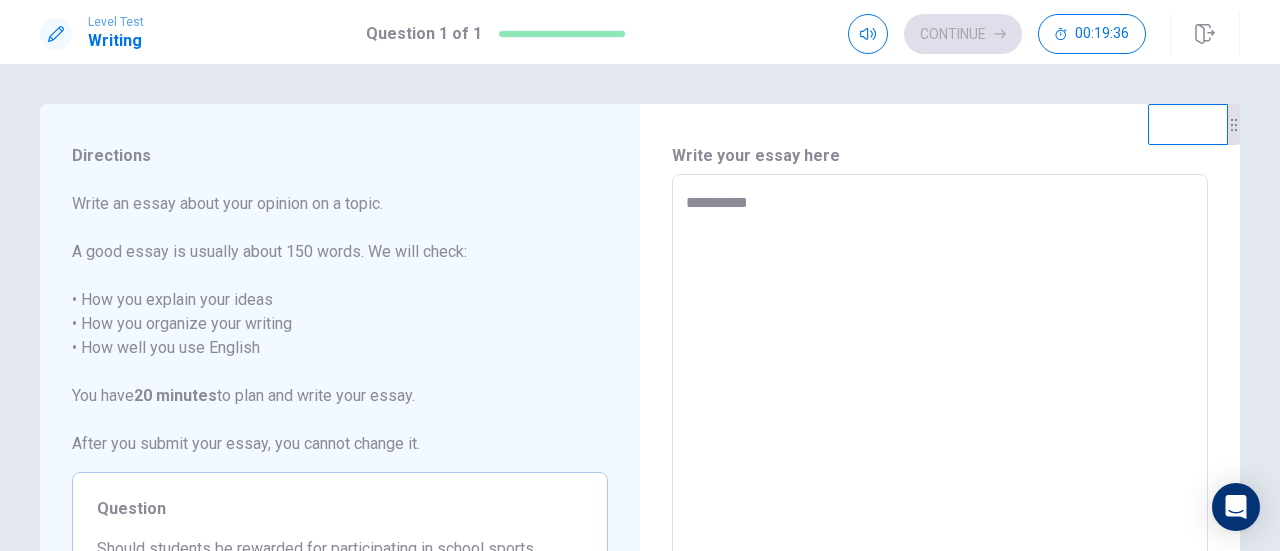 type on "*" 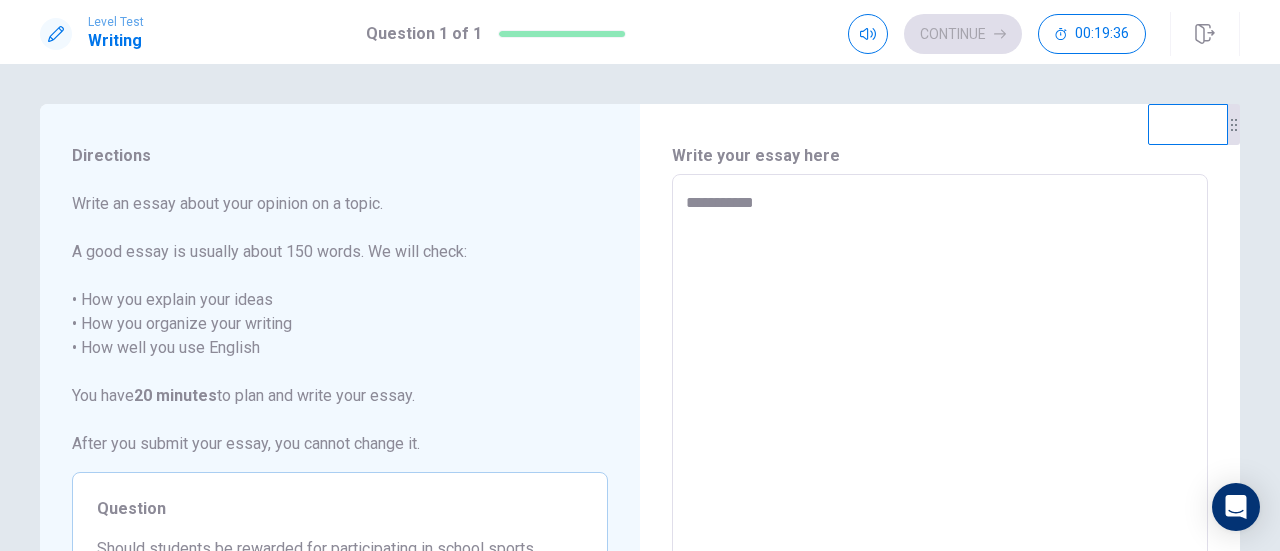 type on "*" 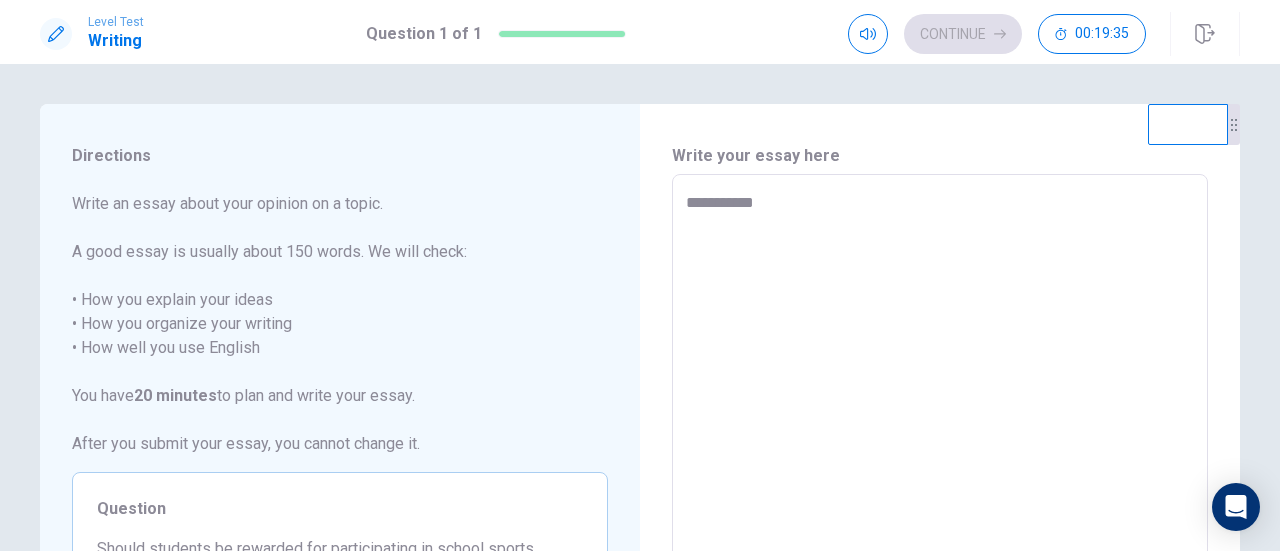 type on "**********" 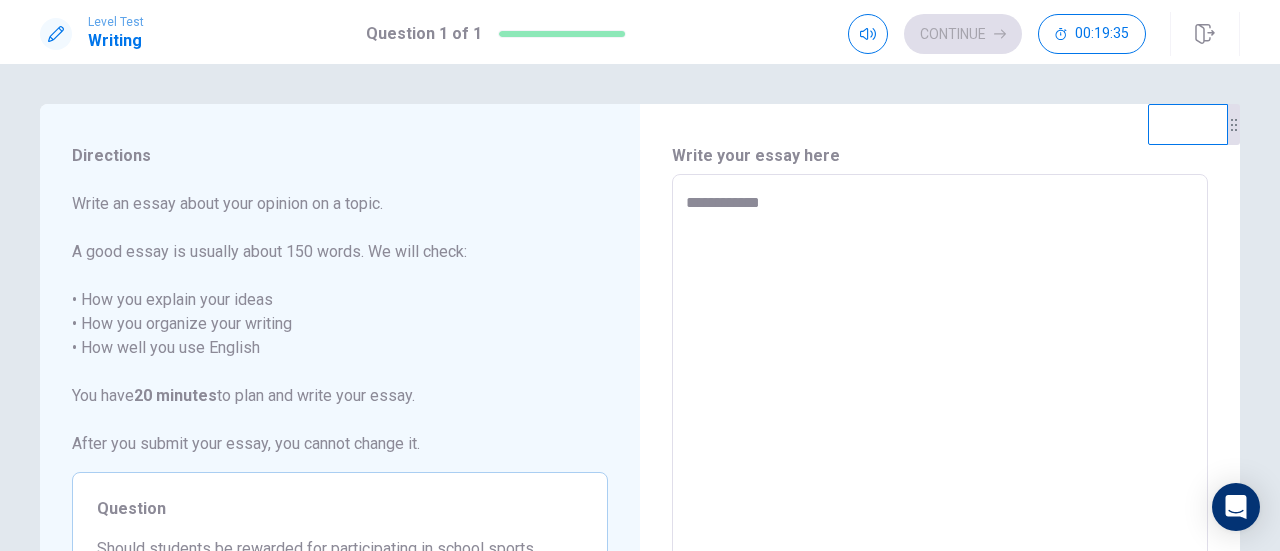 type on "*" 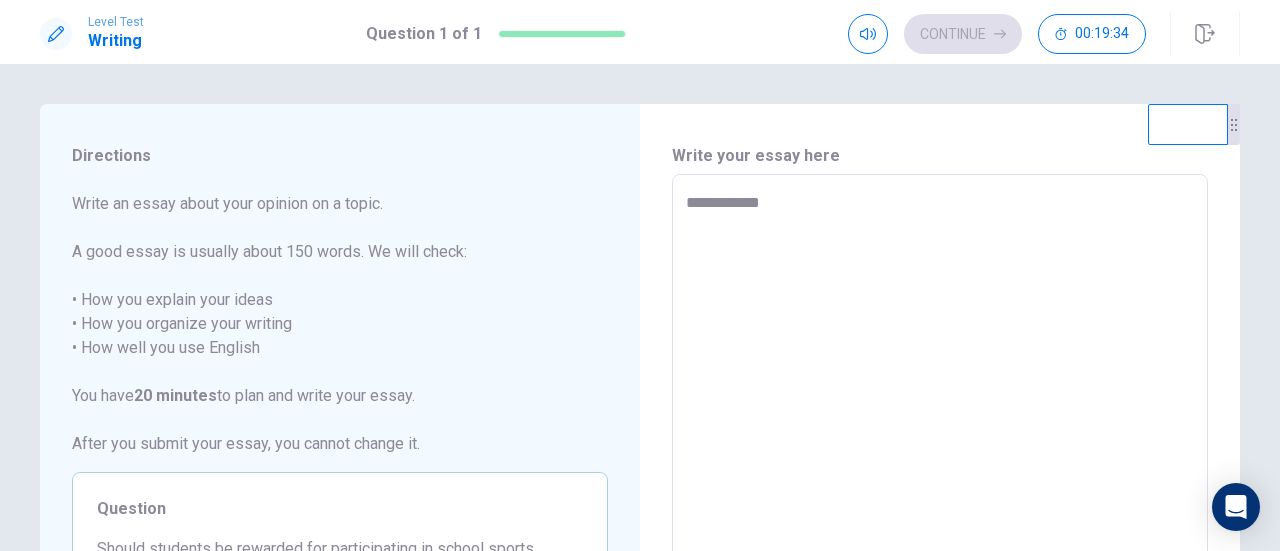 type on "**********" 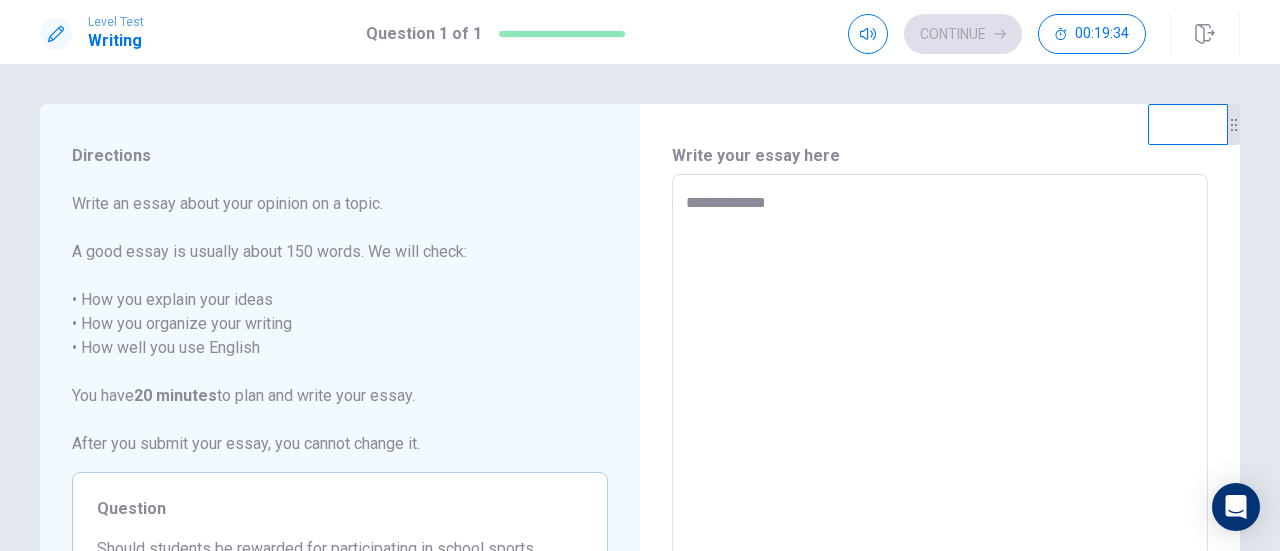type on "*" 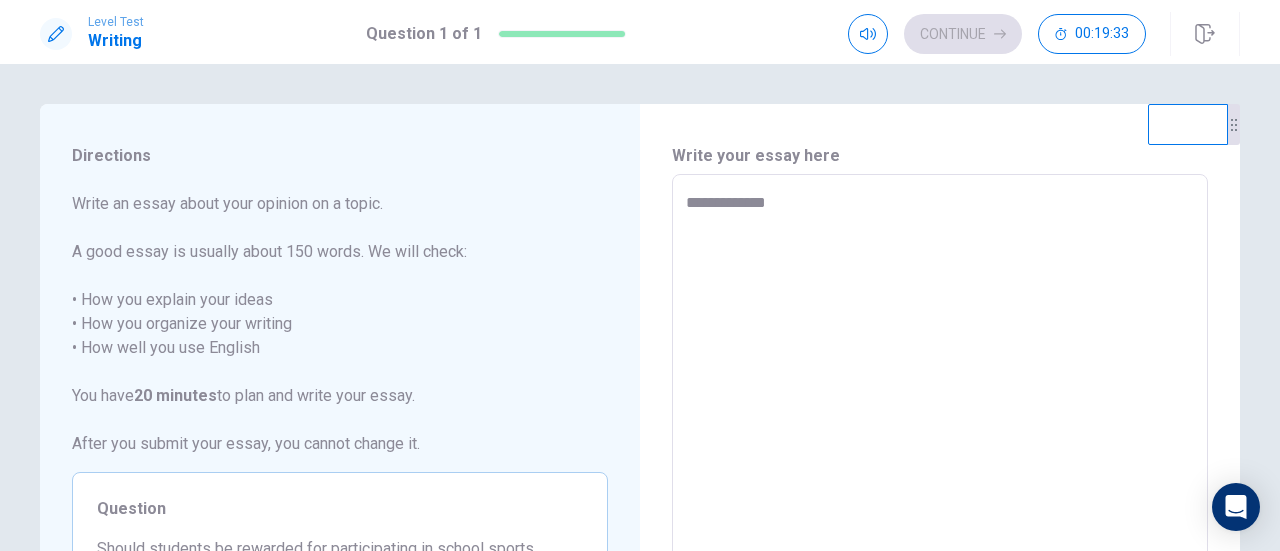 type on "**********" 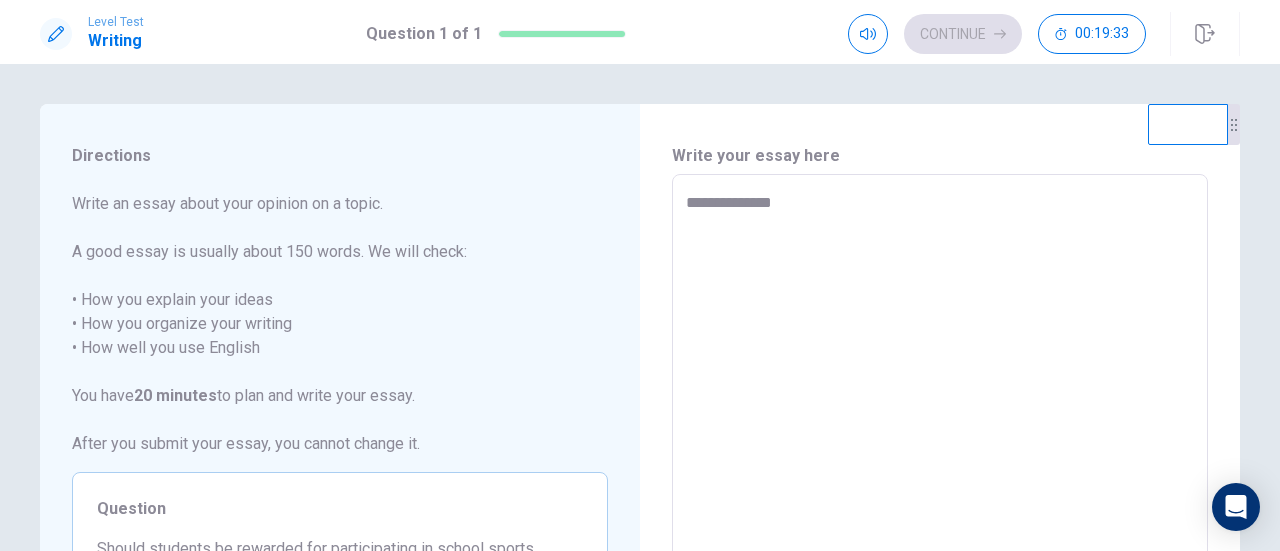 type on "*" 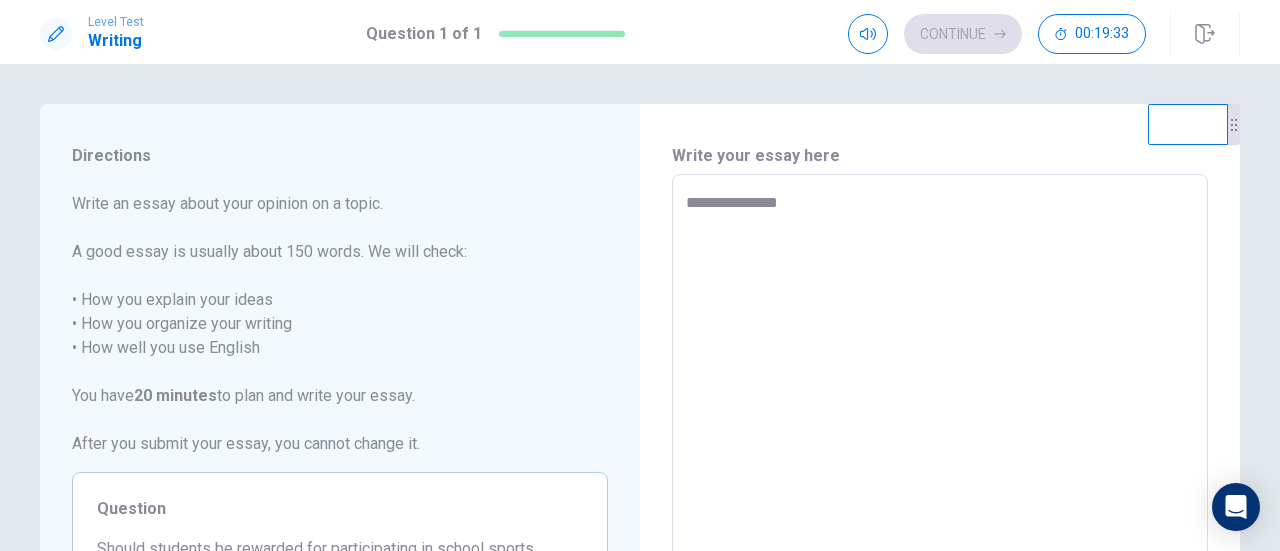 type on "*" 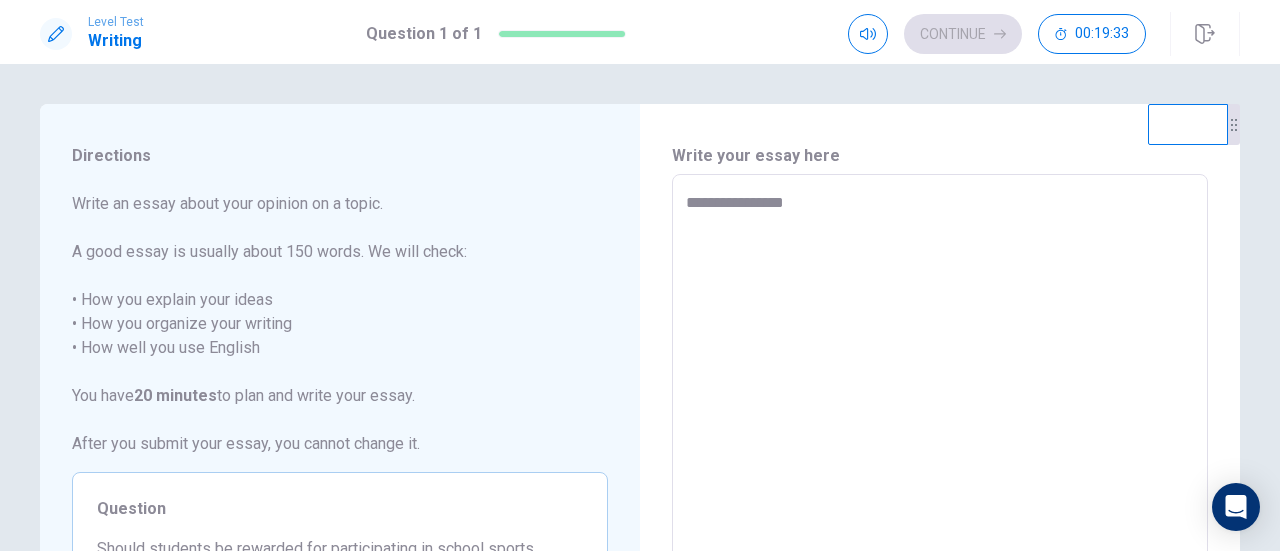 type on "*" 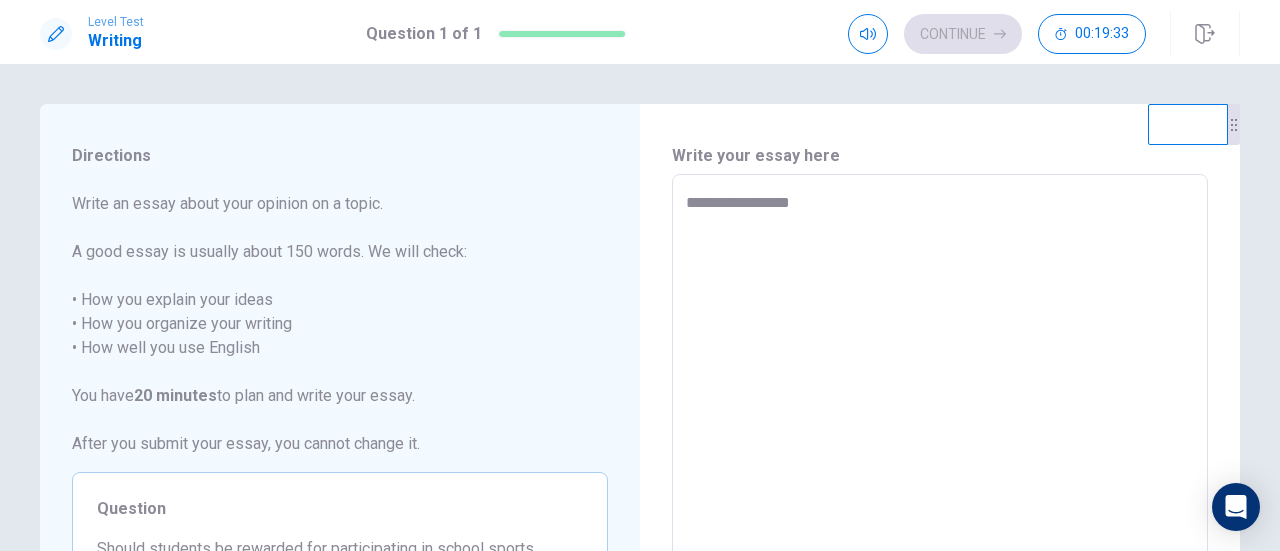 type on "*" 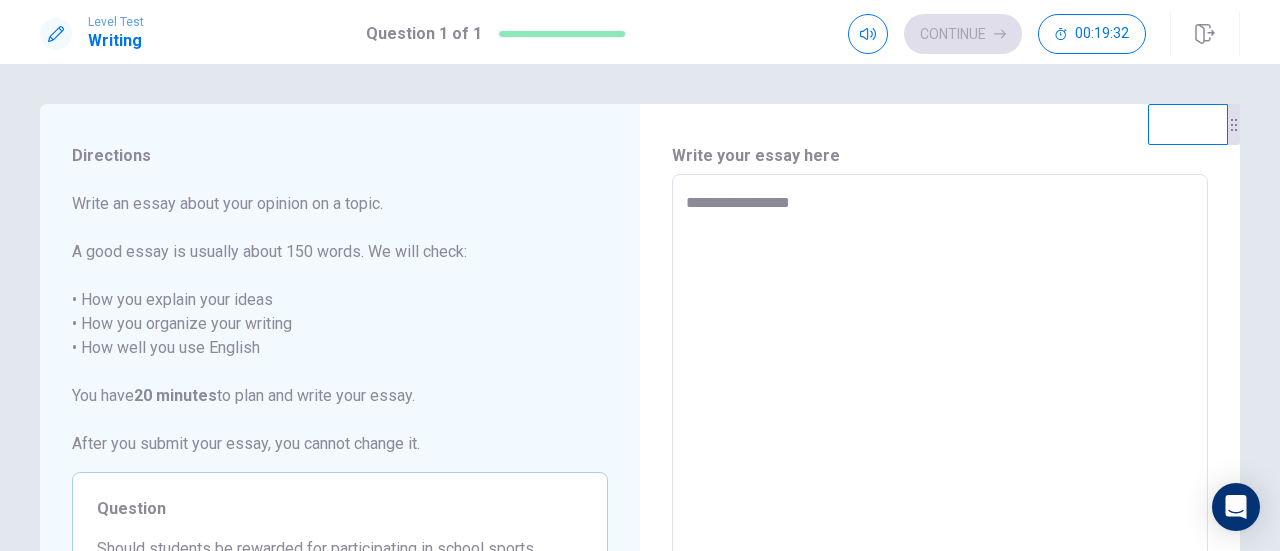 type on "**********" 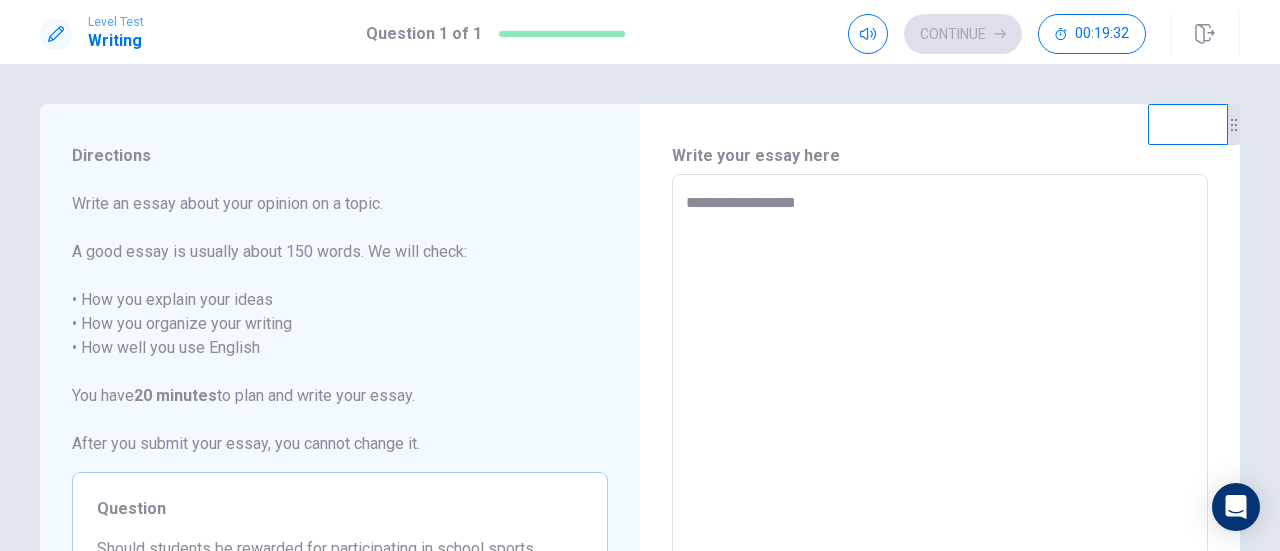 type on "*" 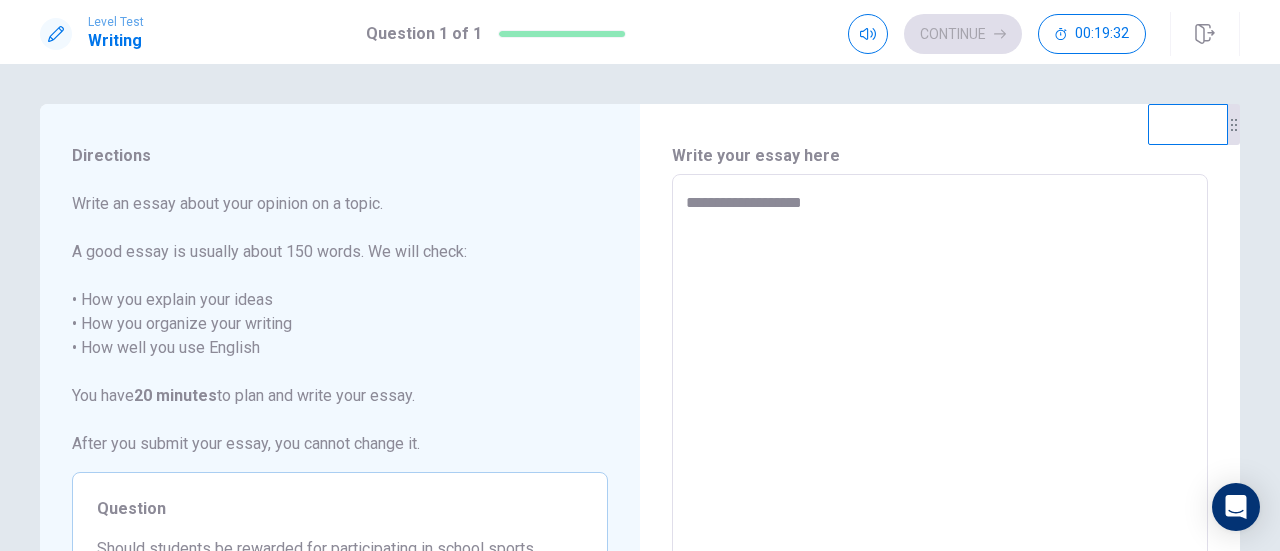 type on "*" 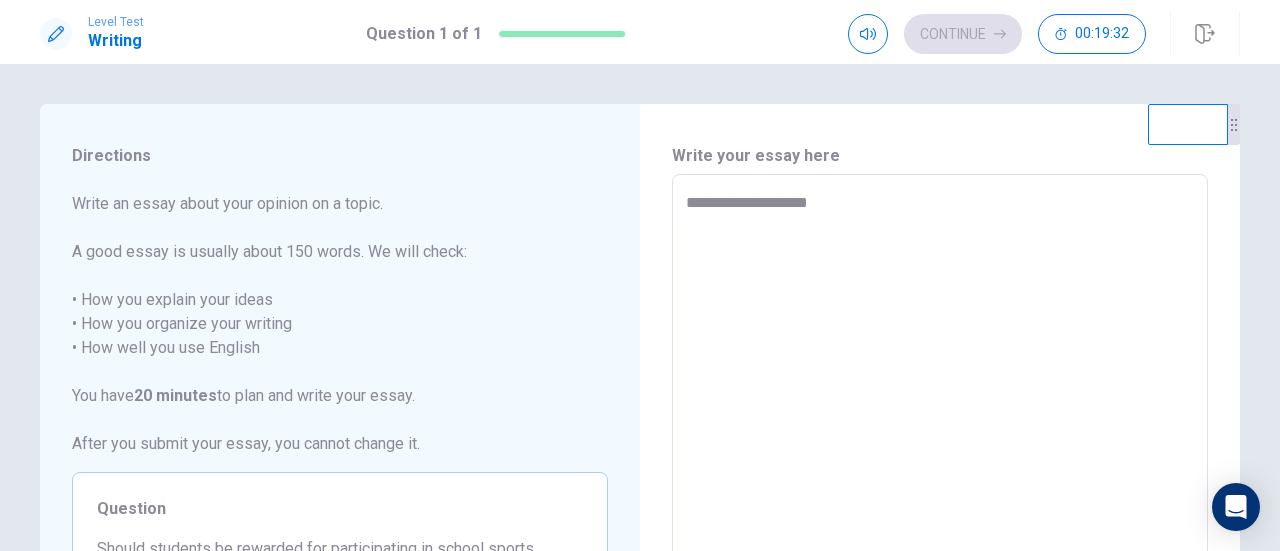 type on "*" 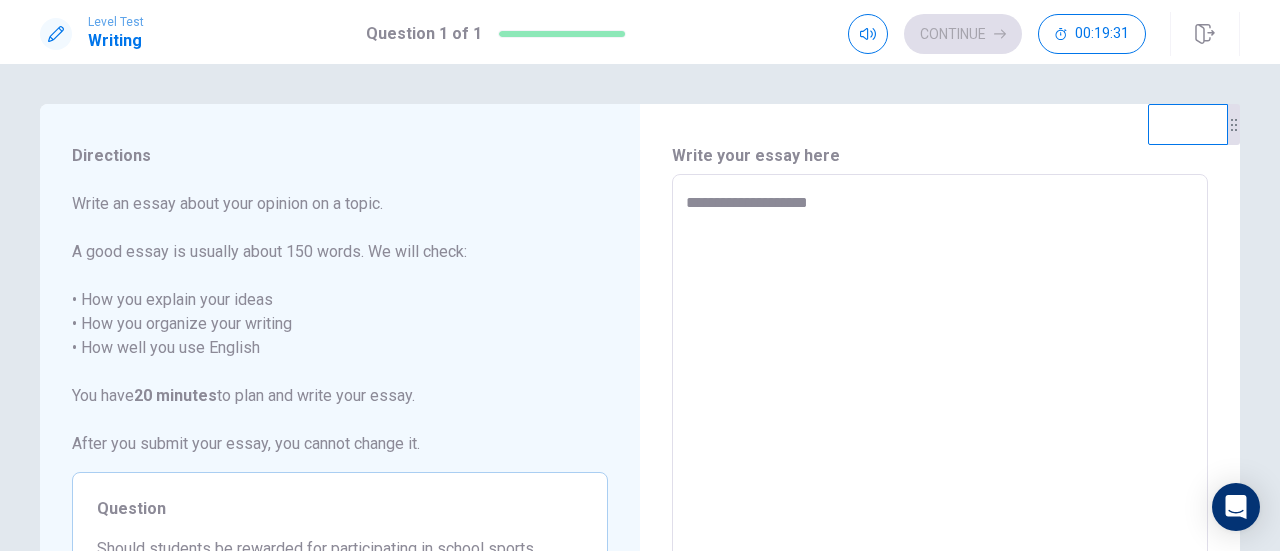 type on "**********" 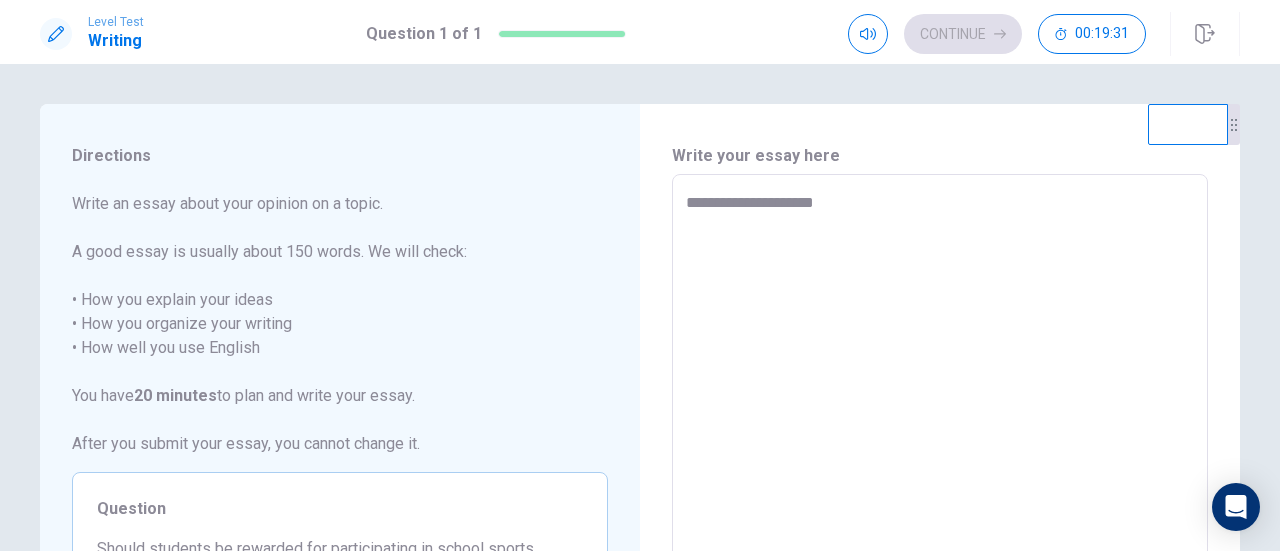 type on "*" 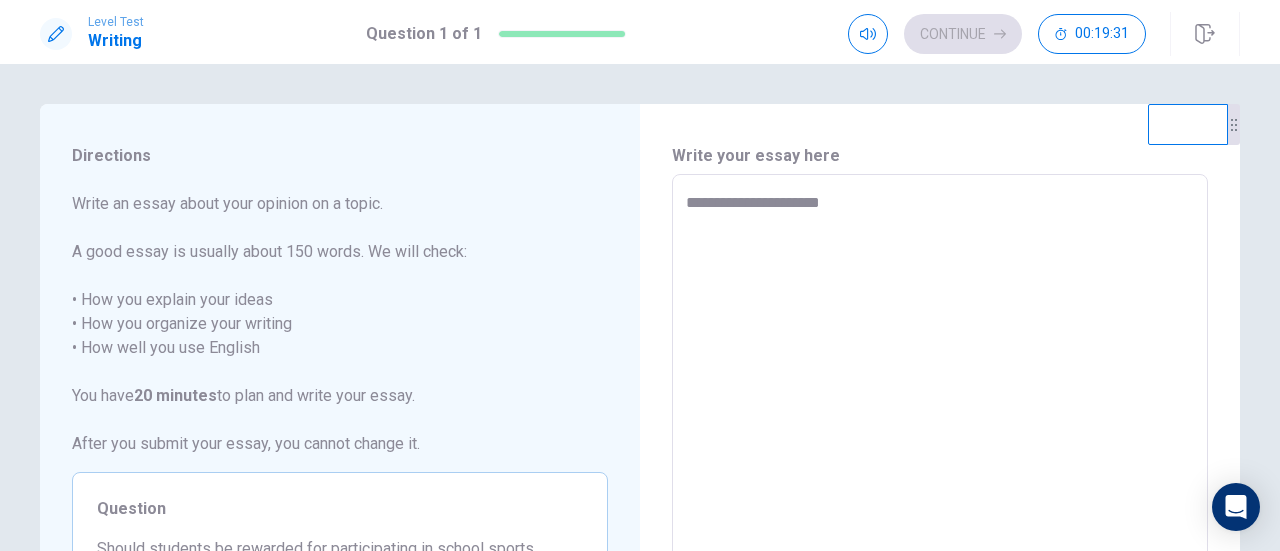 type on "*" 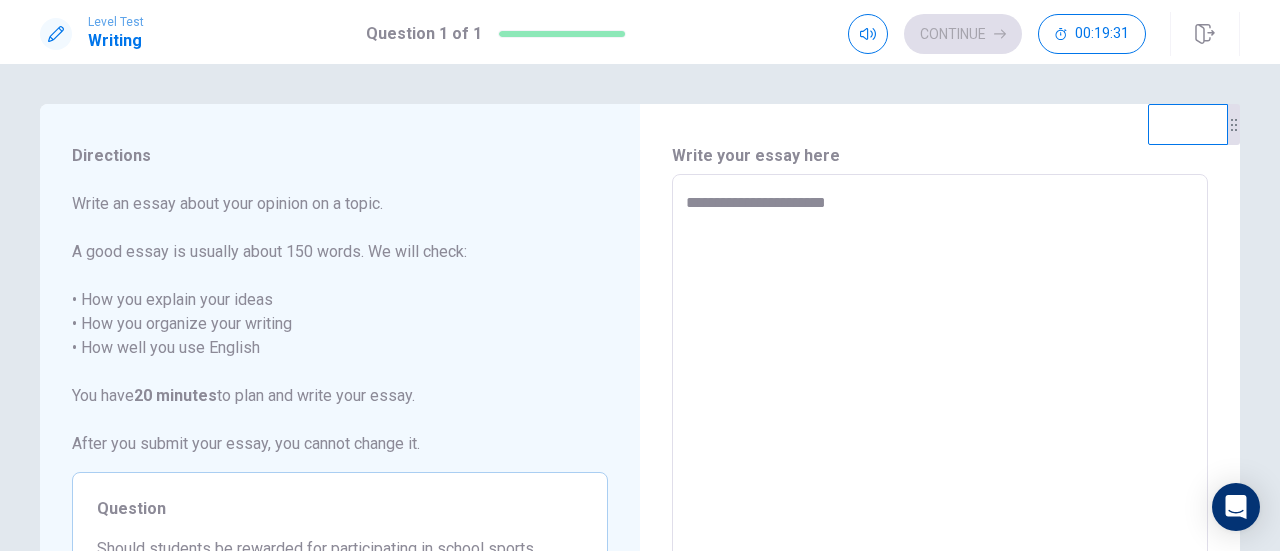 type on "*" 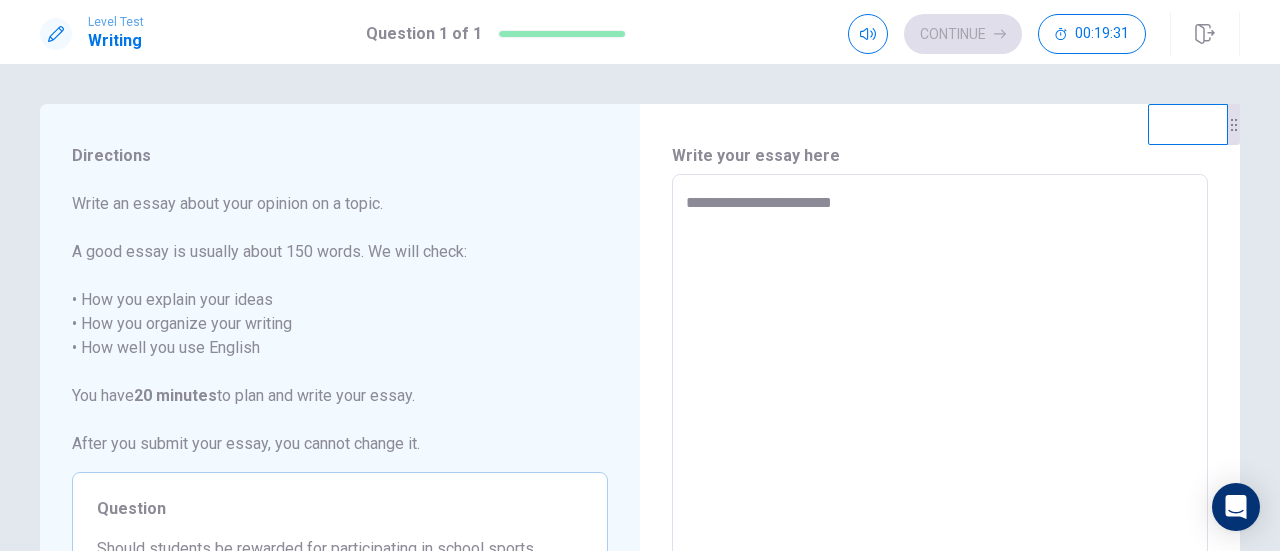 type on "*" 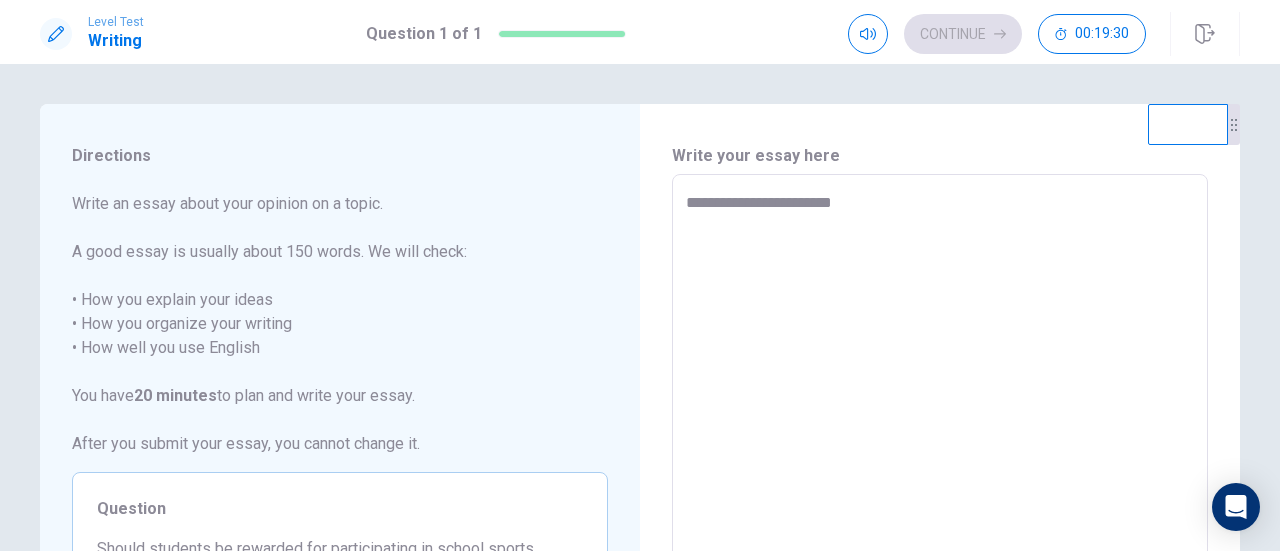 type on "**********" 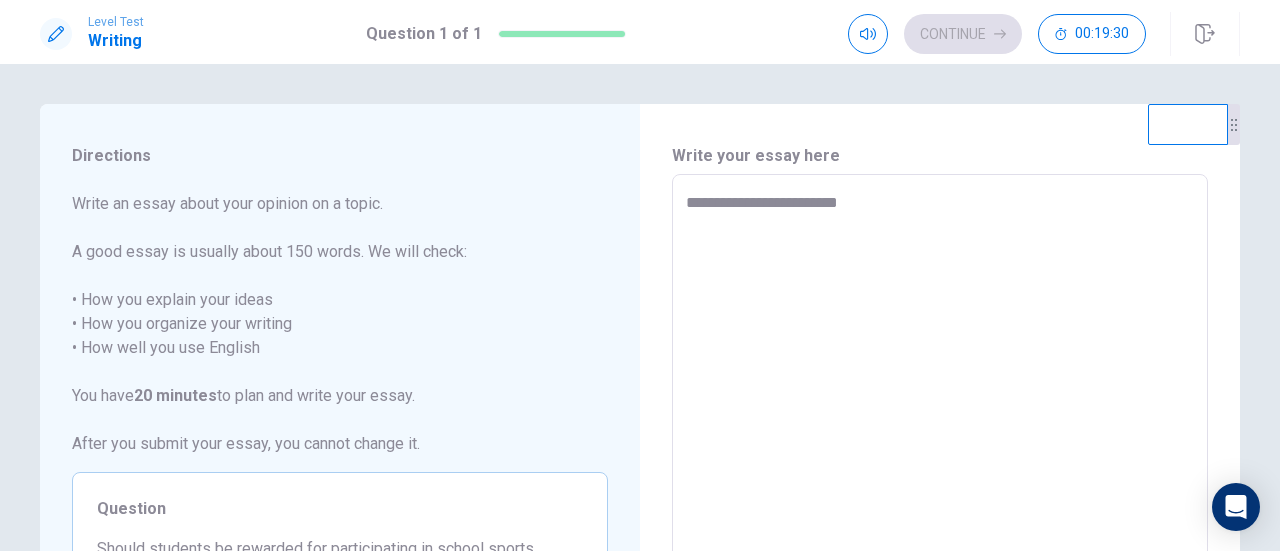 type on "*" 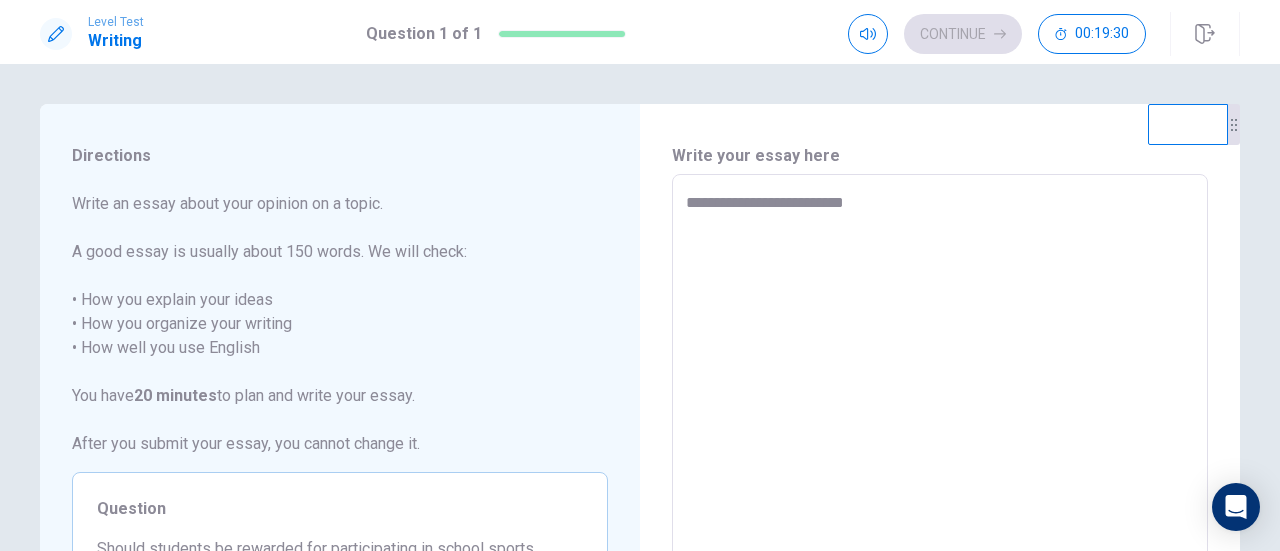 type on "*" 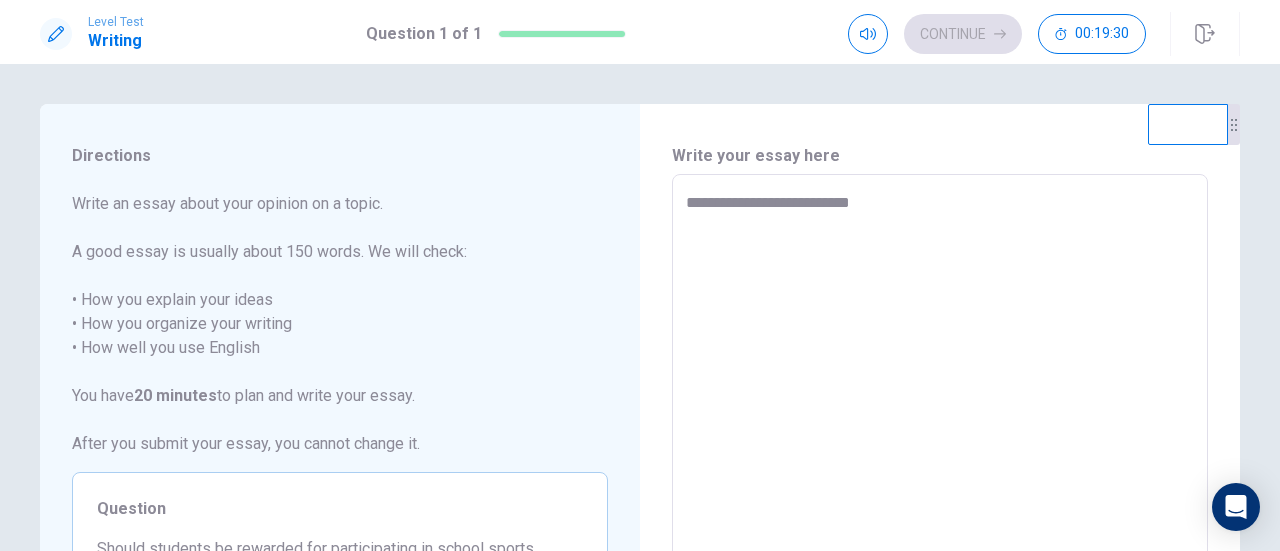 type on "**********" 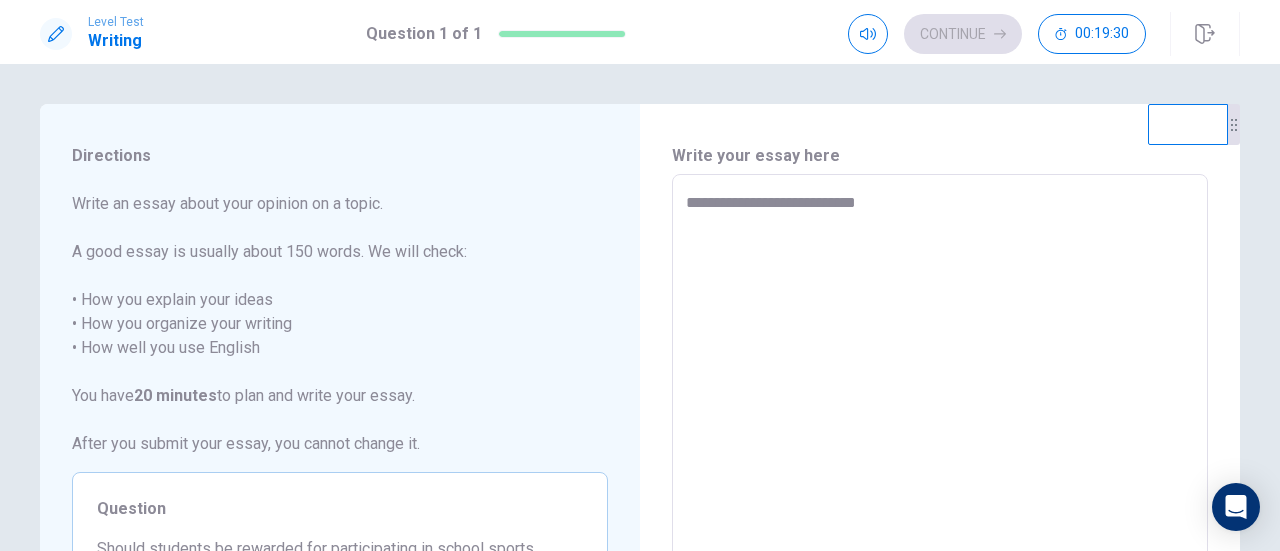 type on "*" 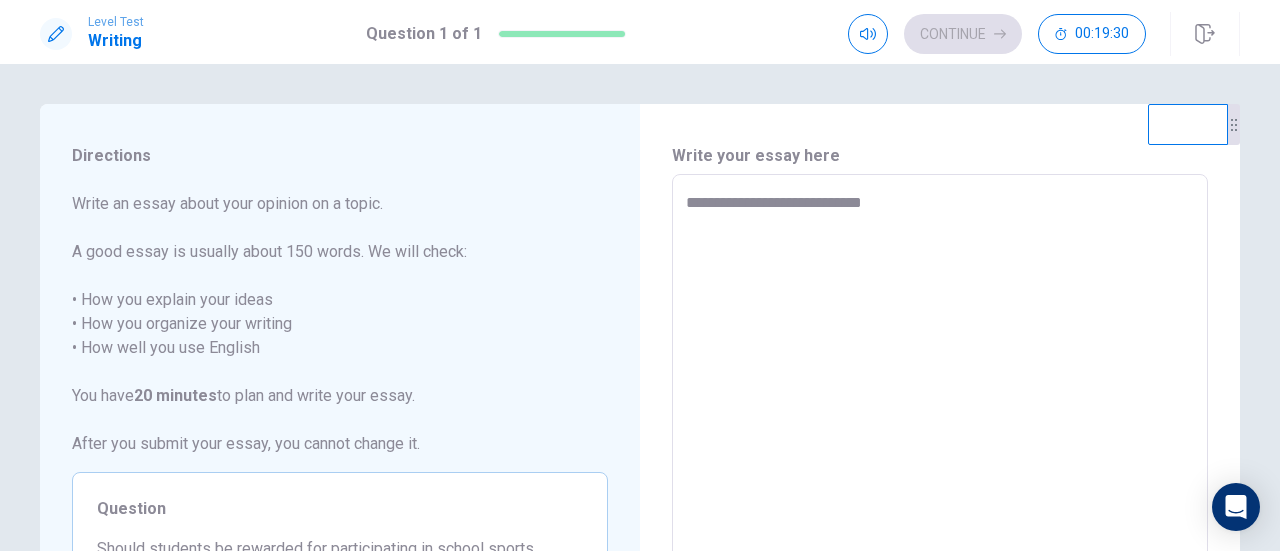 type on "*" 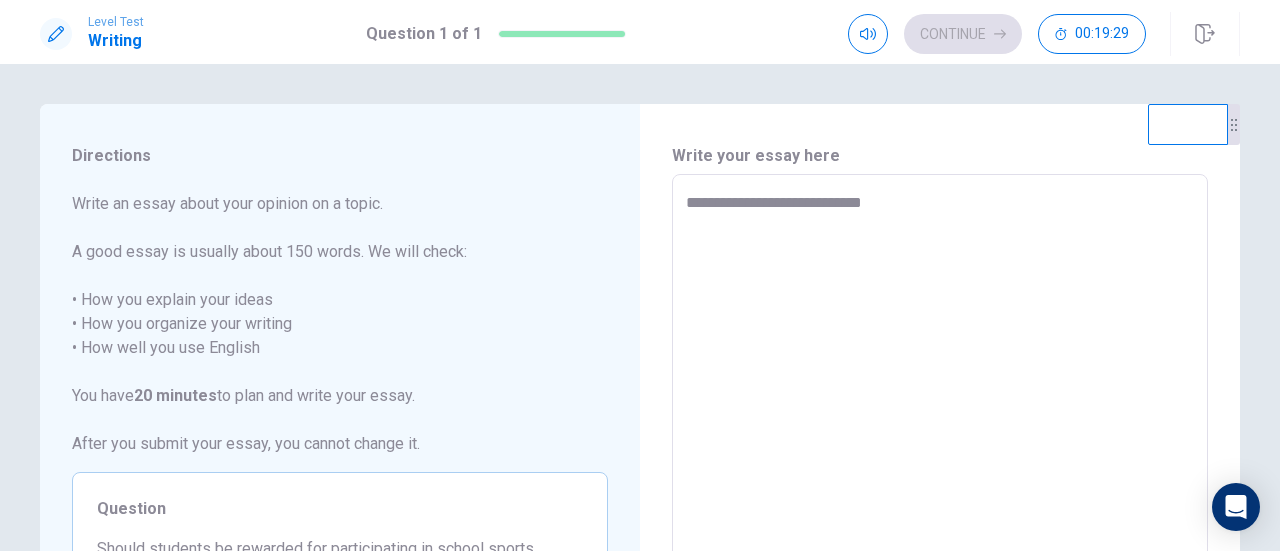 type on "**********" 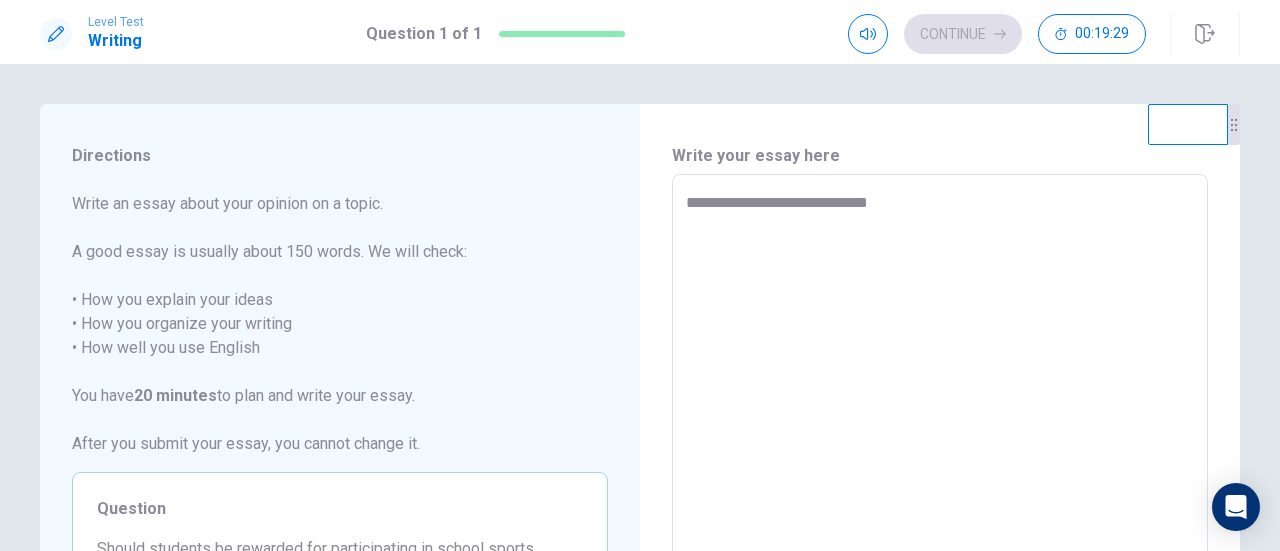 type on "*" 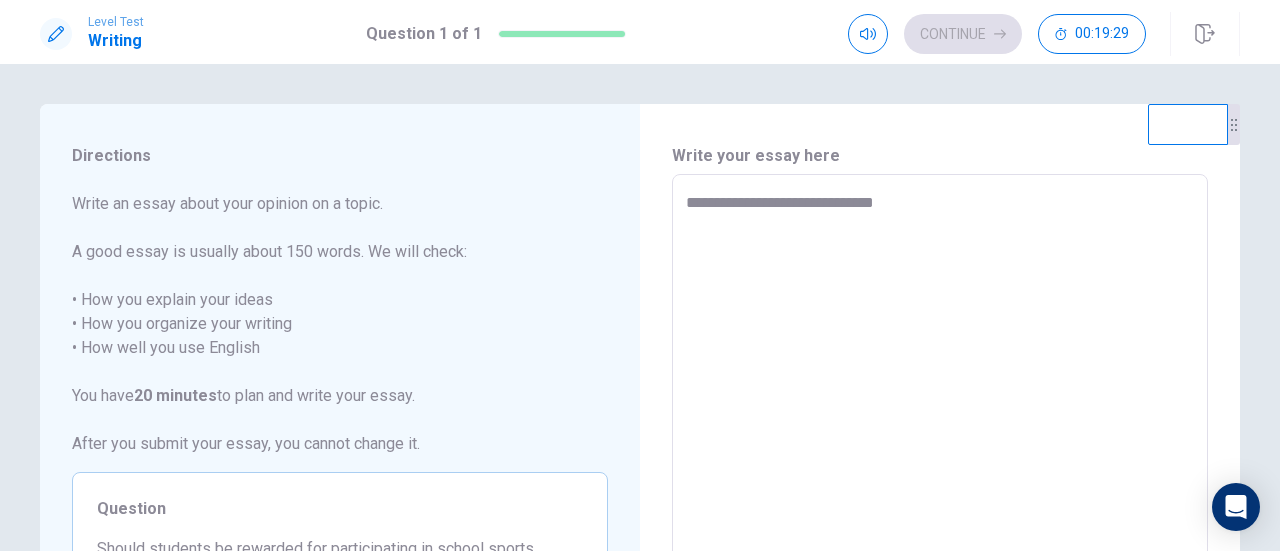 type on "*" 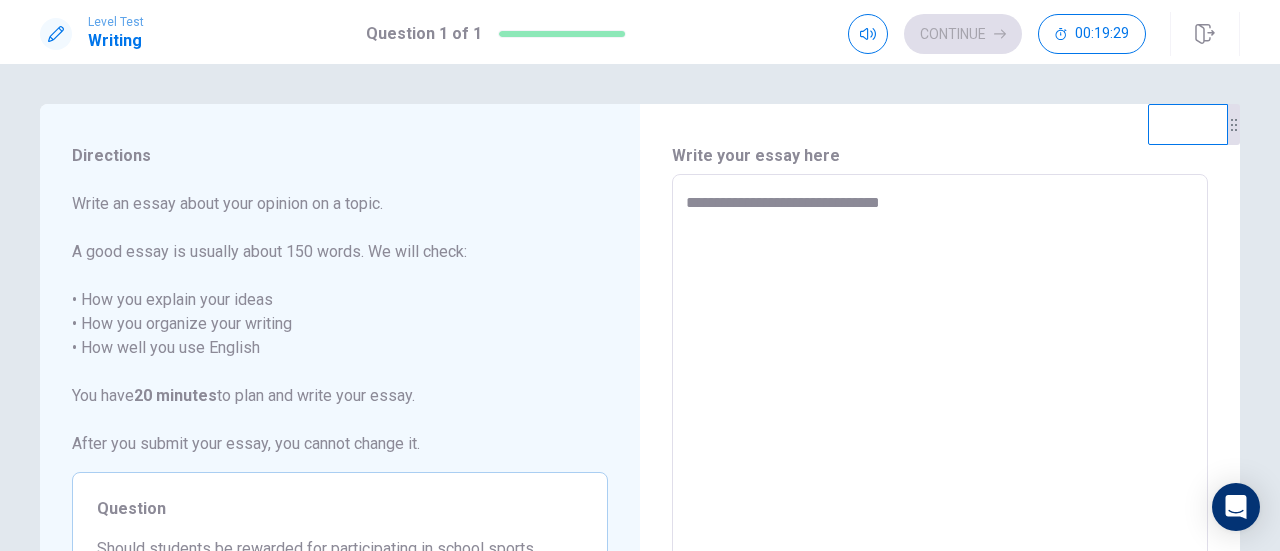 type on "*" 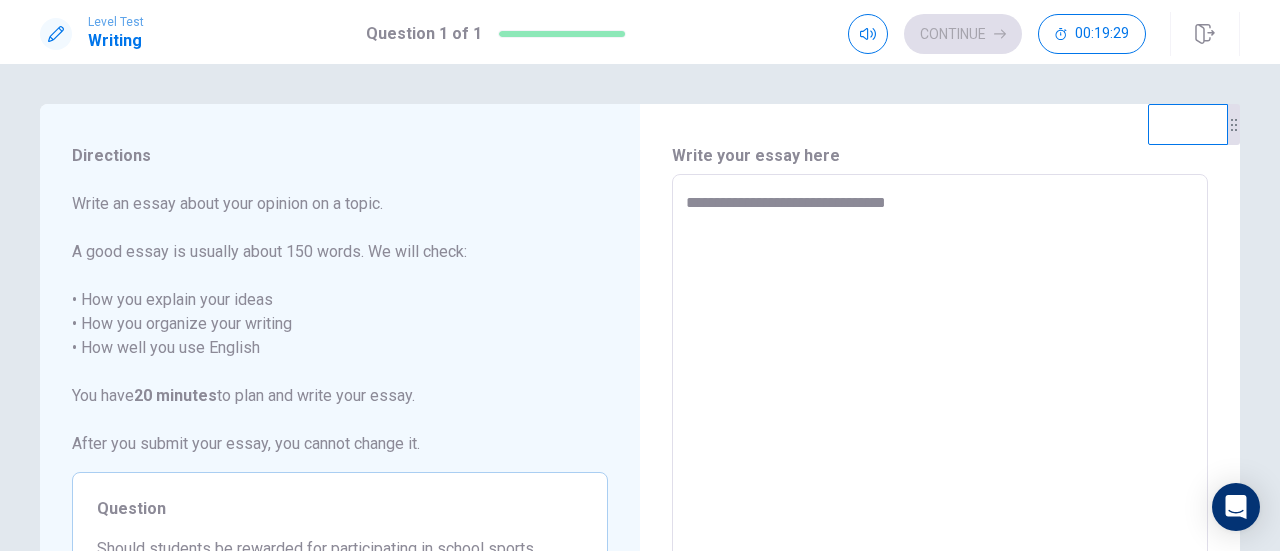 type on "*" 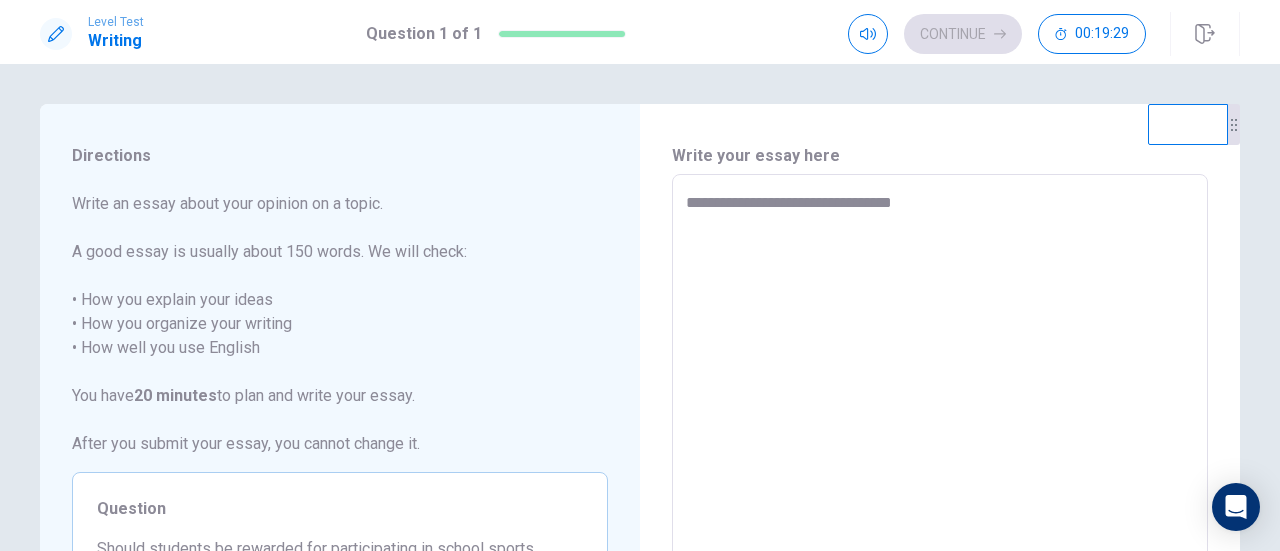 type on "*" 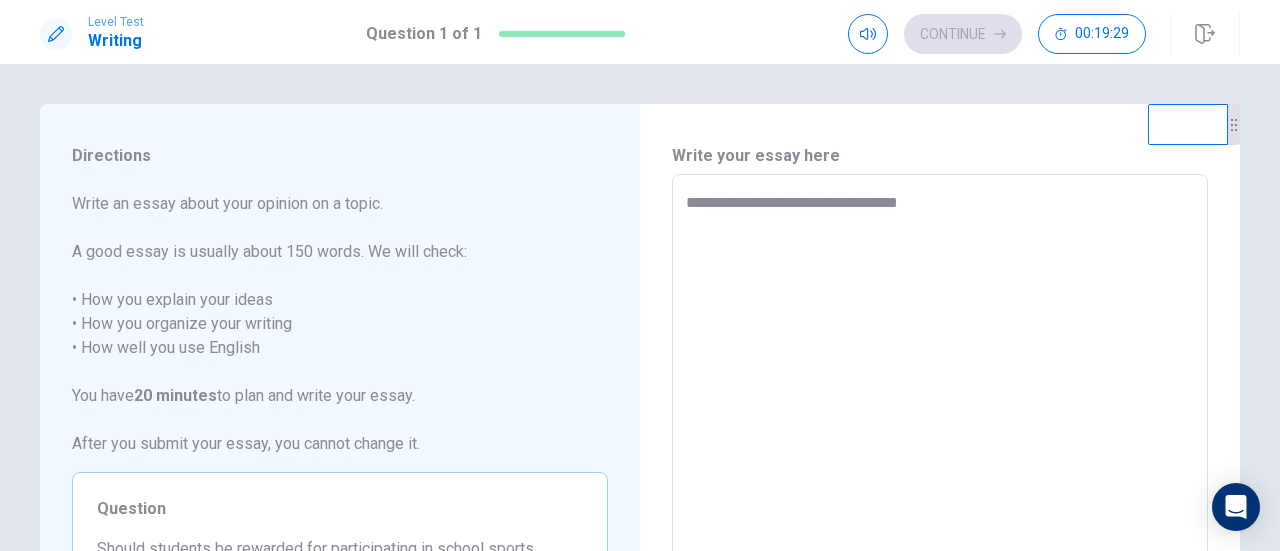 type on "*" 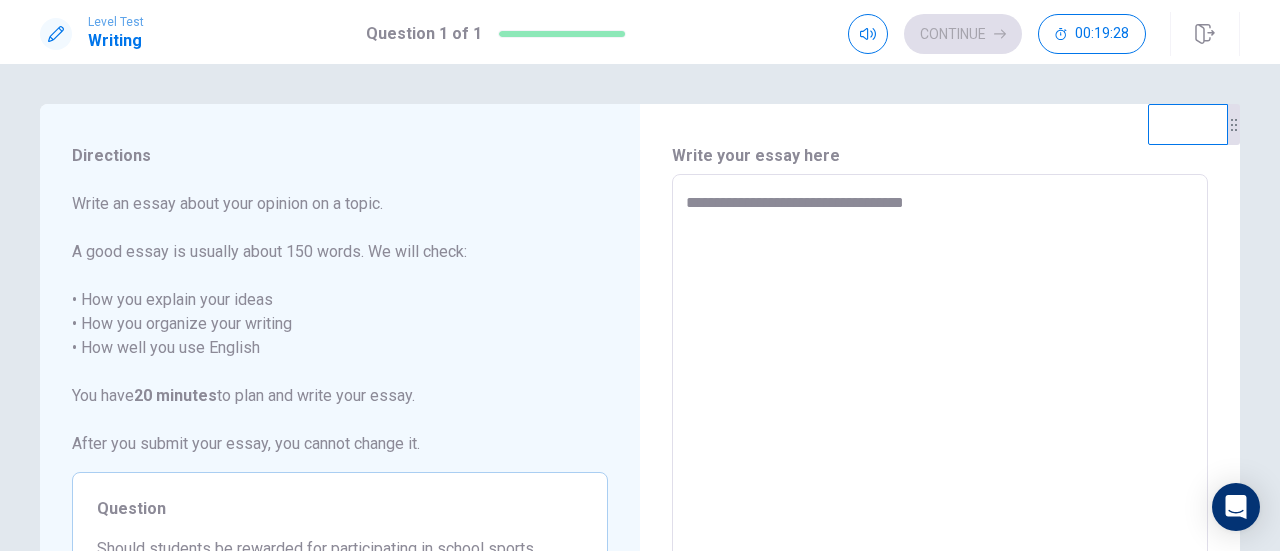 type on "*" 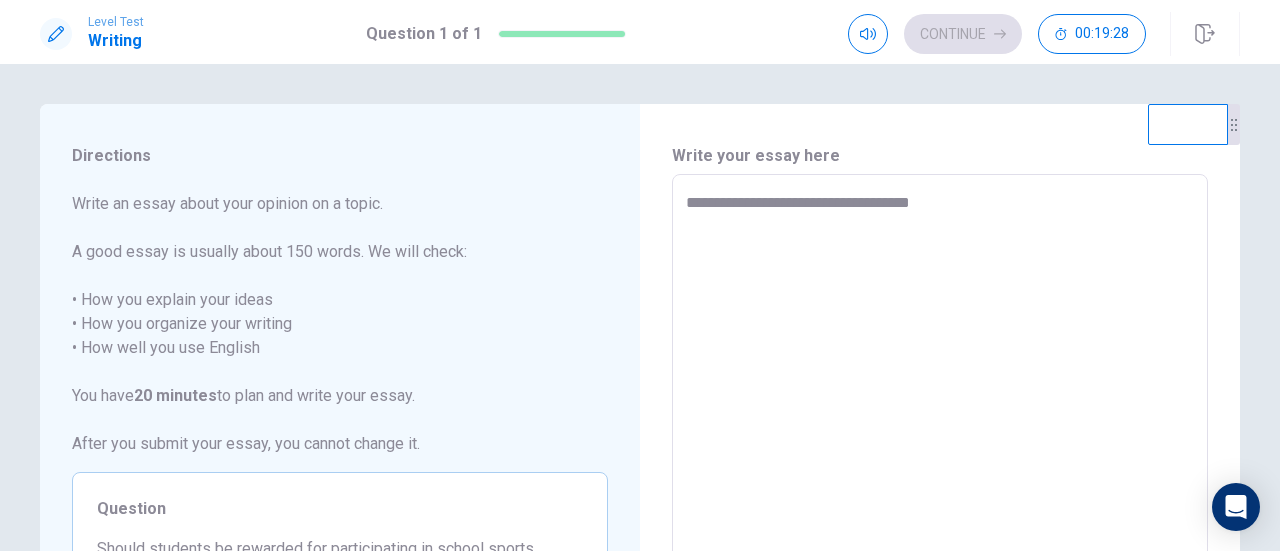 type on "*" 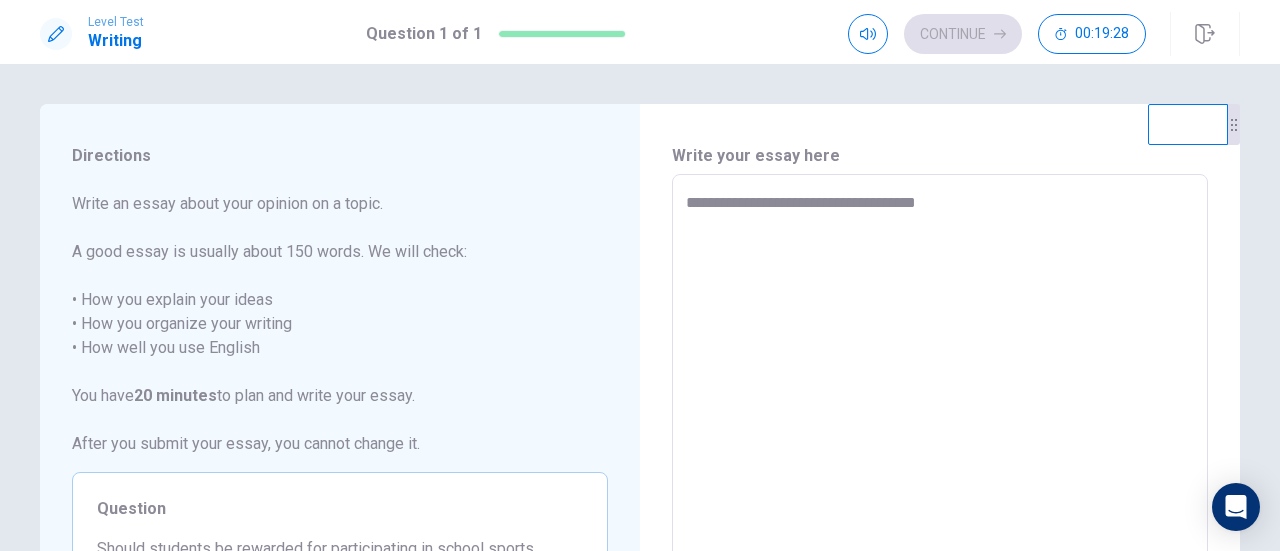 type on "*" 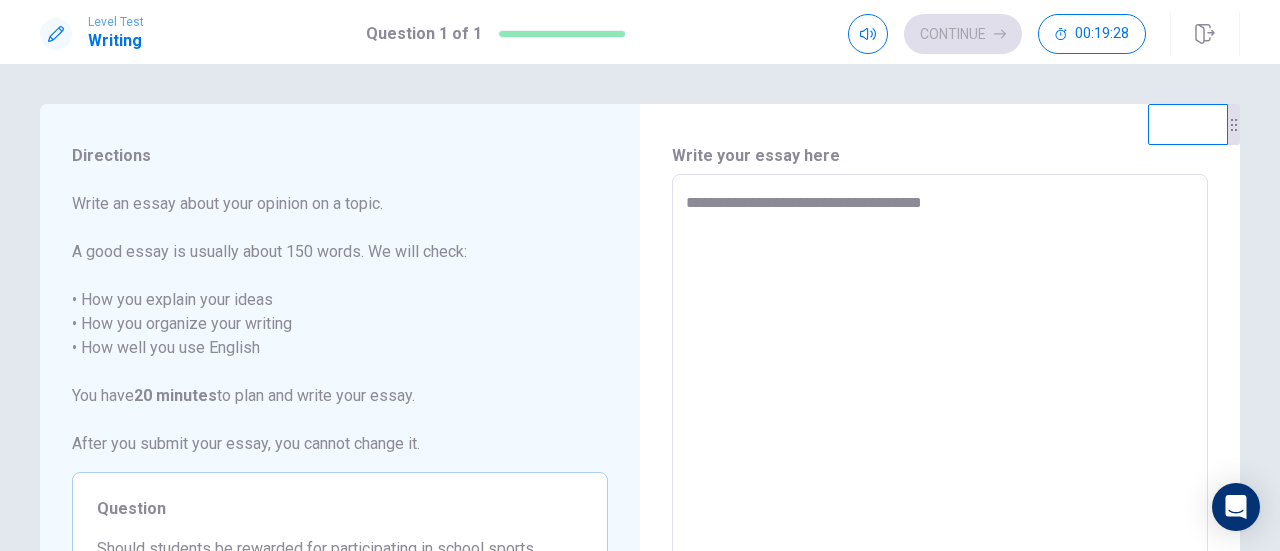 type on "*" 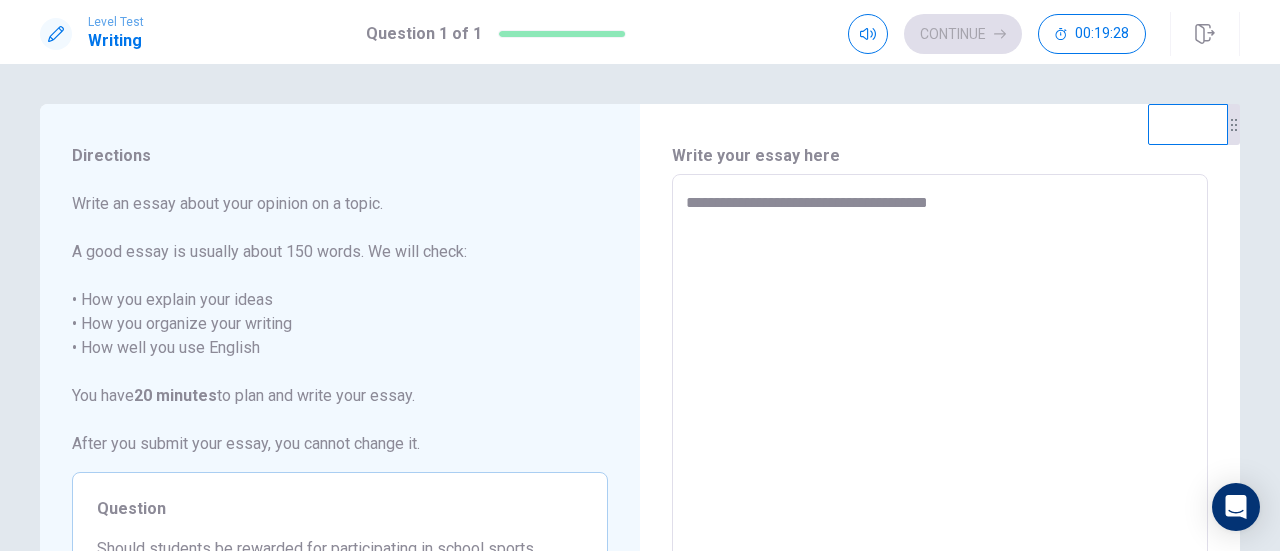 type on "*" 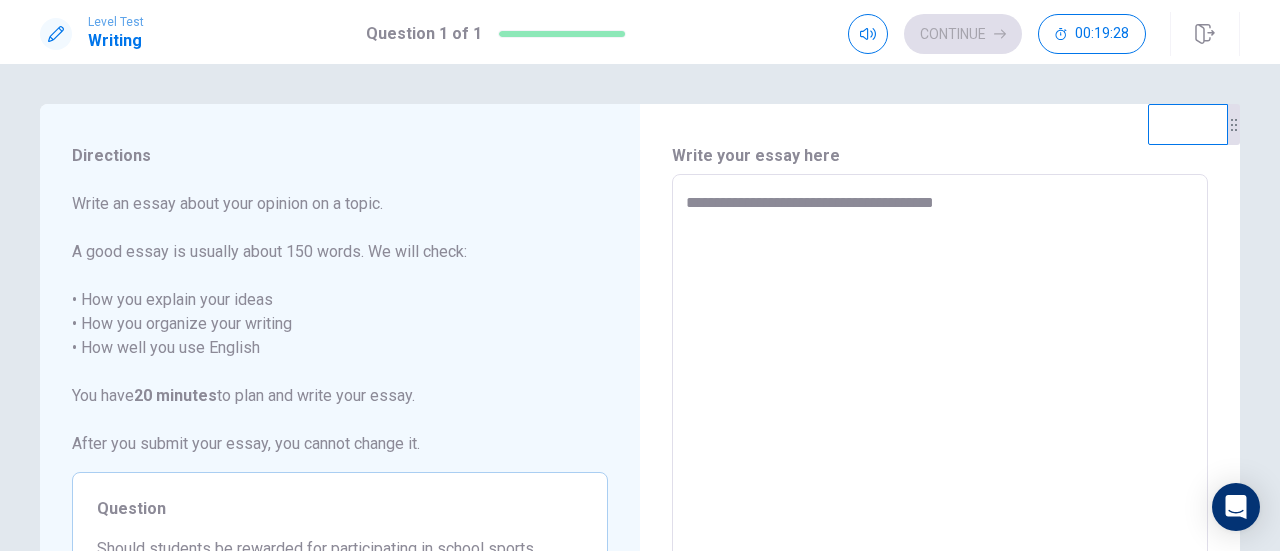type on "**********" 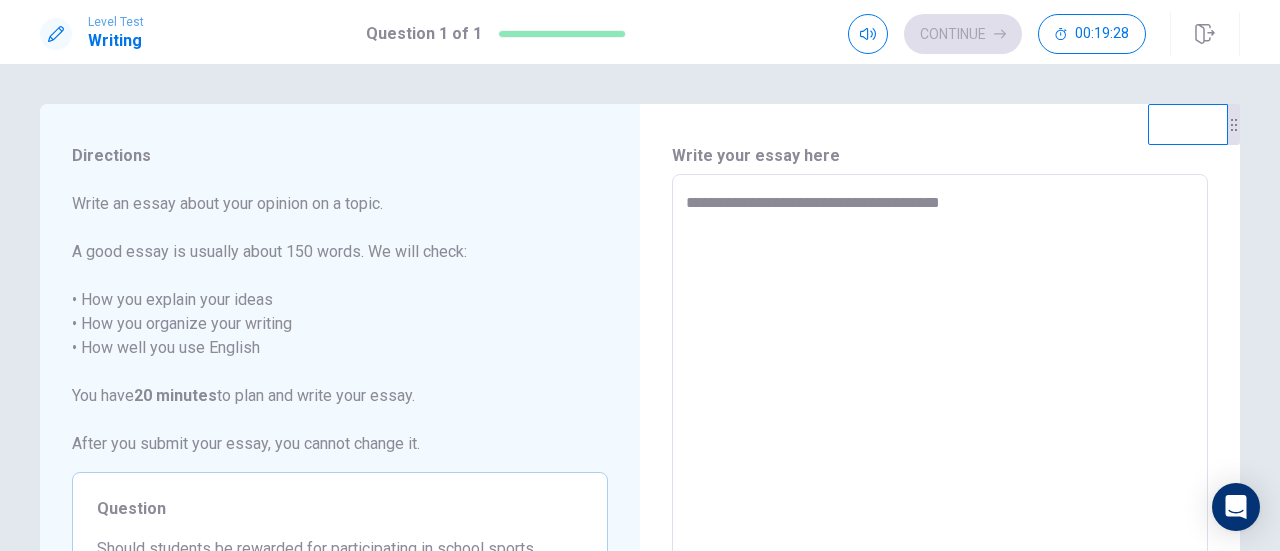 type on "*" 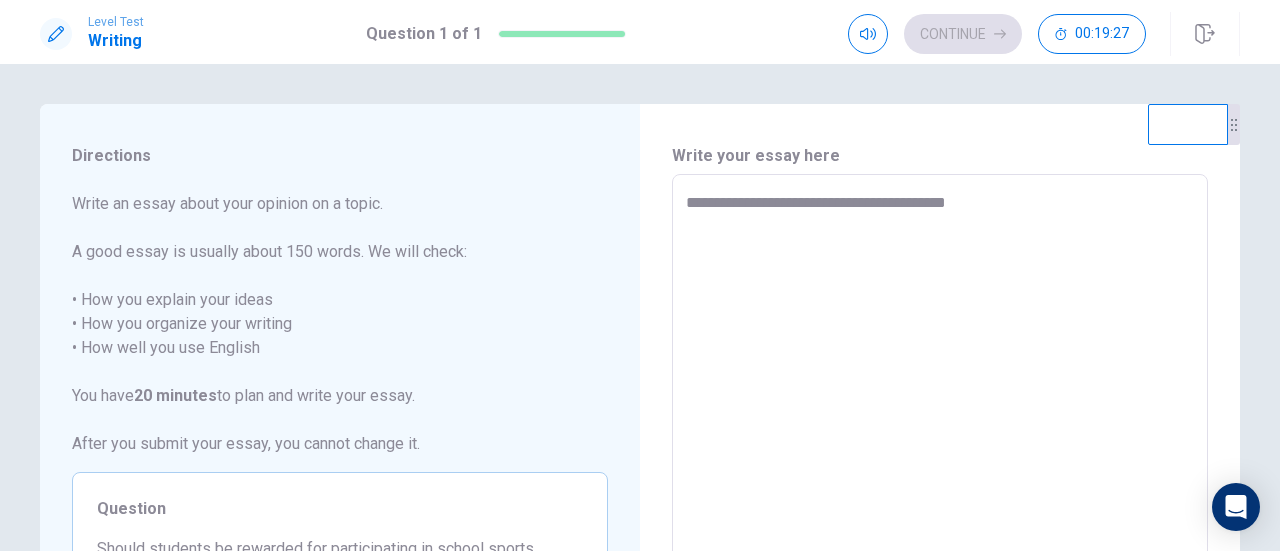 type on "*" 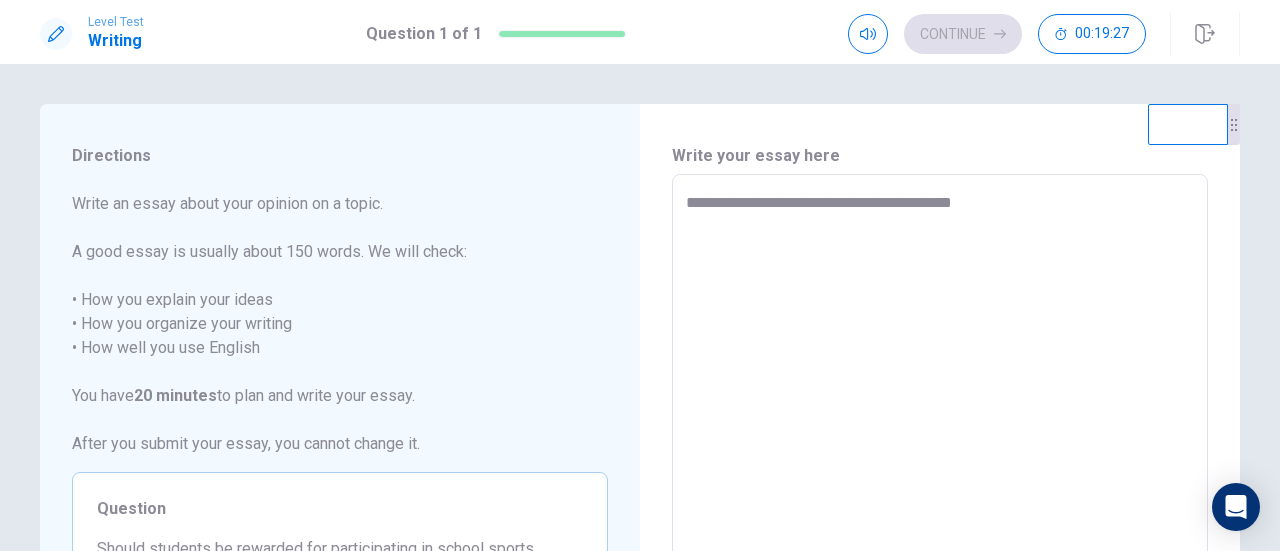 type on "*" 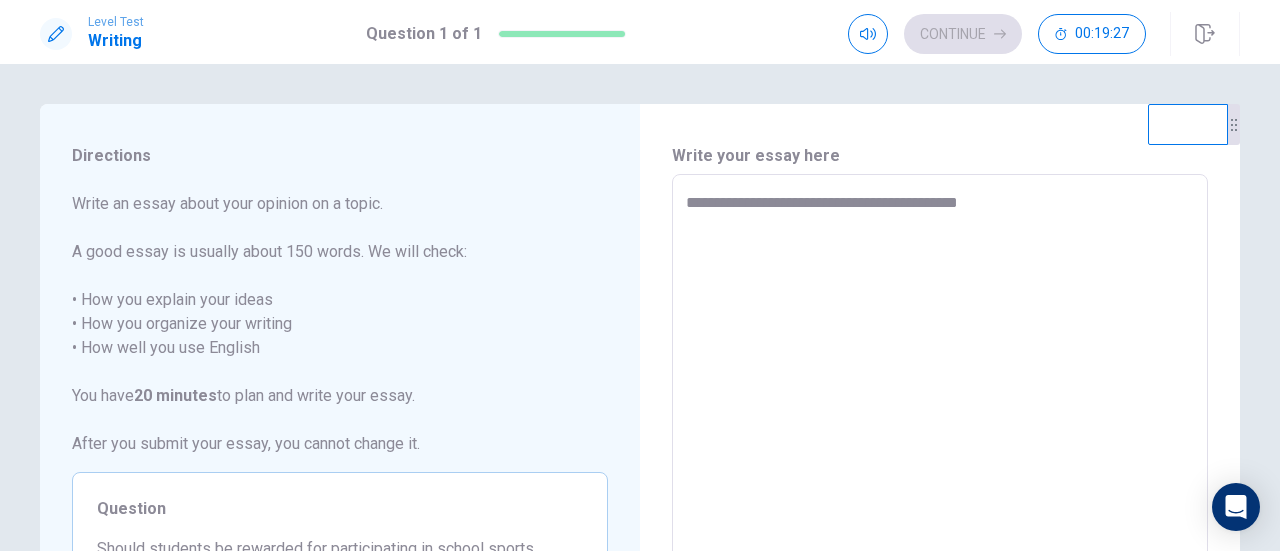 type on "*" 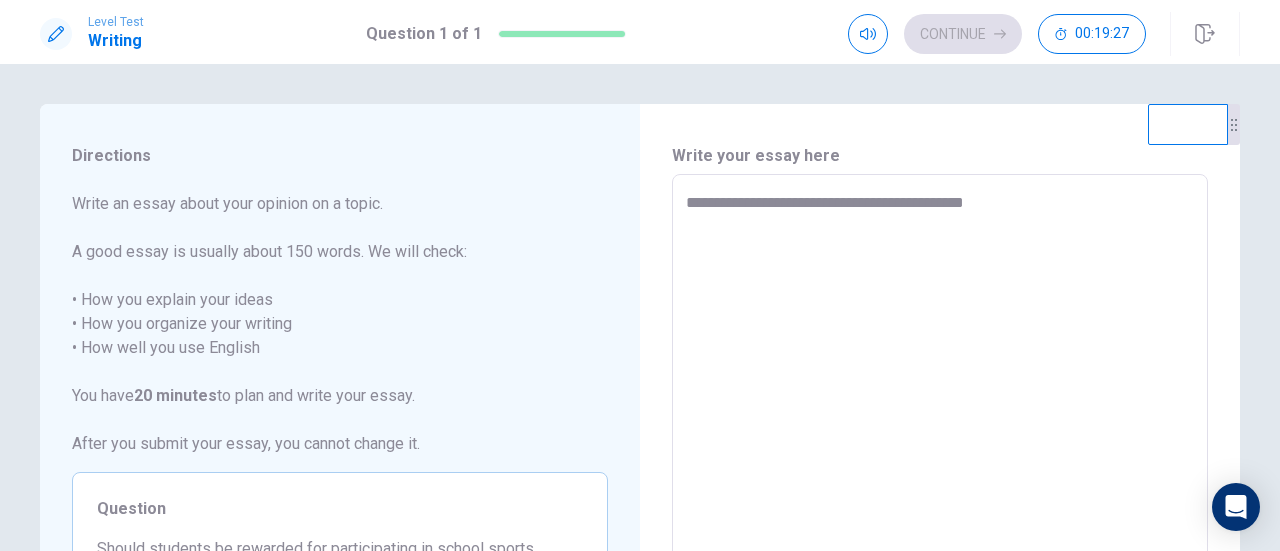 type on "*" 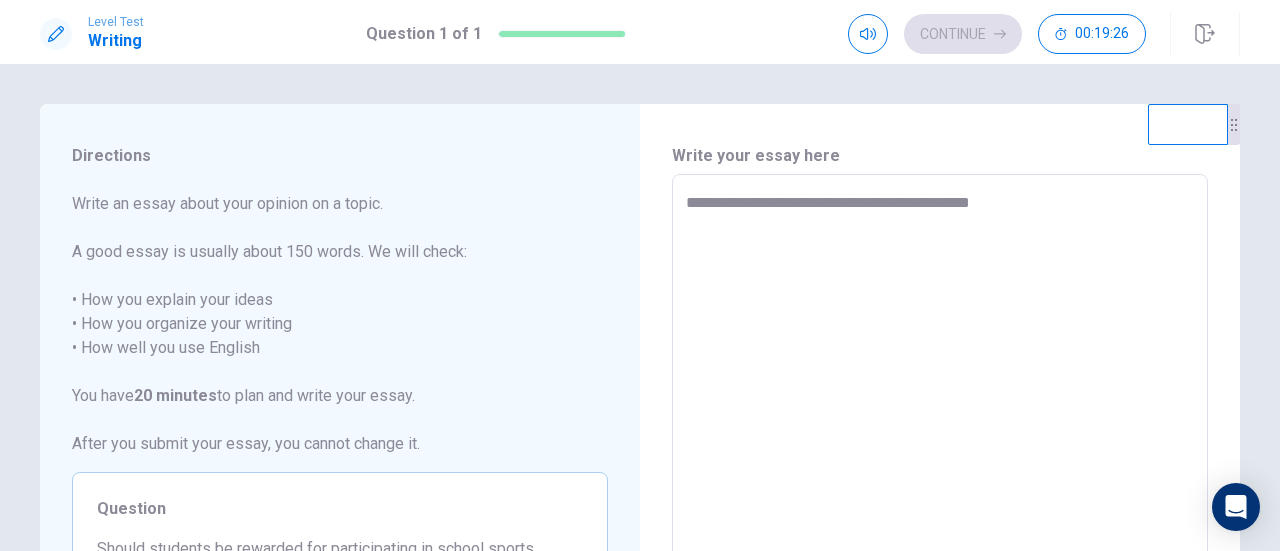 type on "*" 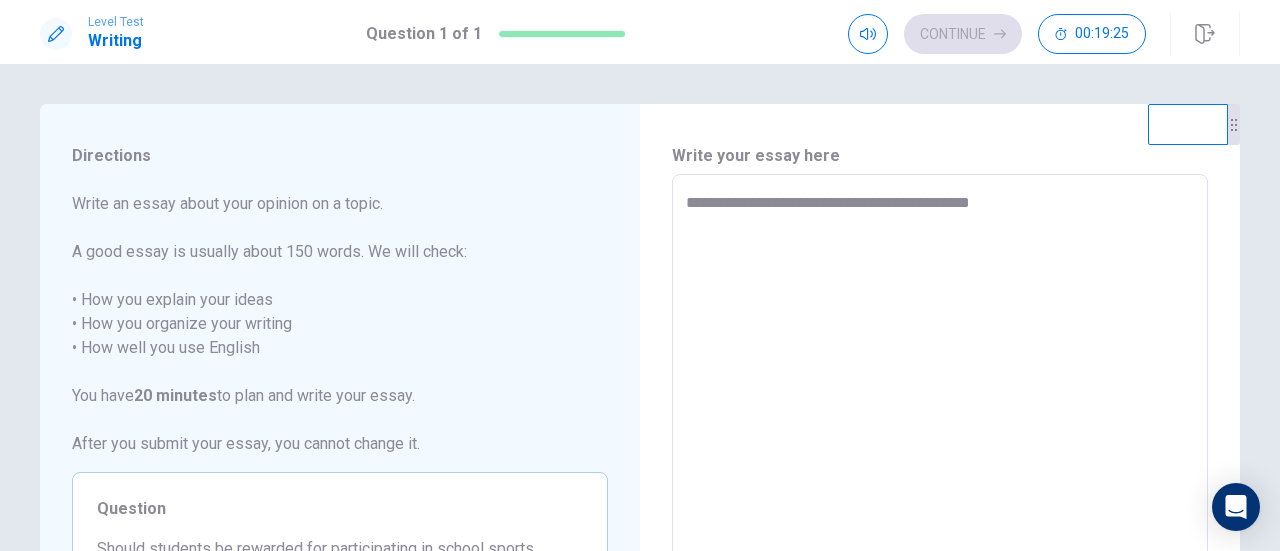 type on "**********" 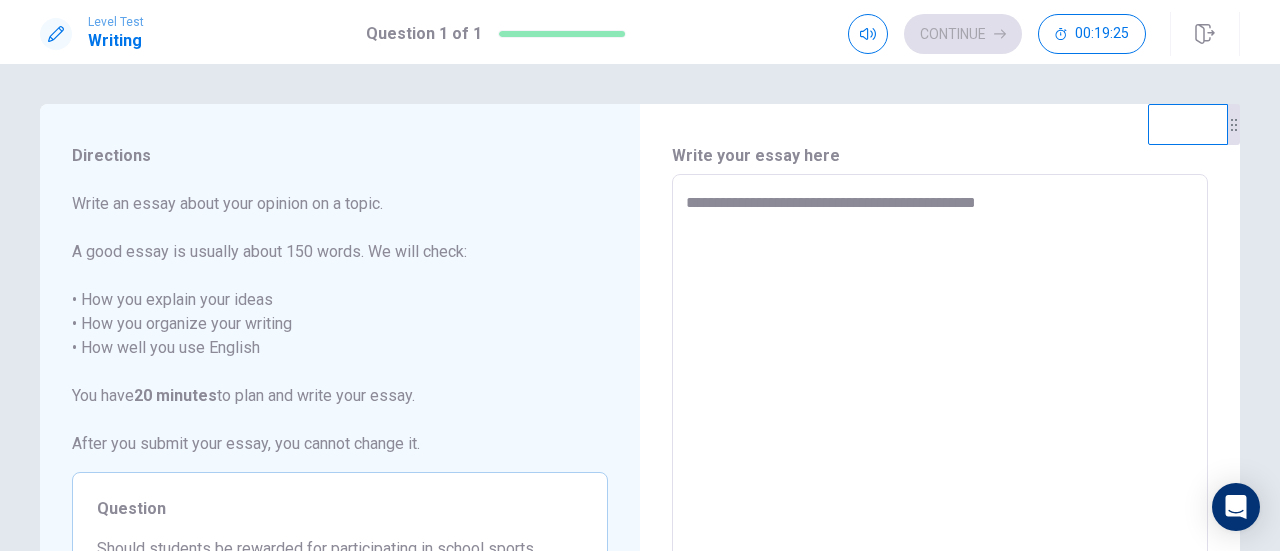 type on "*" 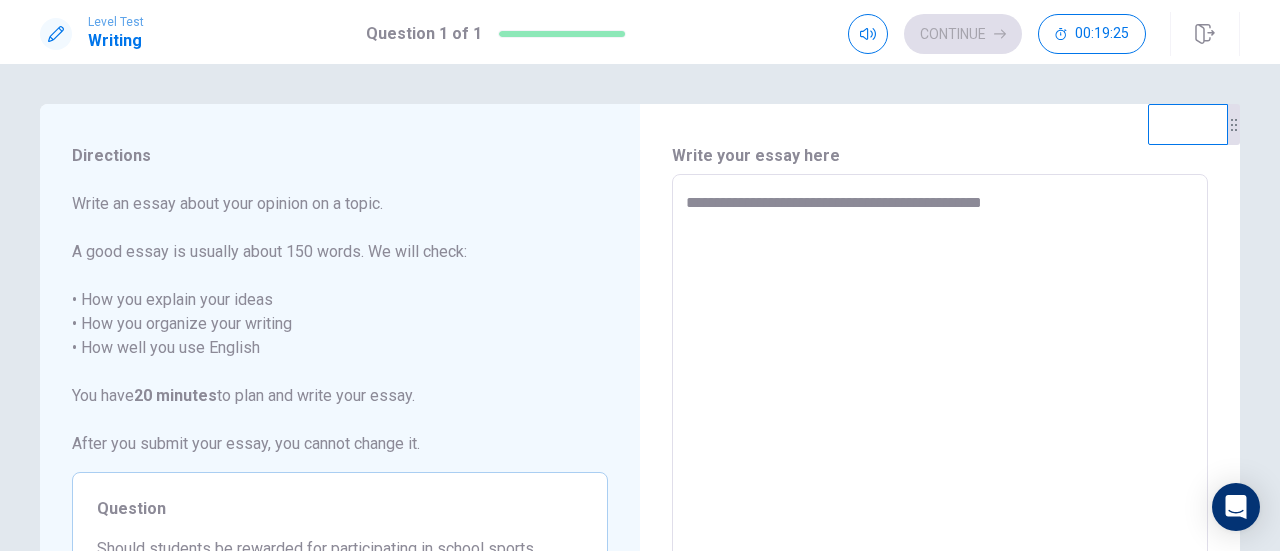 type on "**********" 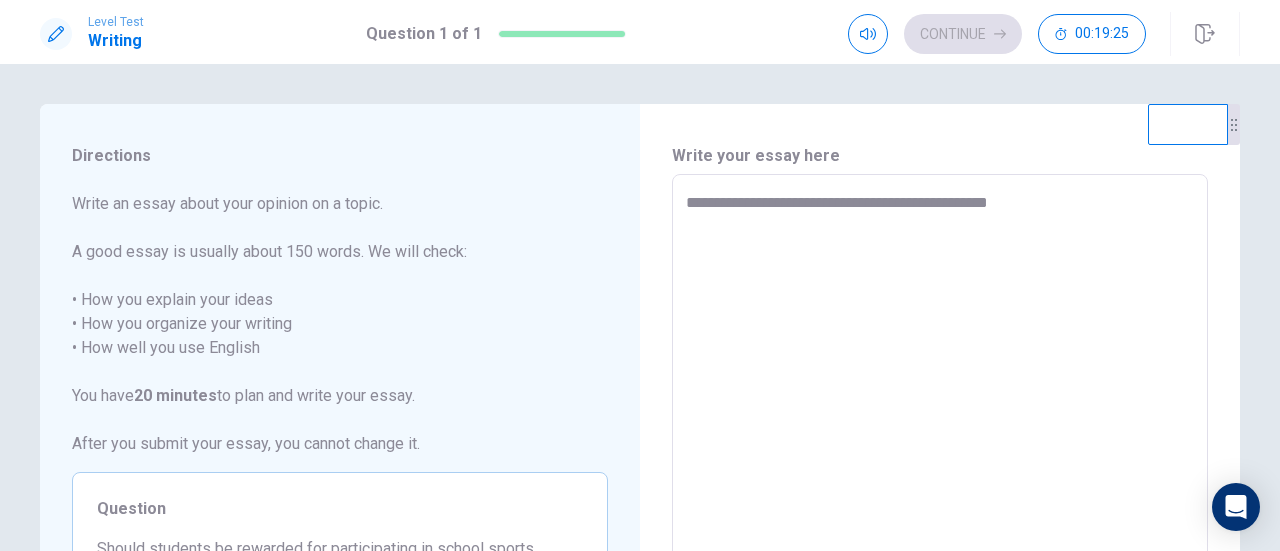 type on "*" 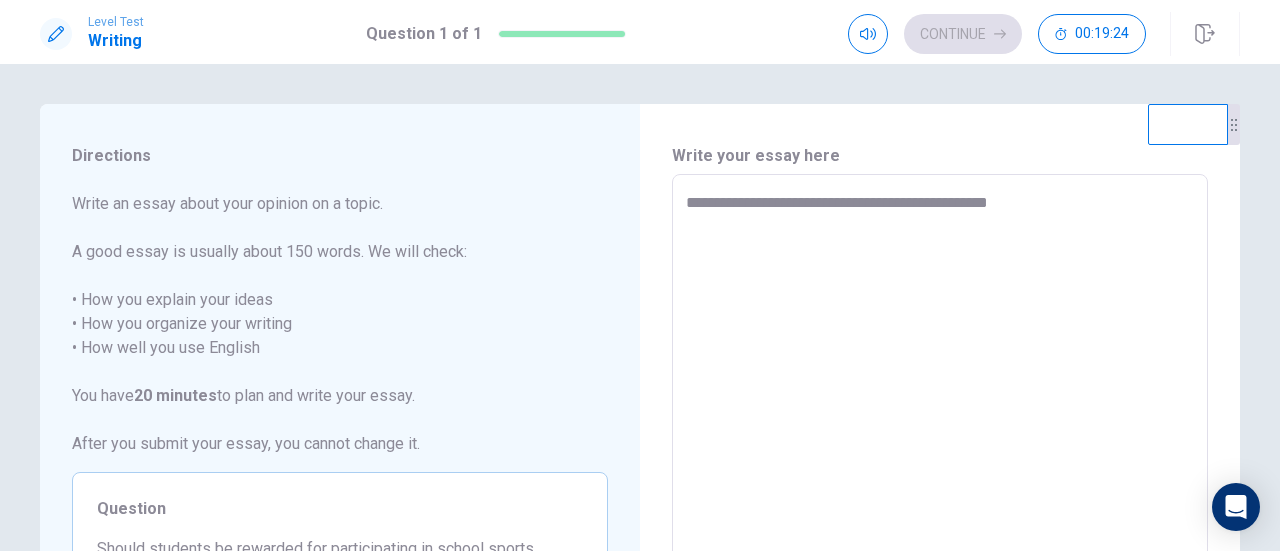 type on "**********" 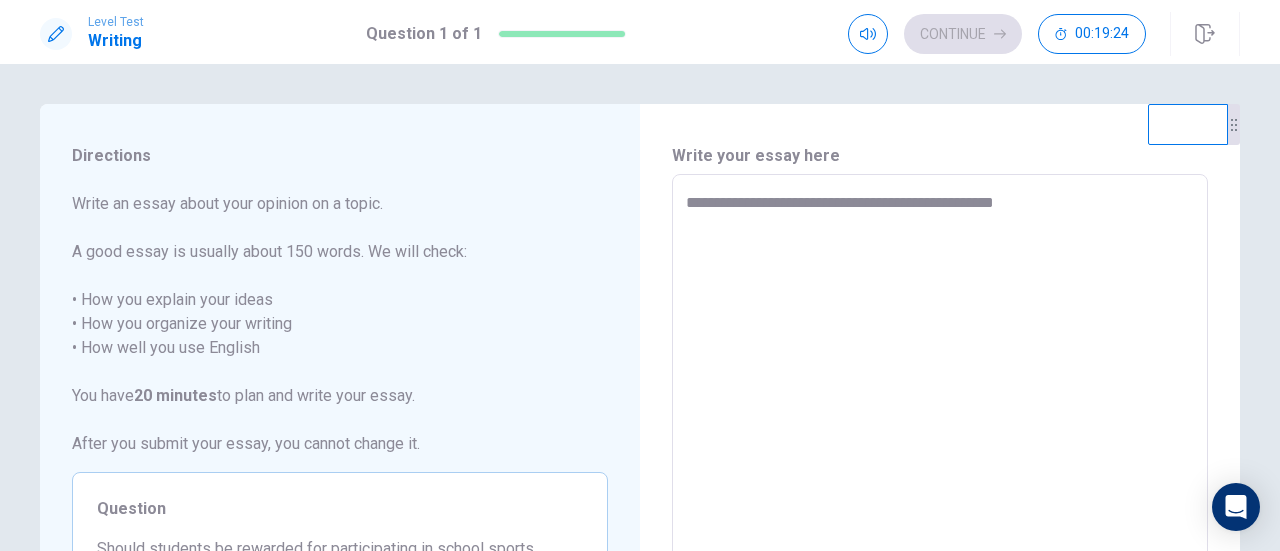 type on "**********" 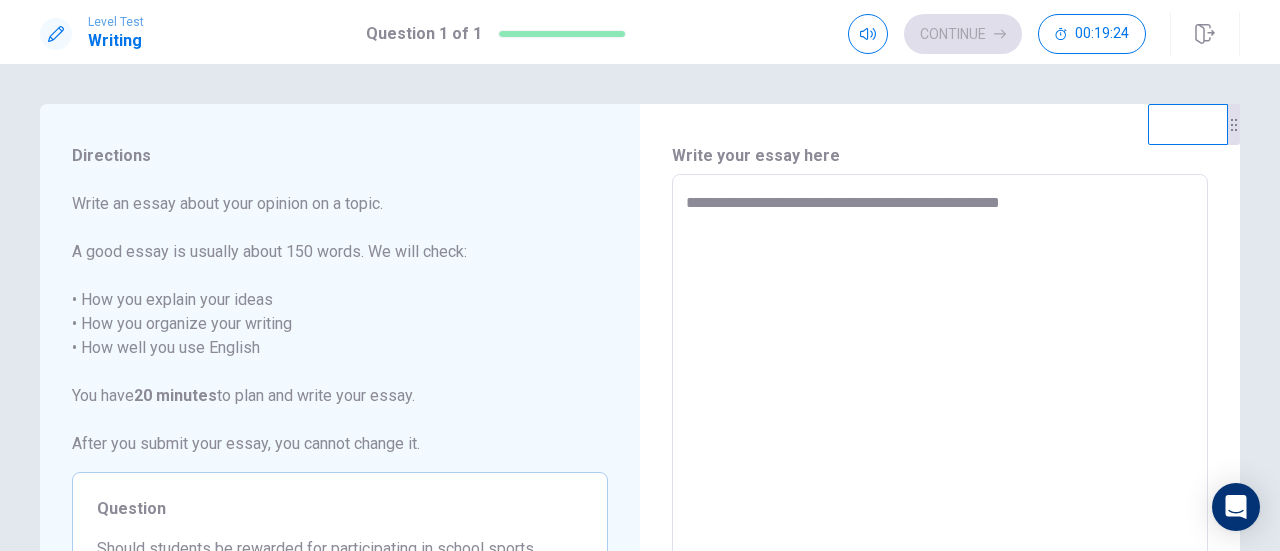 type on "*" 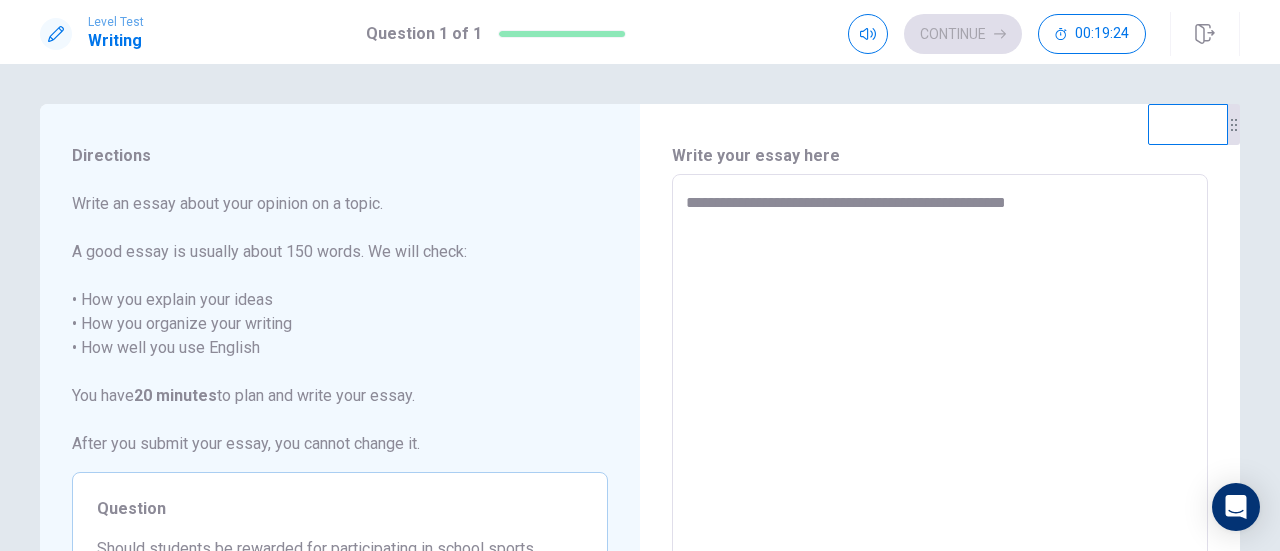type on "*" 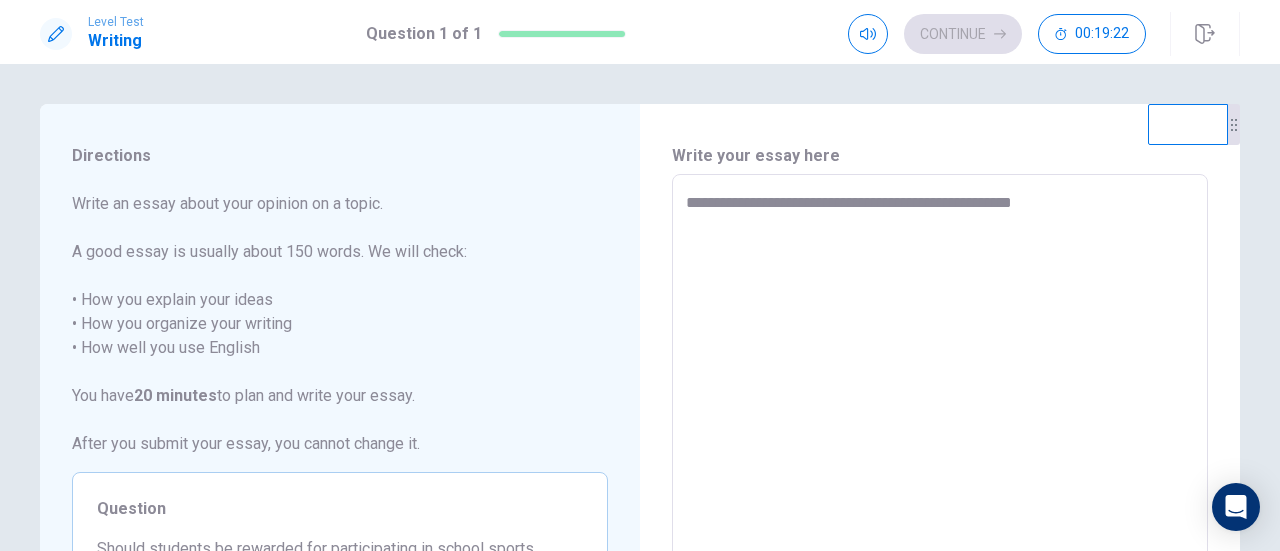type on "*" 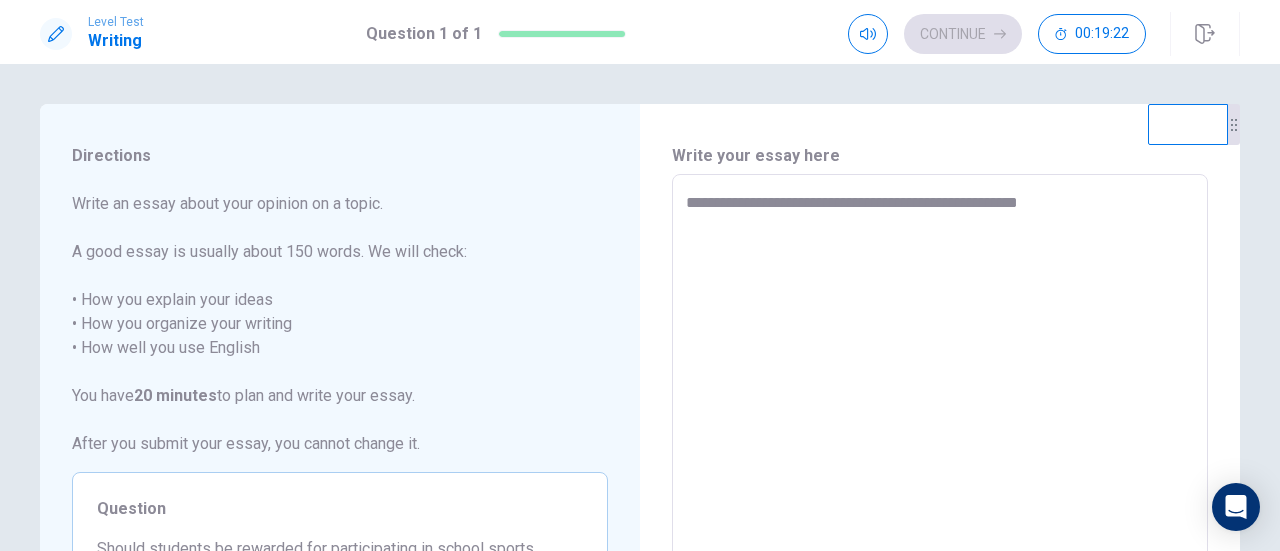 type on "*" 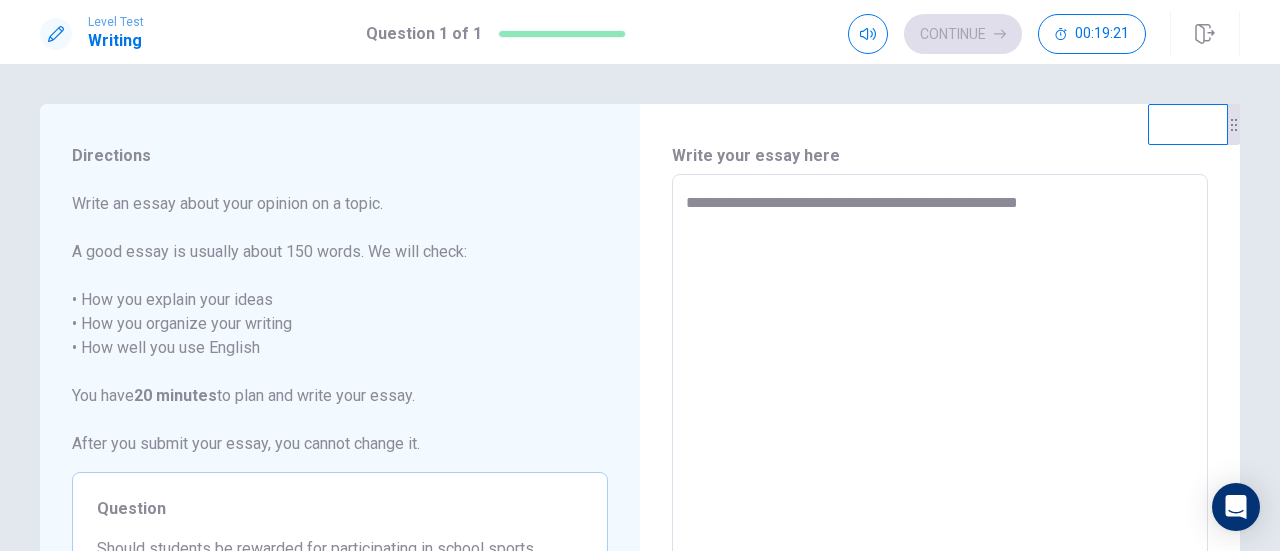 type on "**********" 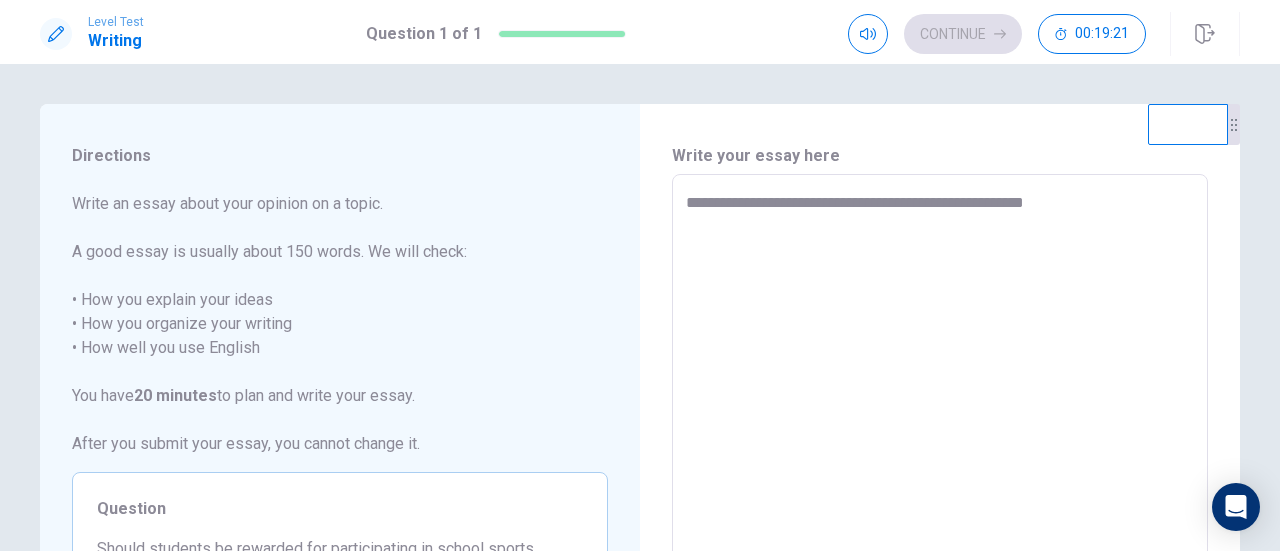 type on "*" 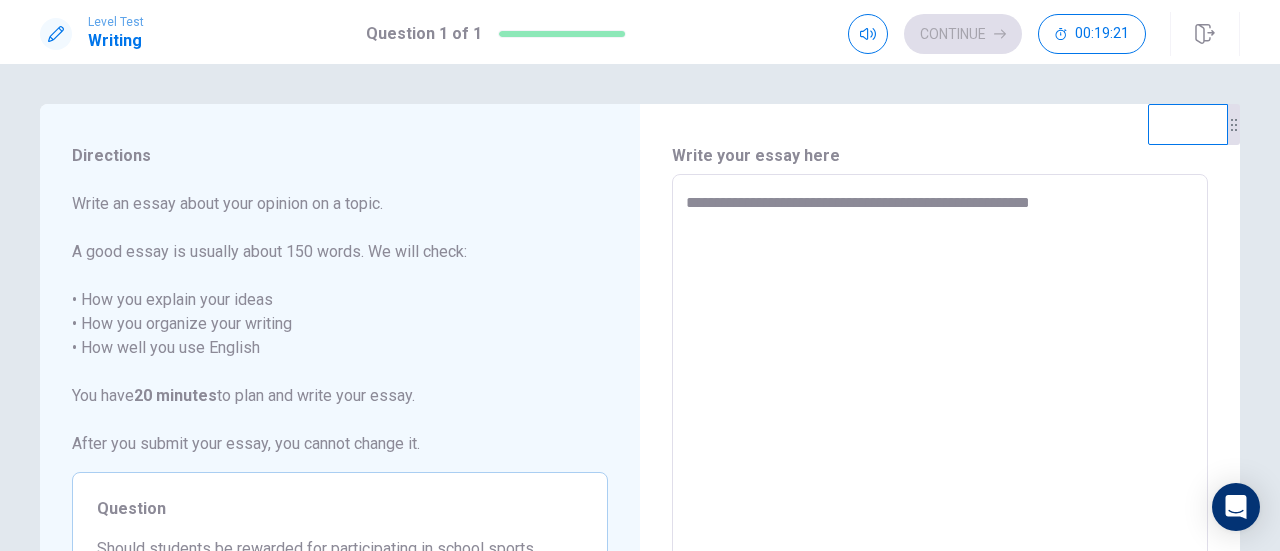 type on "*" 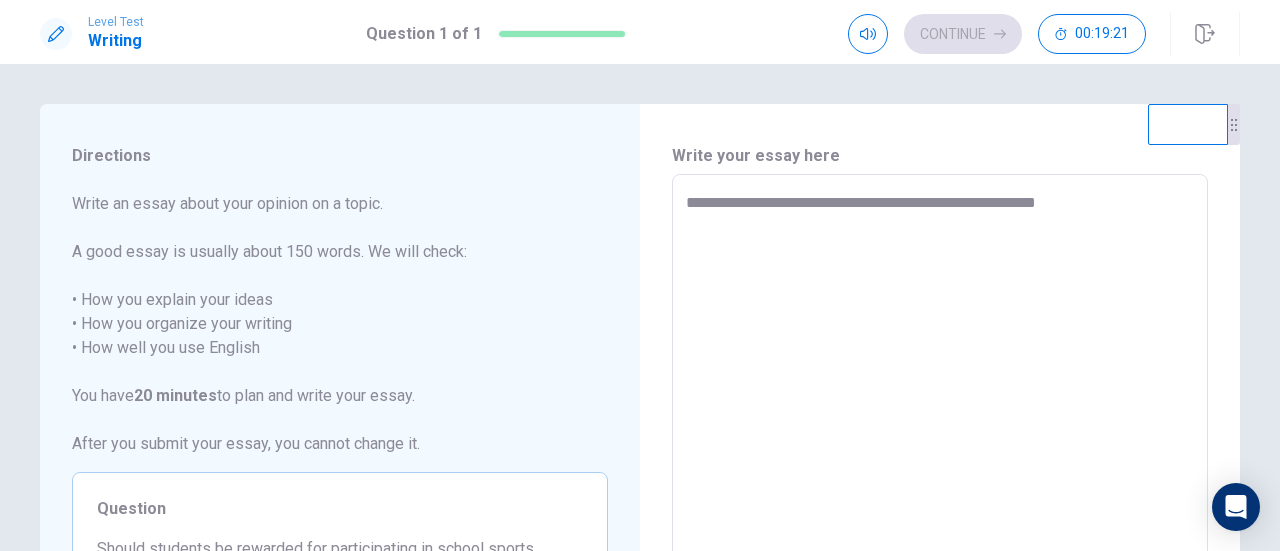 type on "*" 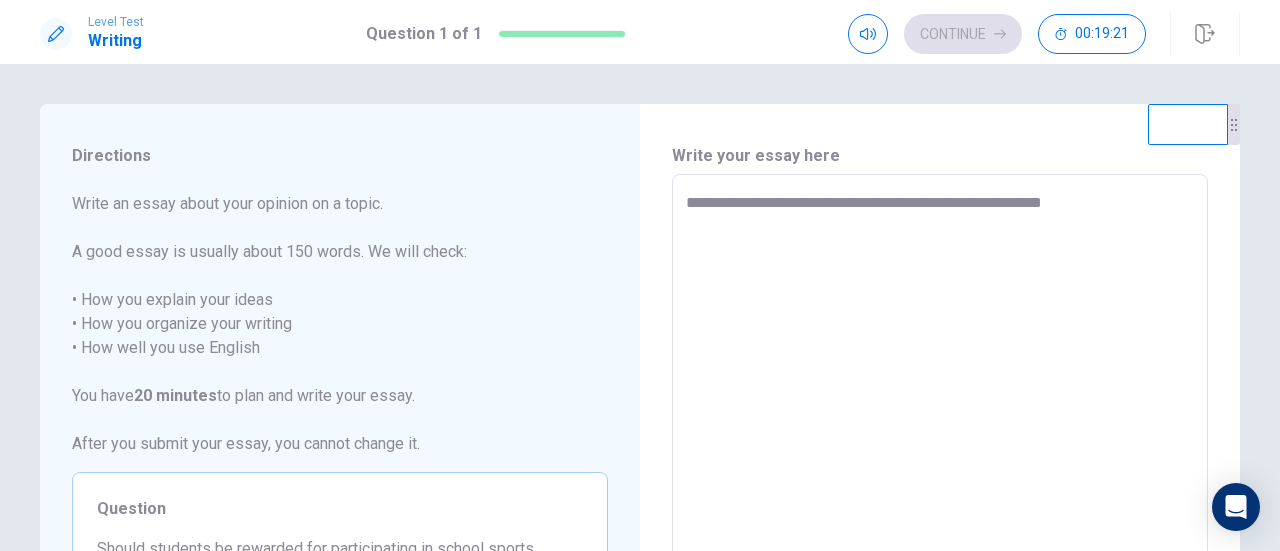 type on "*" 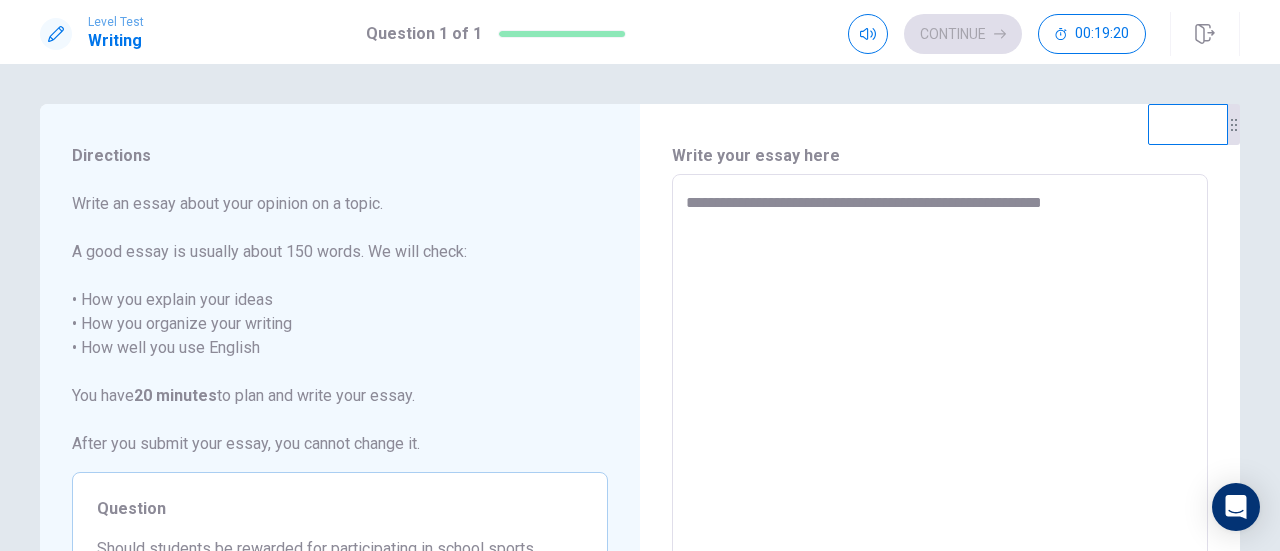 type on "**********" 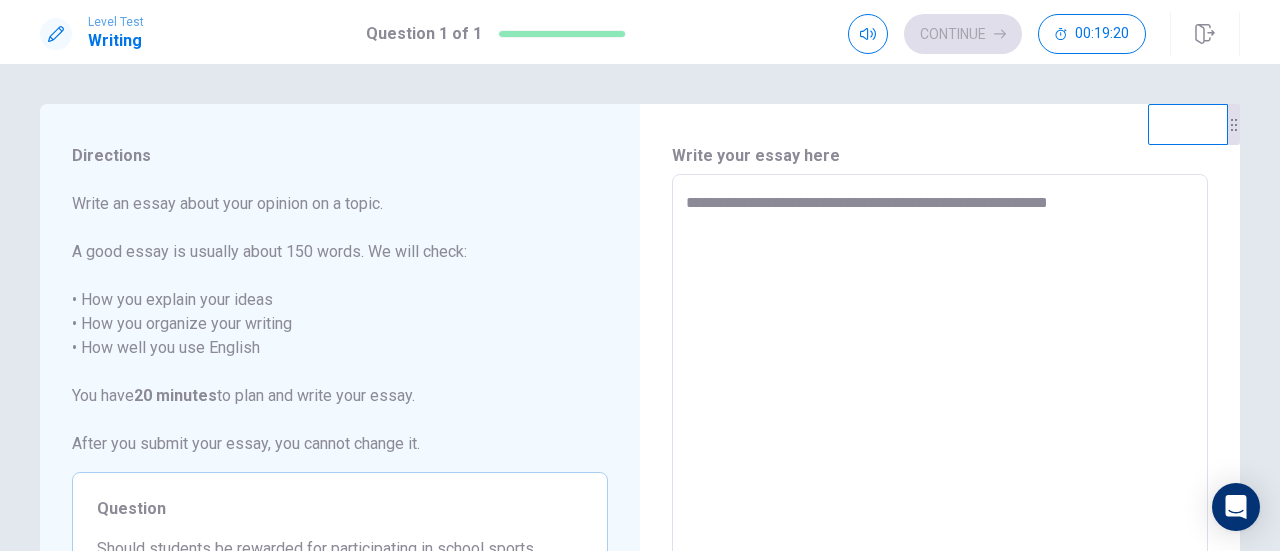 type on "*" 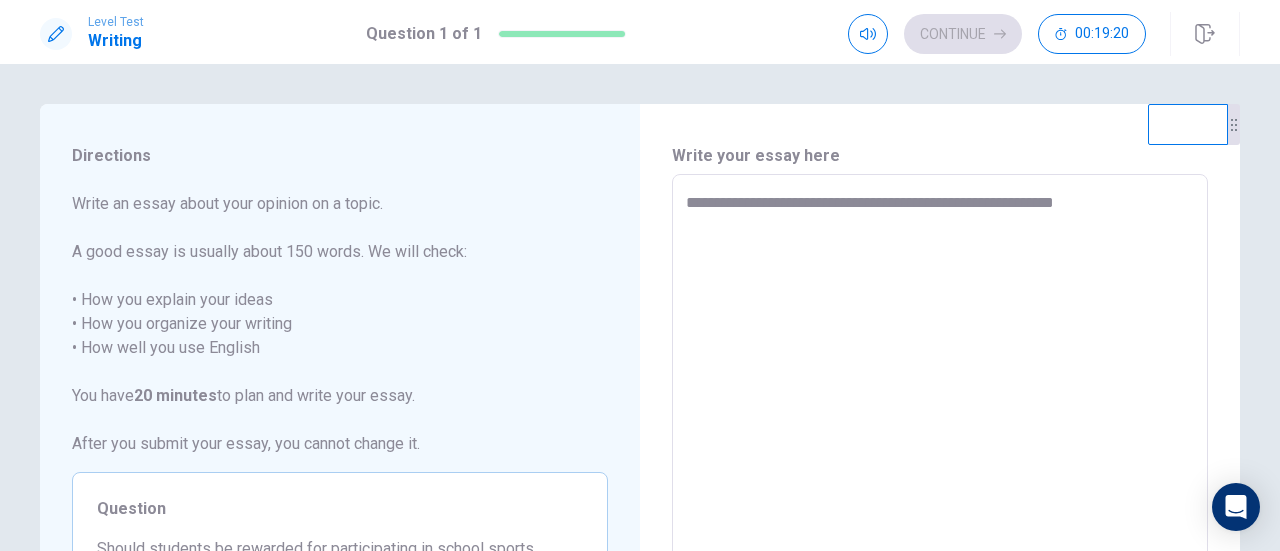 type on "*" 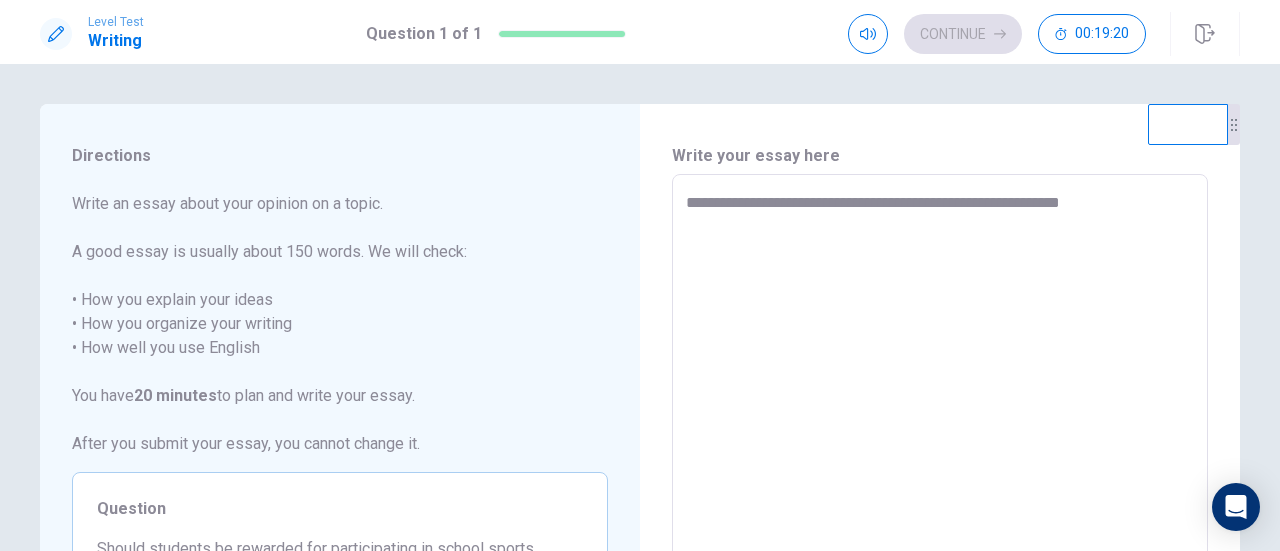 type on "*" 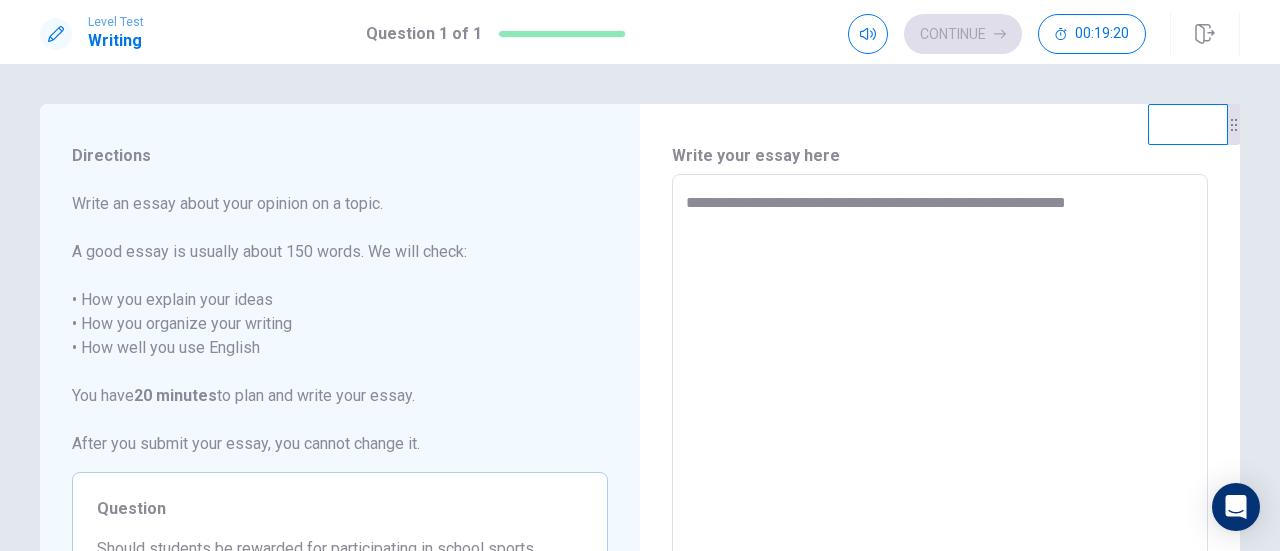 type on "*" 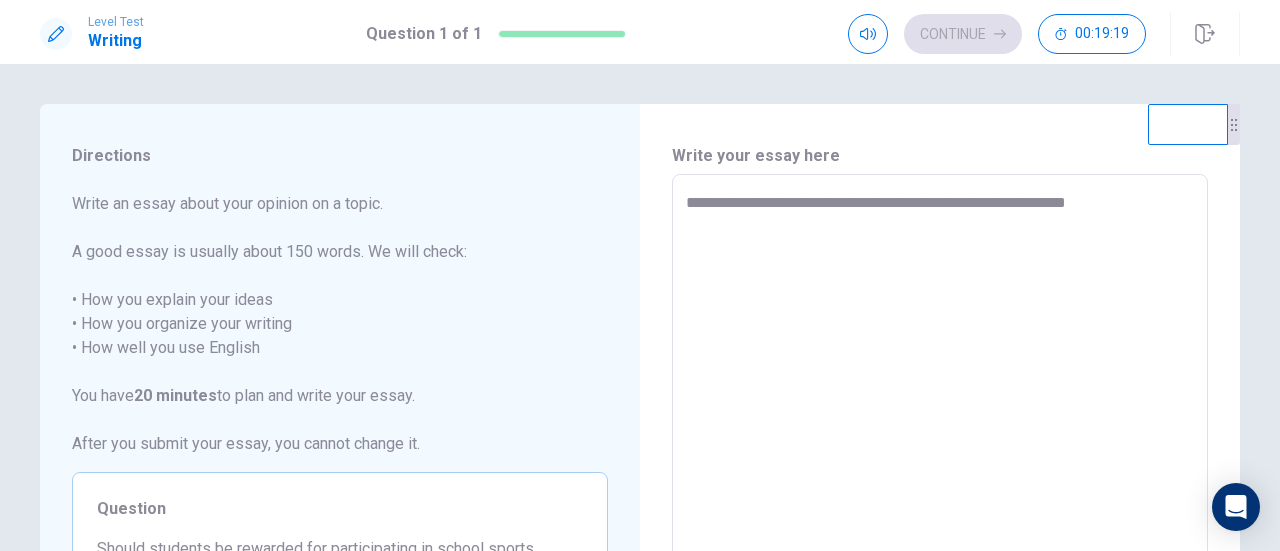 type on "**********" 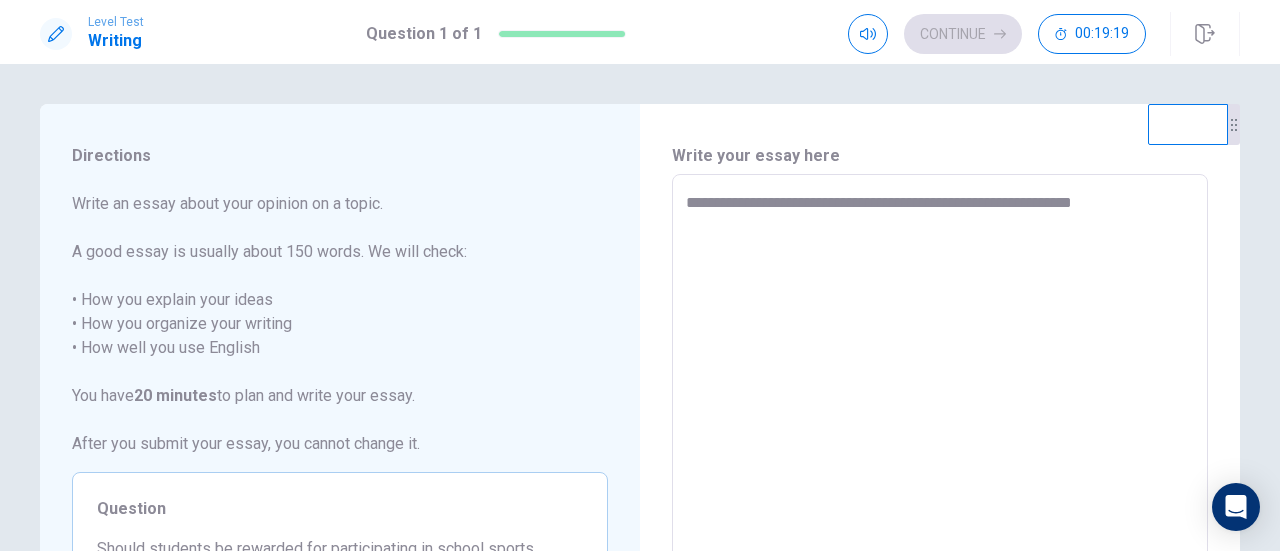 type on "*" 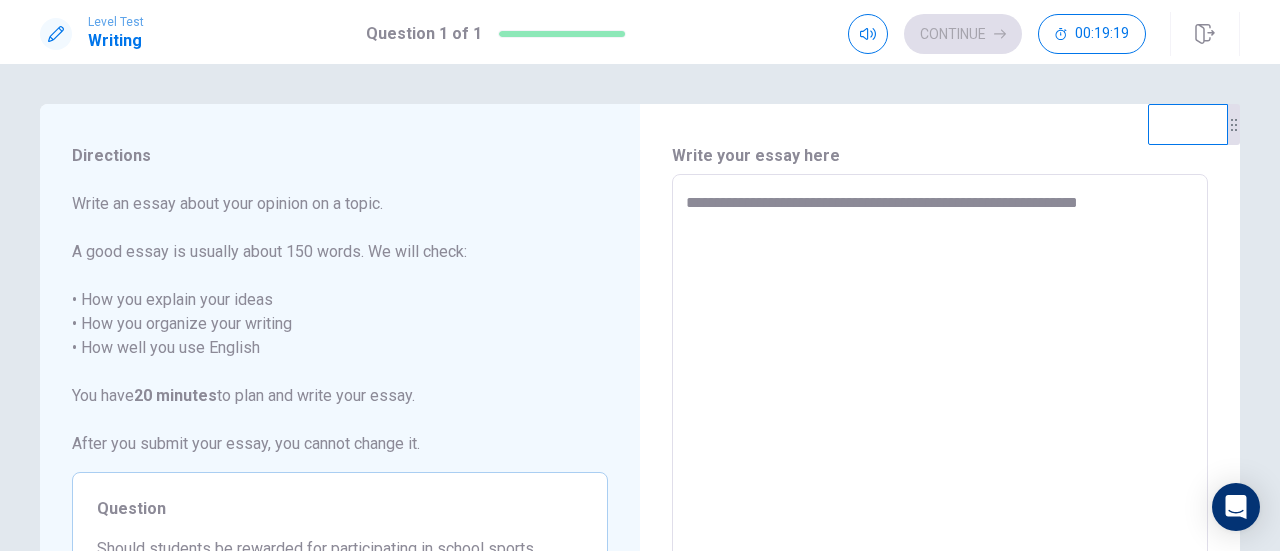 type on "*" 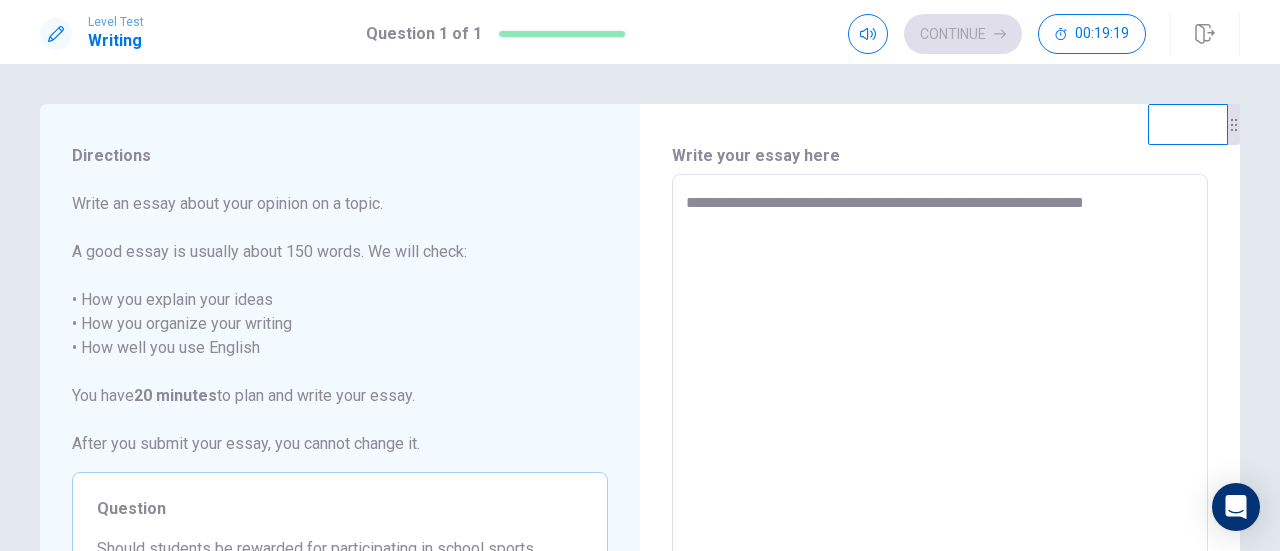 type on "*" 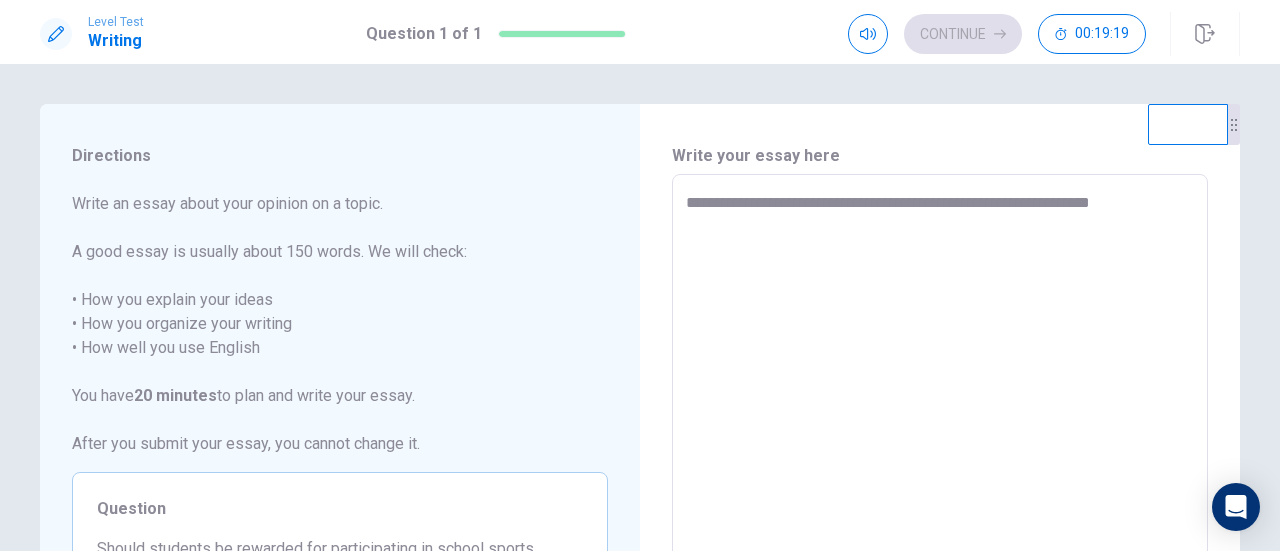 type on "*" 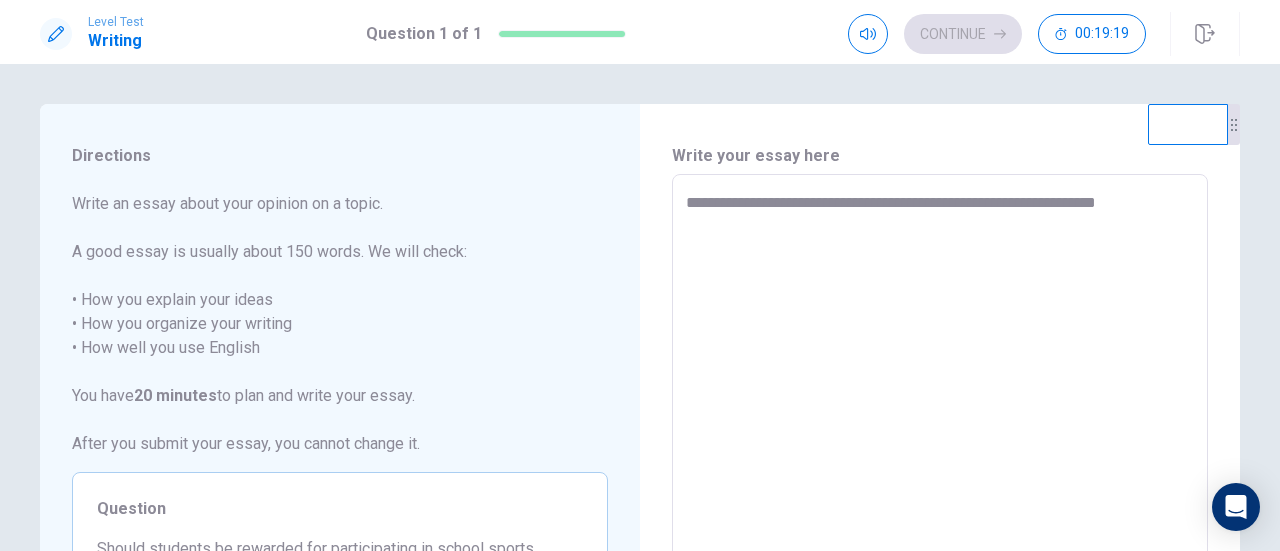 type on "*" 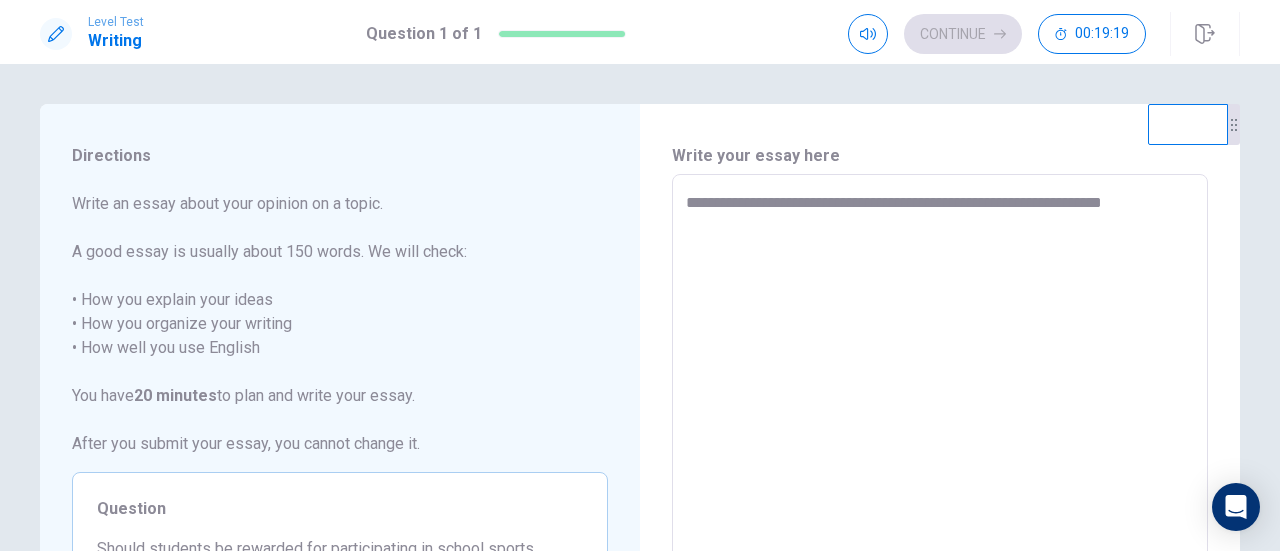 type on "*" 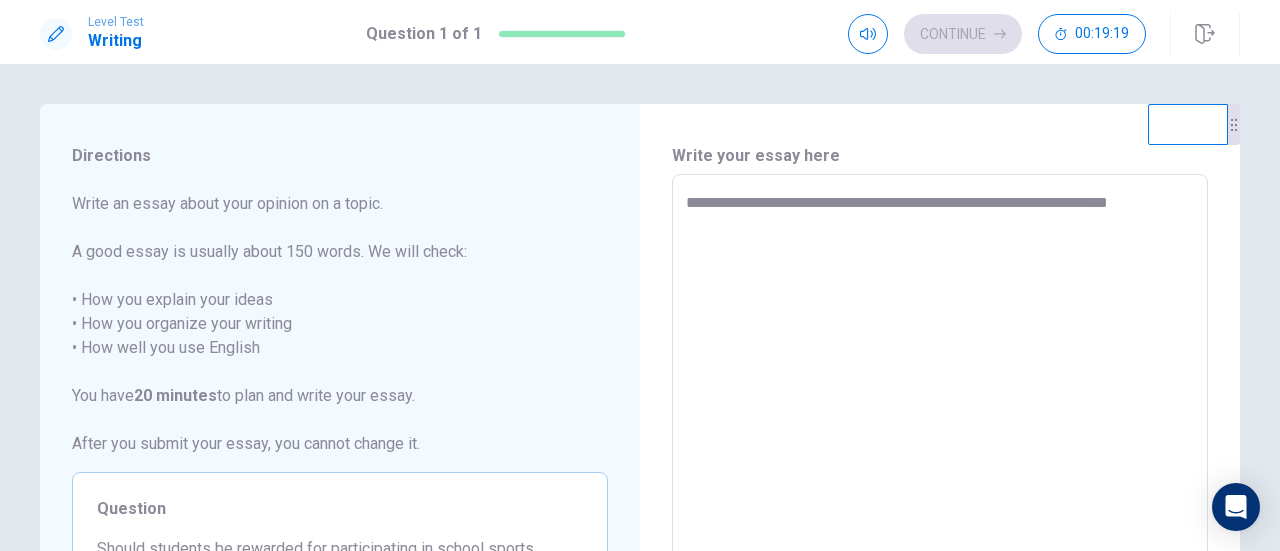 type on "*" 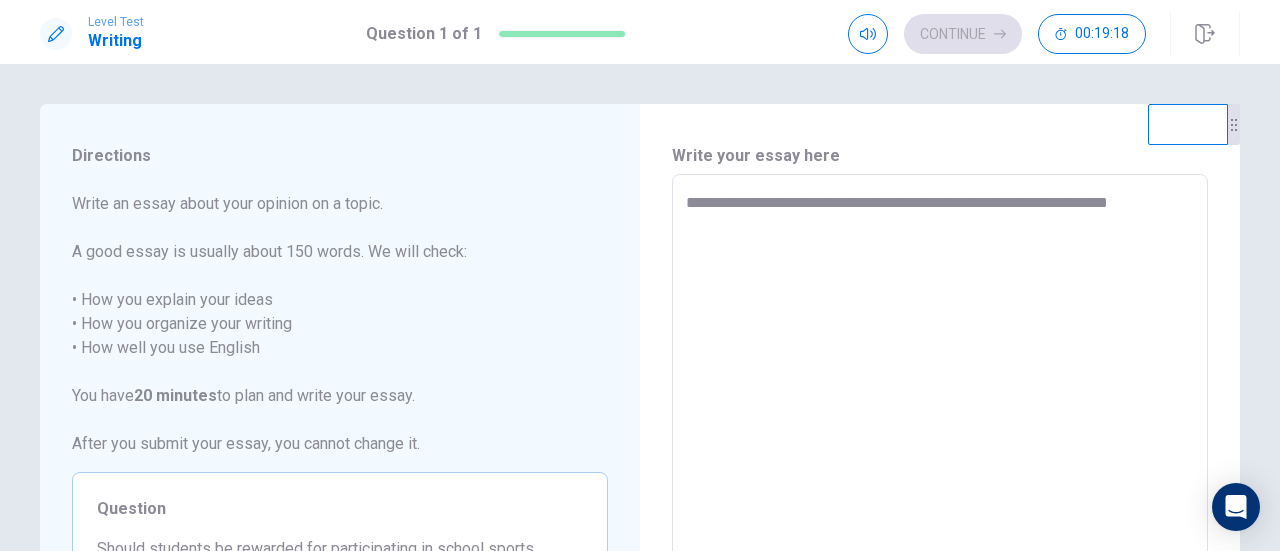 type on "**********" 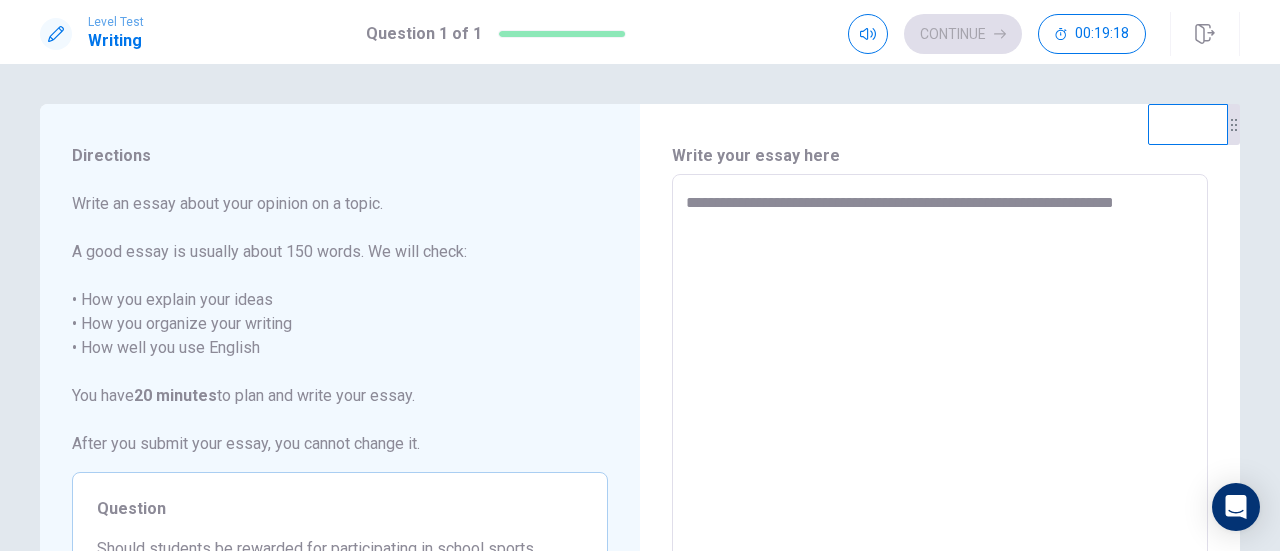 type on "*" 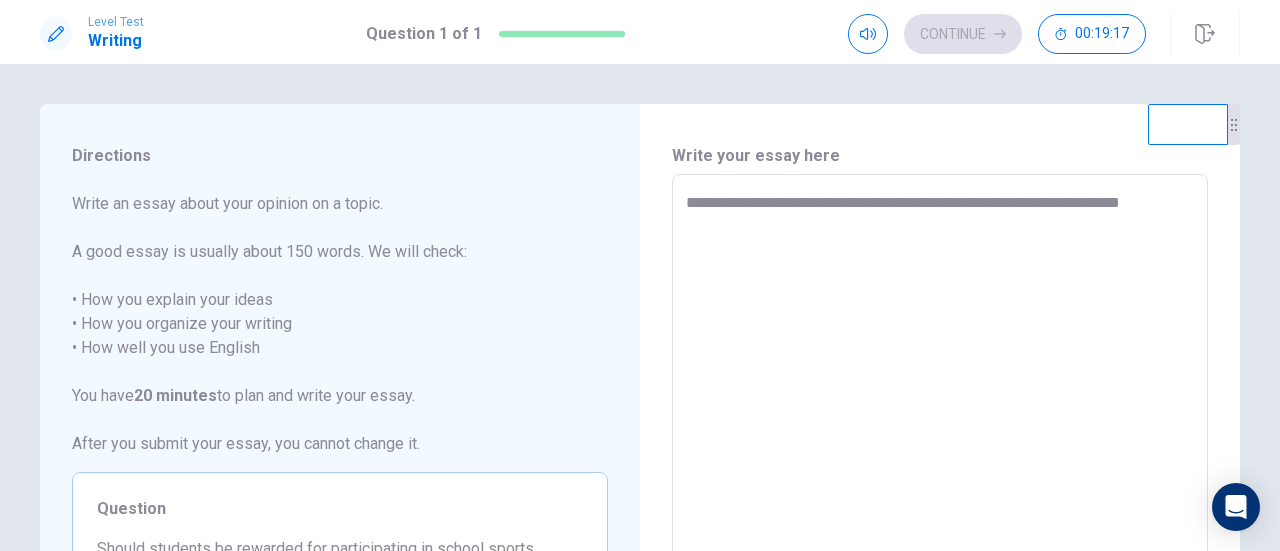 type on "*" 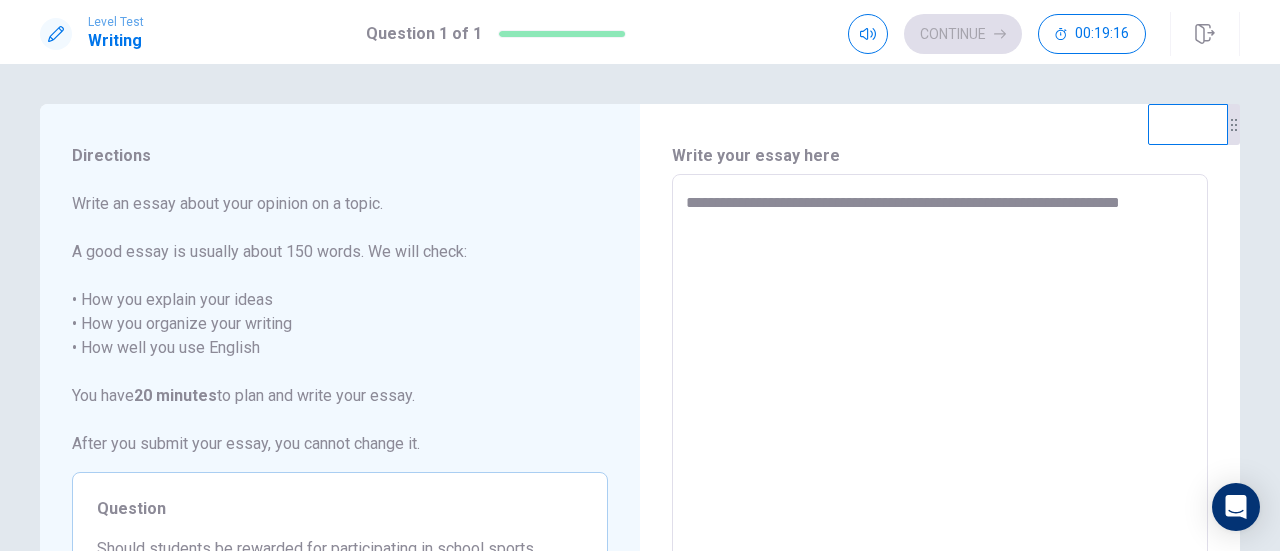 type on "**********" 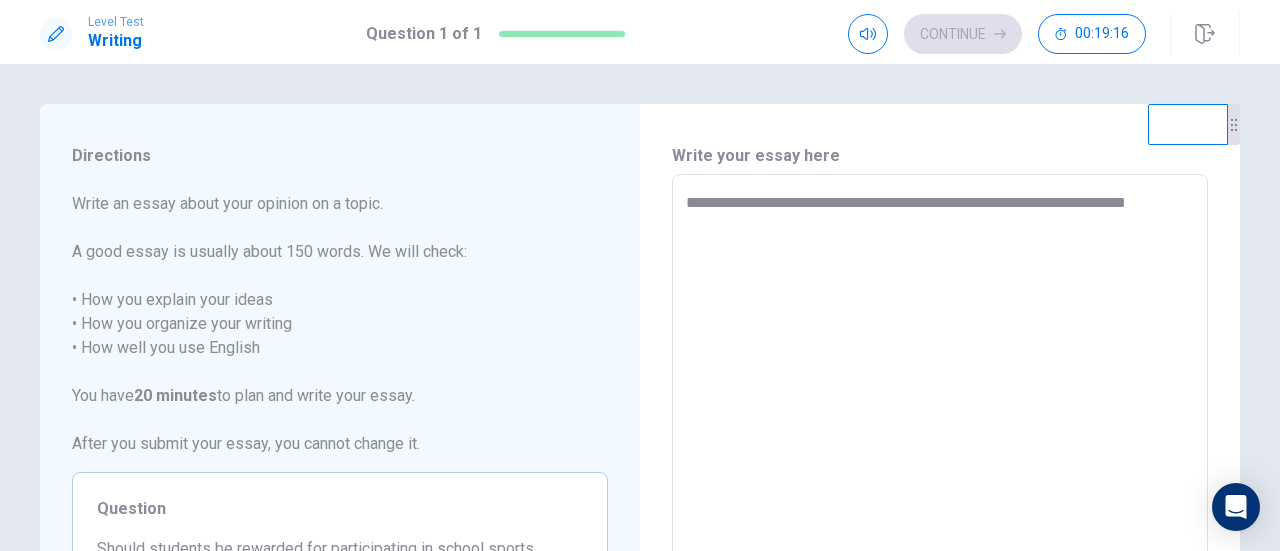 type on "*" 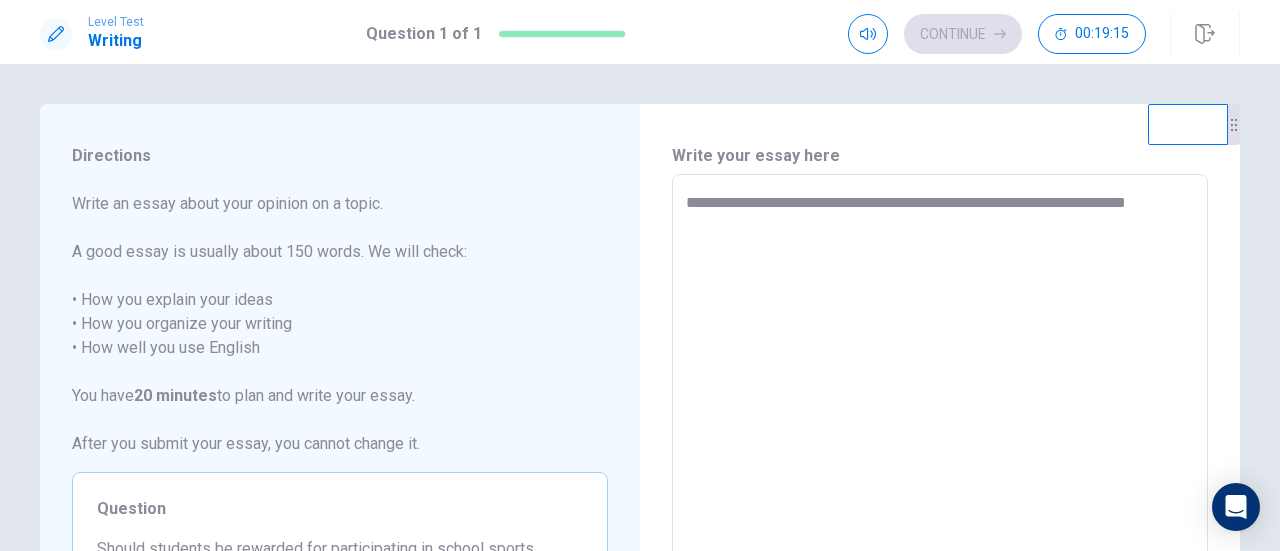 type on "**********" 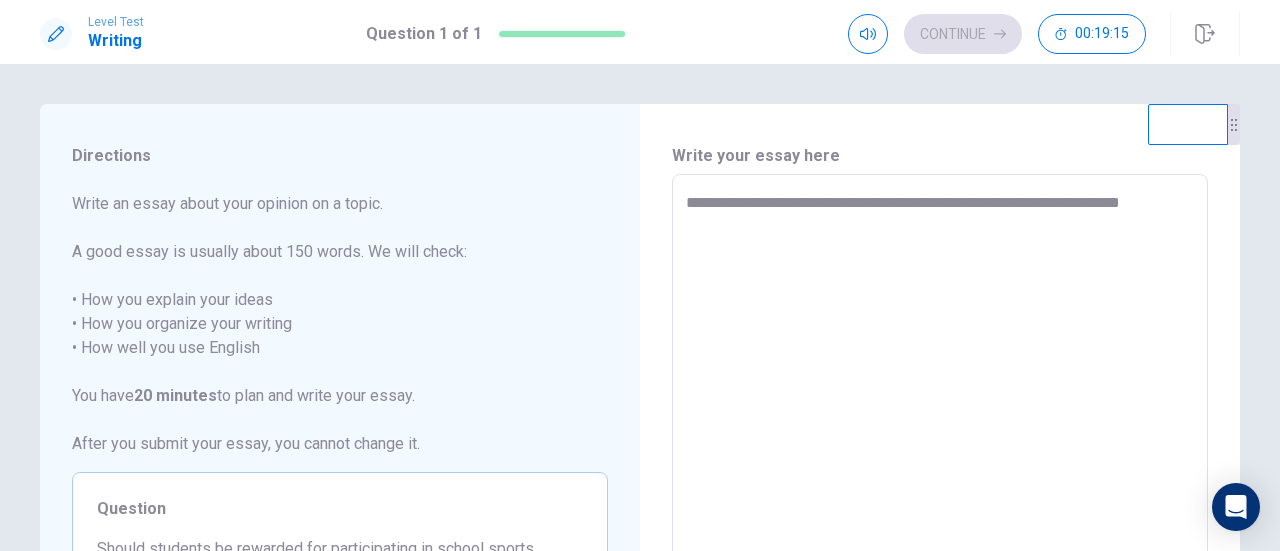 type on "*" 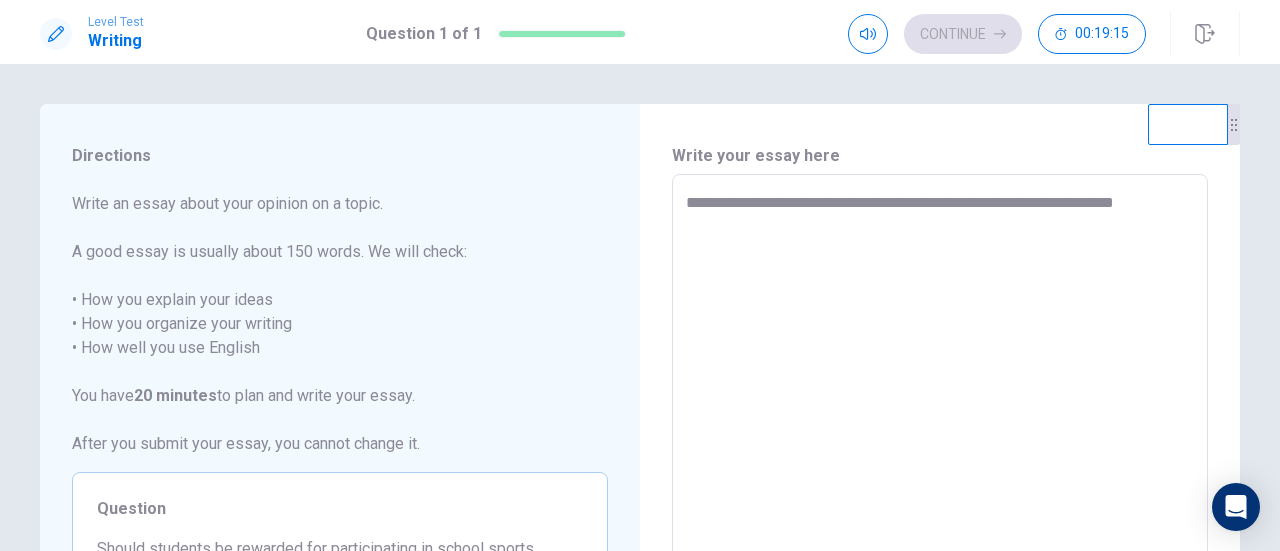 type on "*" 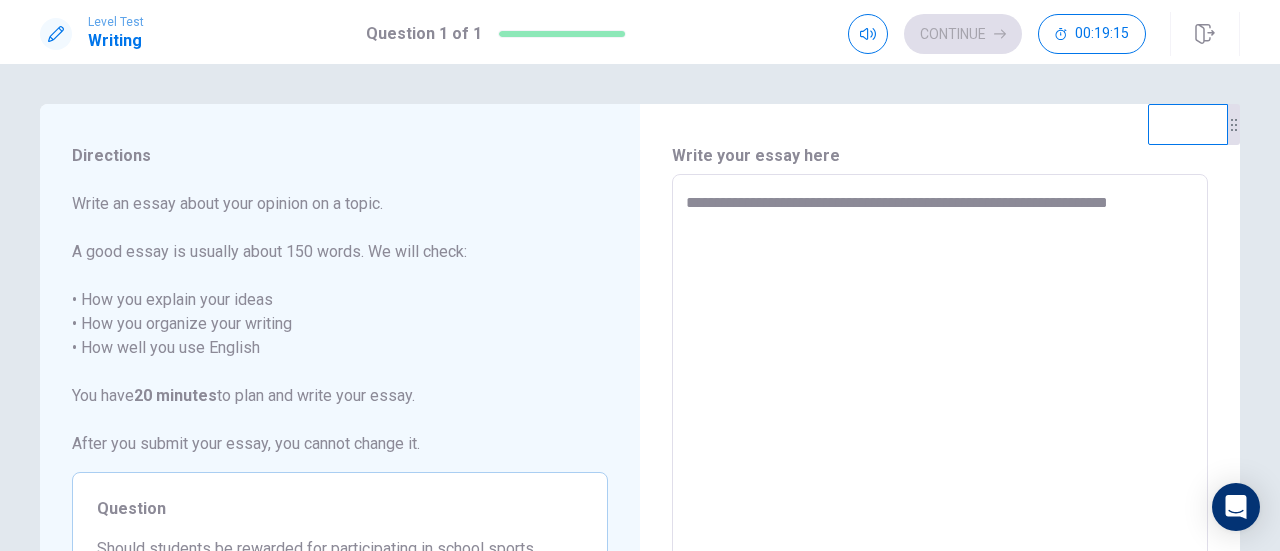 type on "**********" 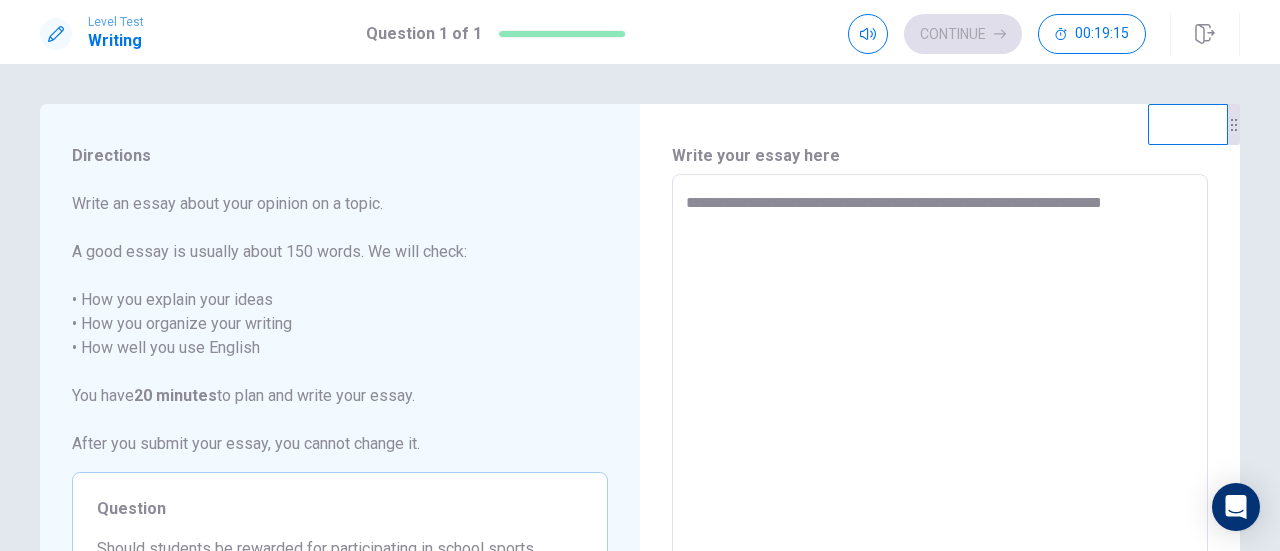 type on "*" 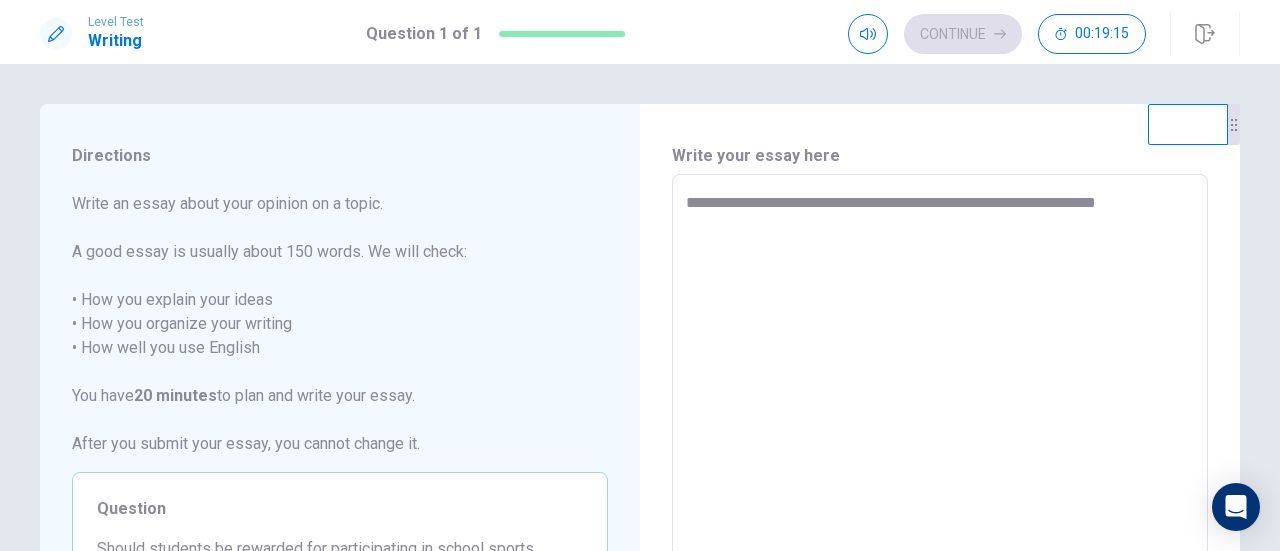 type on "*" 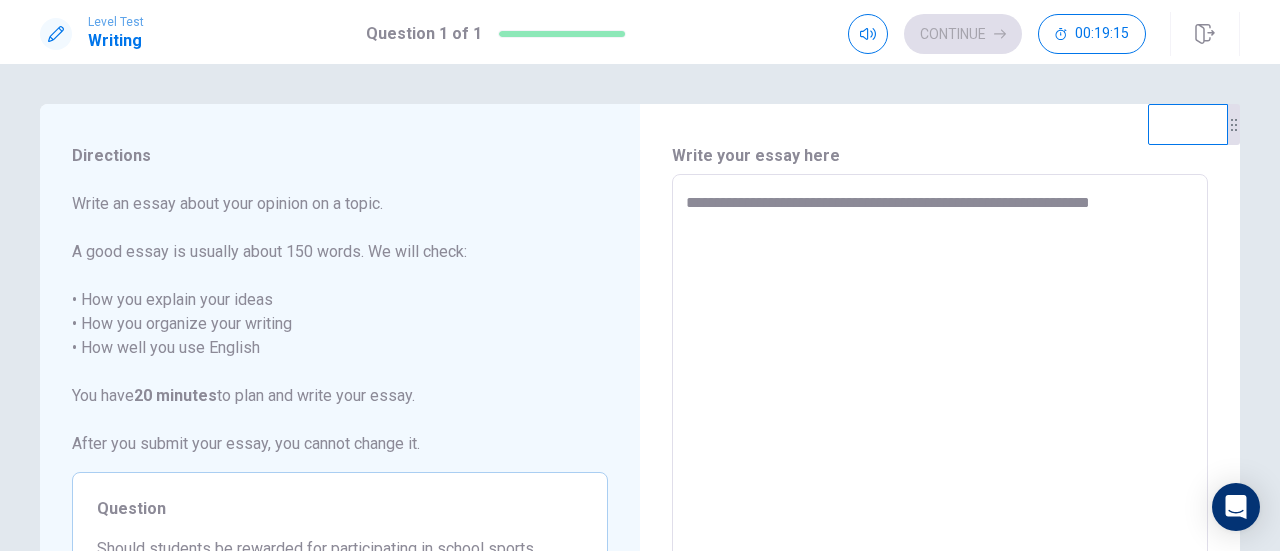 type on "*" 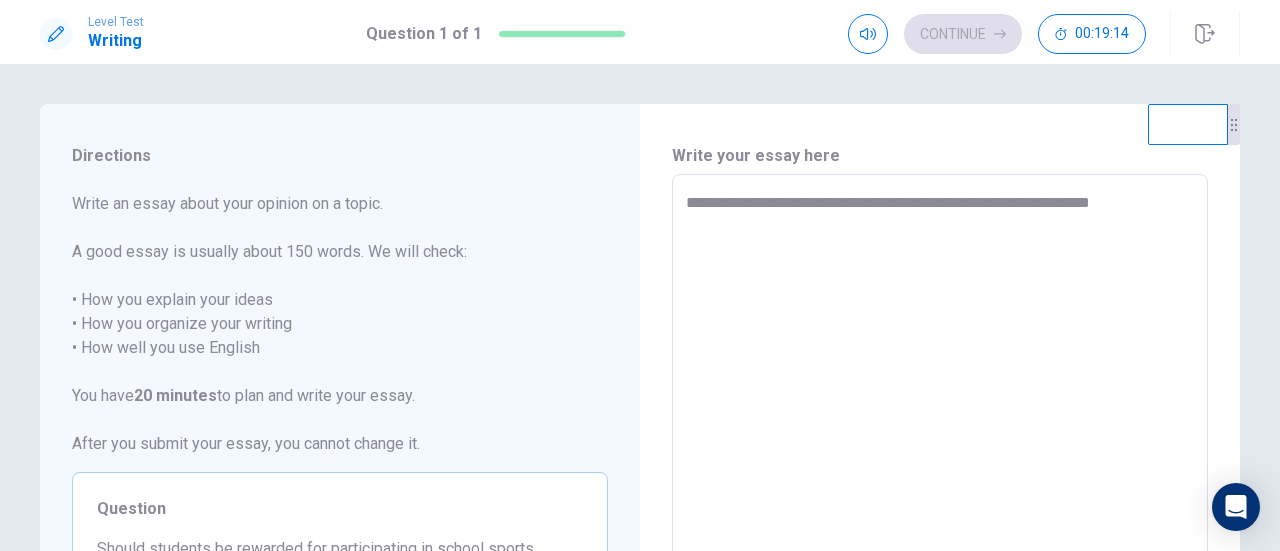 type on "**********" 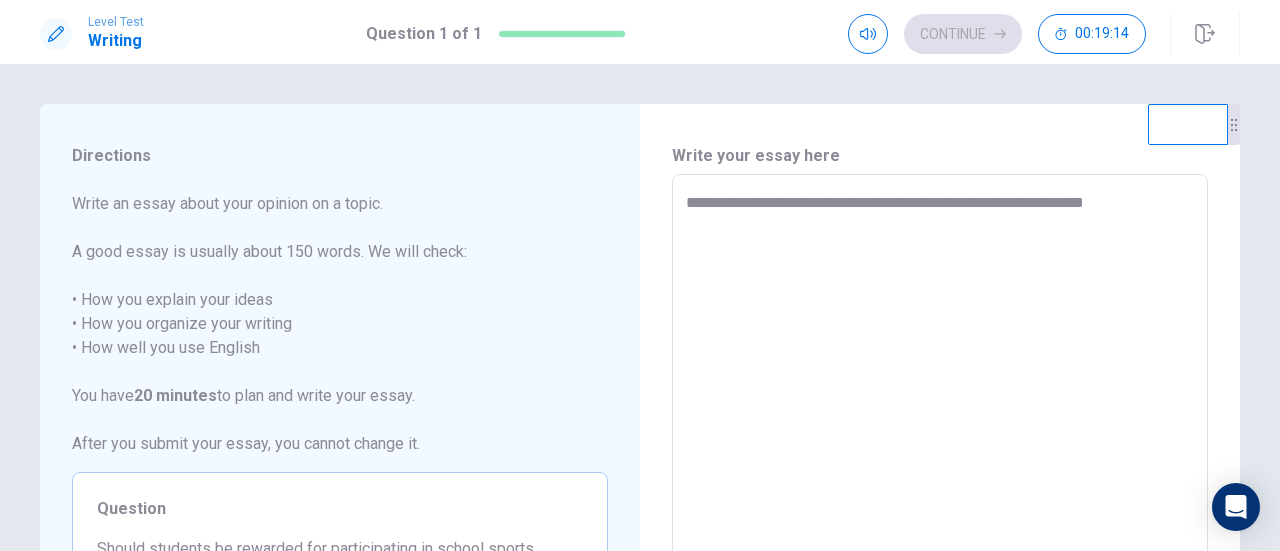type on "*" 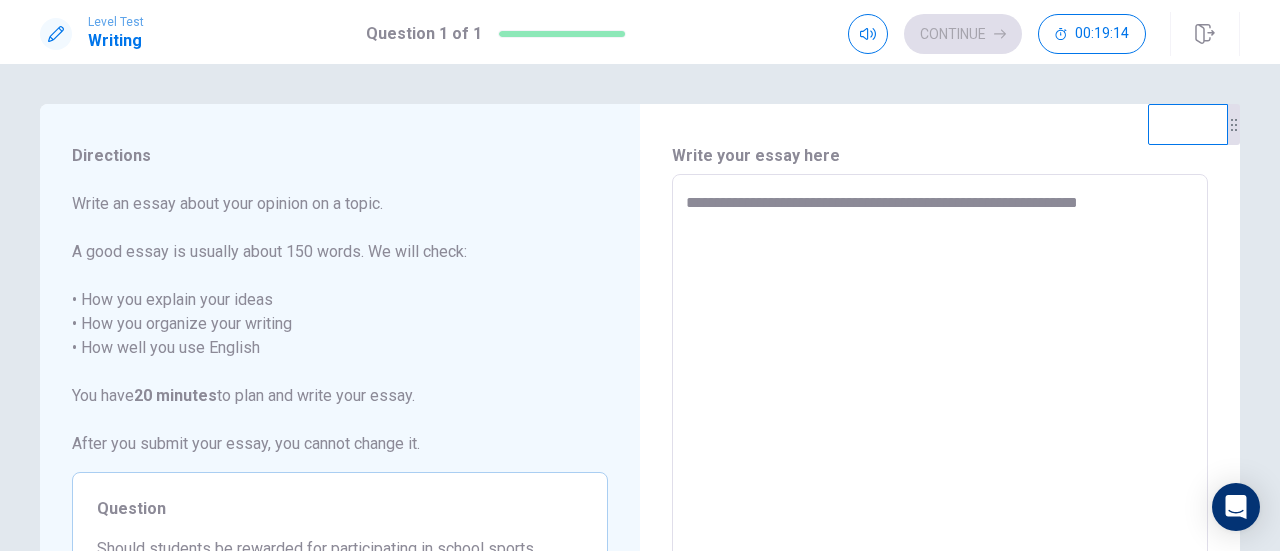 type on "*" 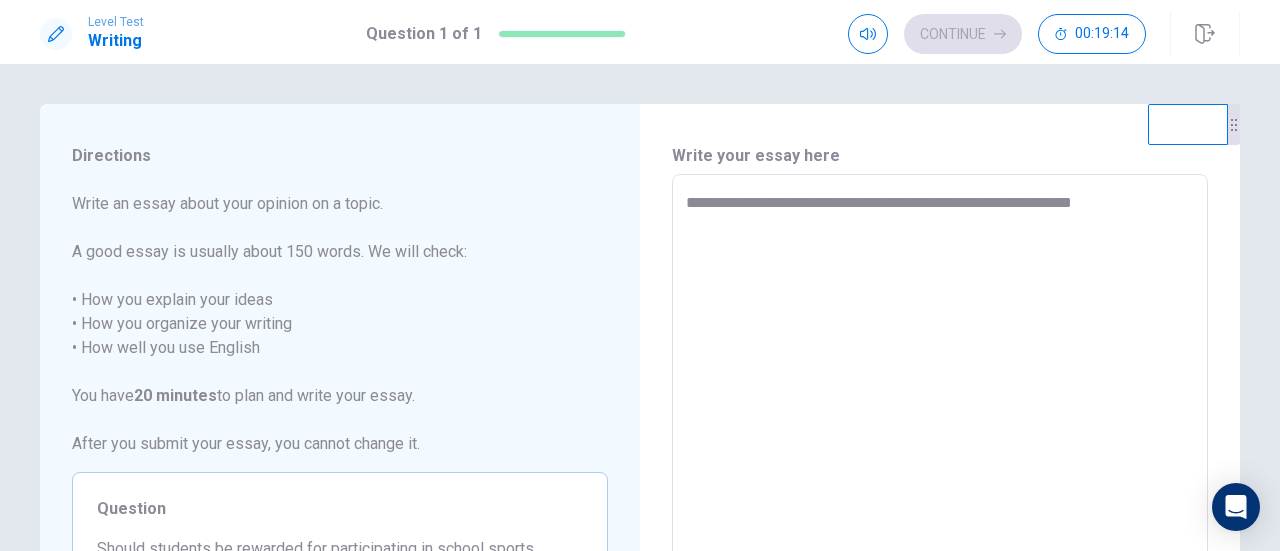type on "*" 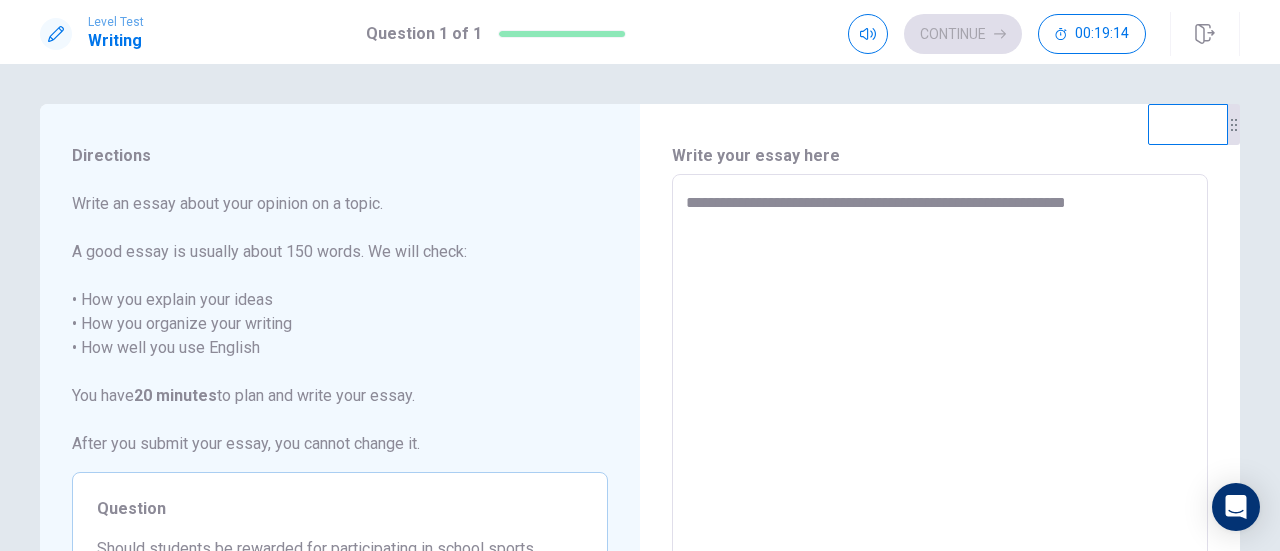 type on "*" 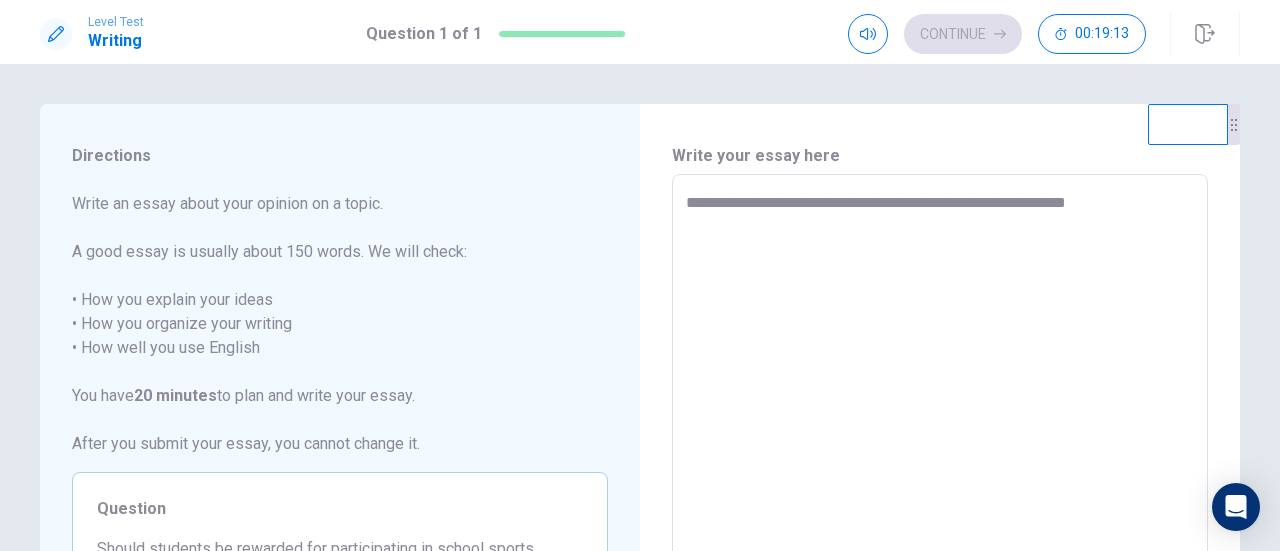 type on "**********" 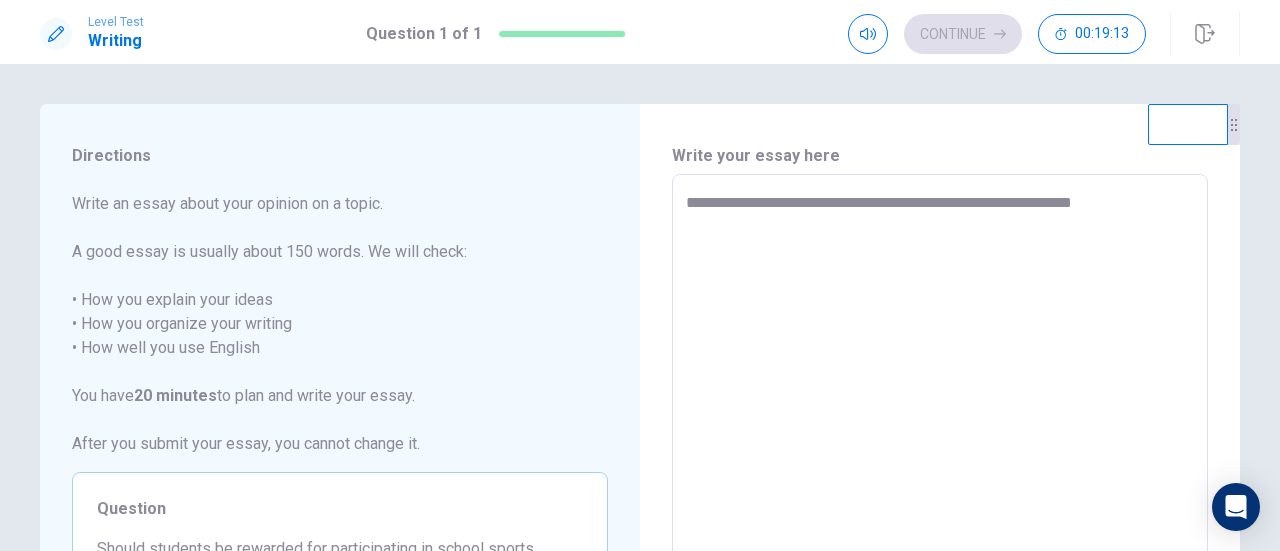 type on "*" 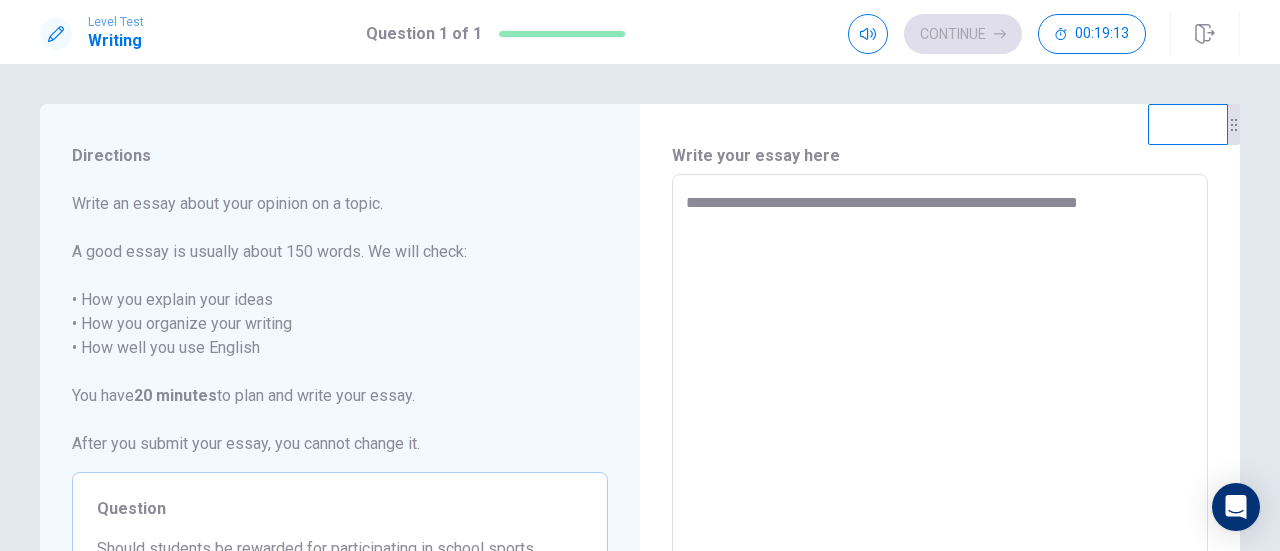 type on "*" 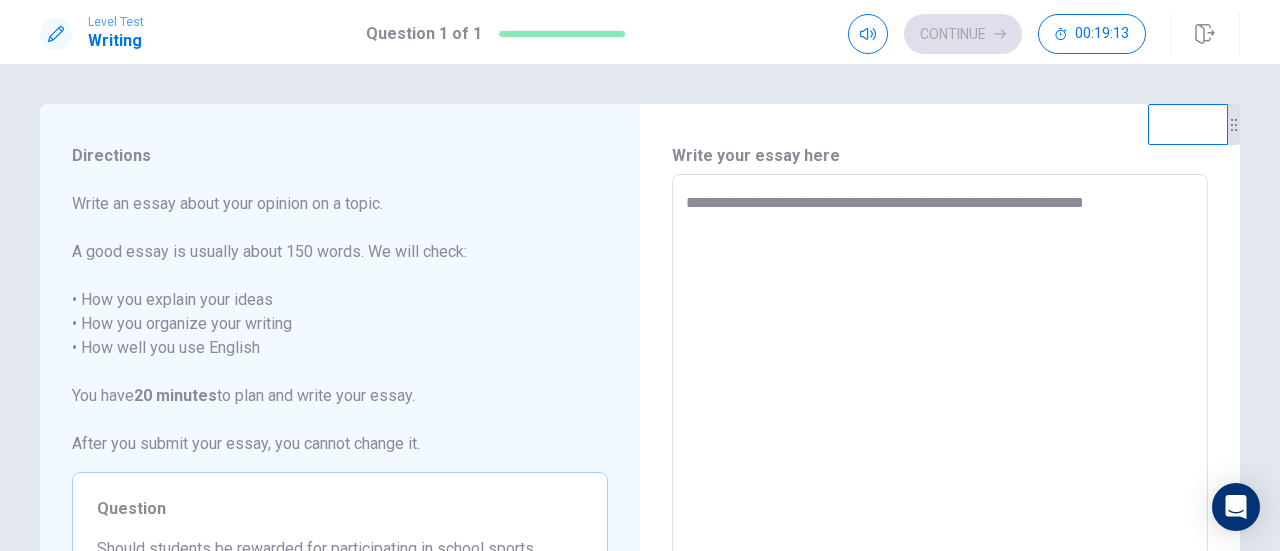 type on "*" 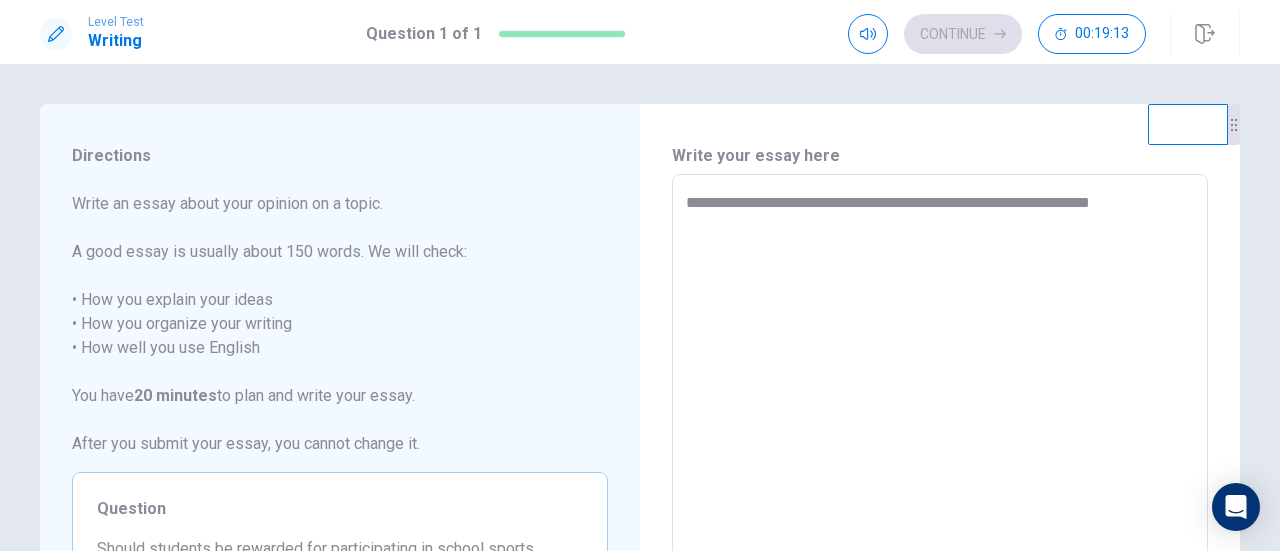 type on "*" 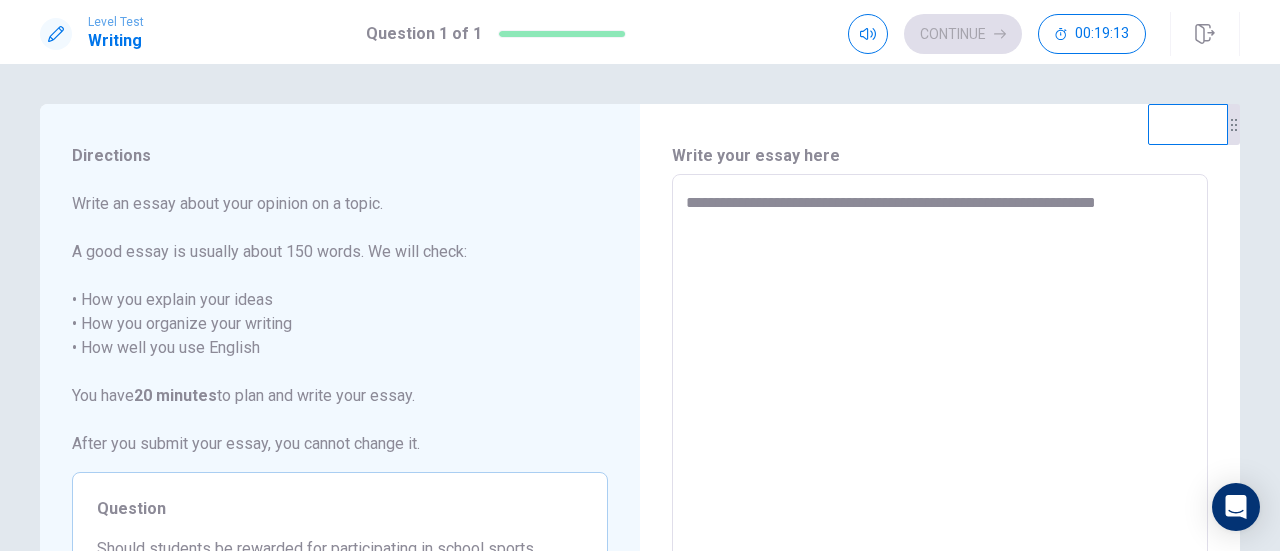 type on "*" 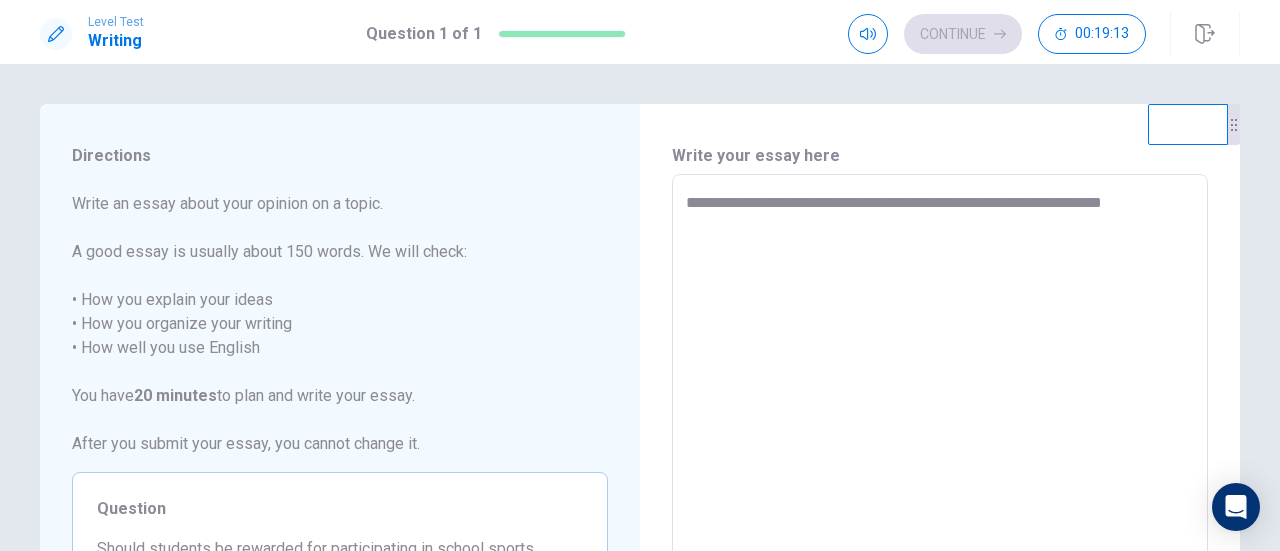 type on "*" 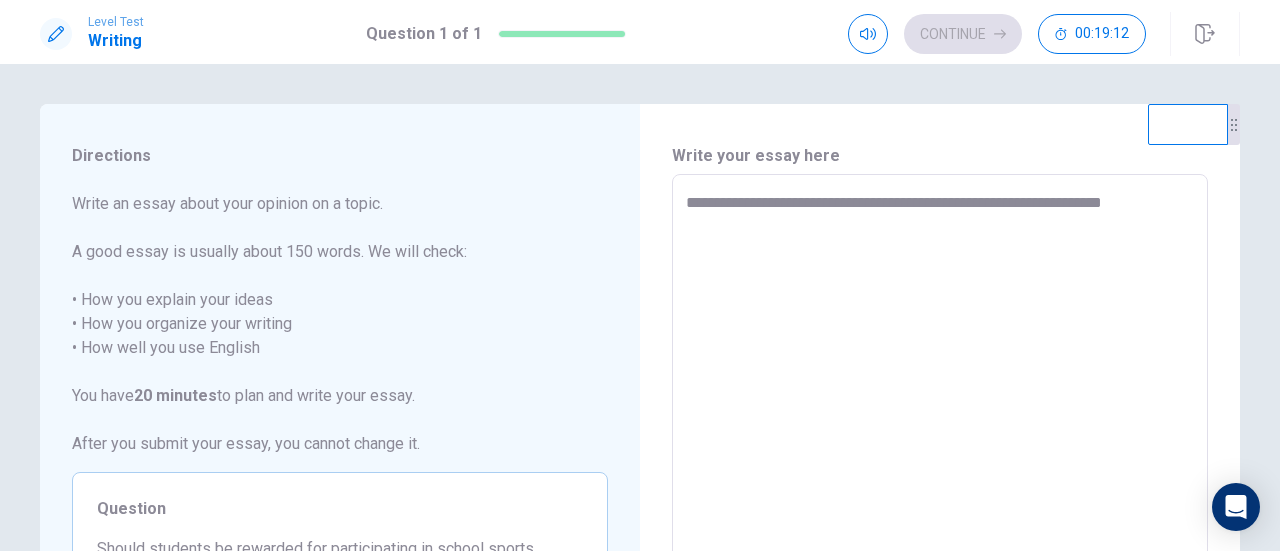 type on "**********" 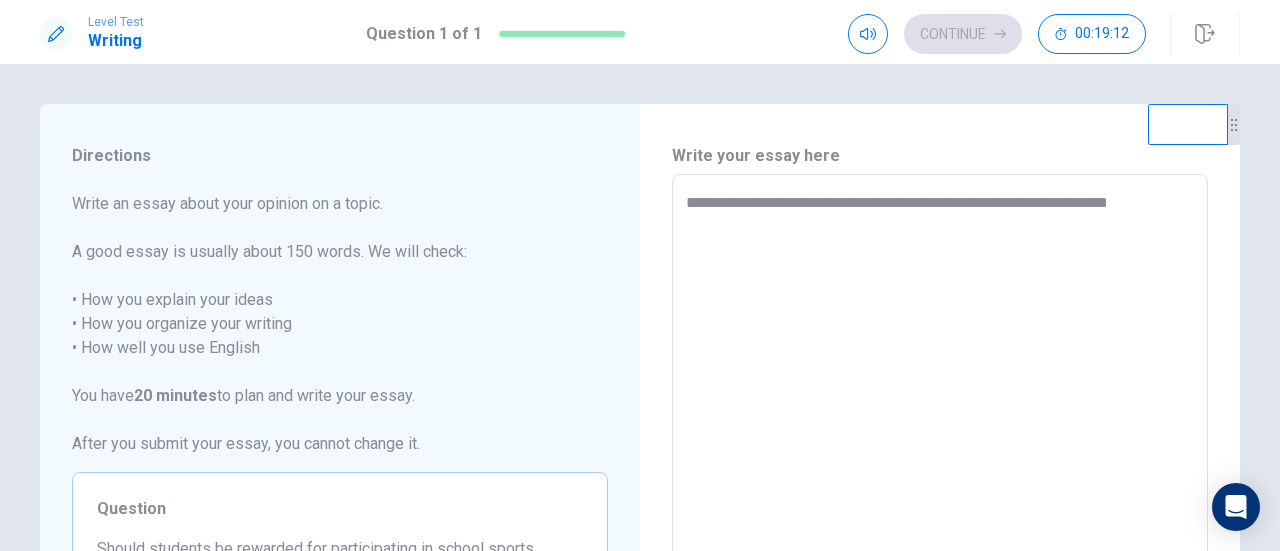 type on "*" 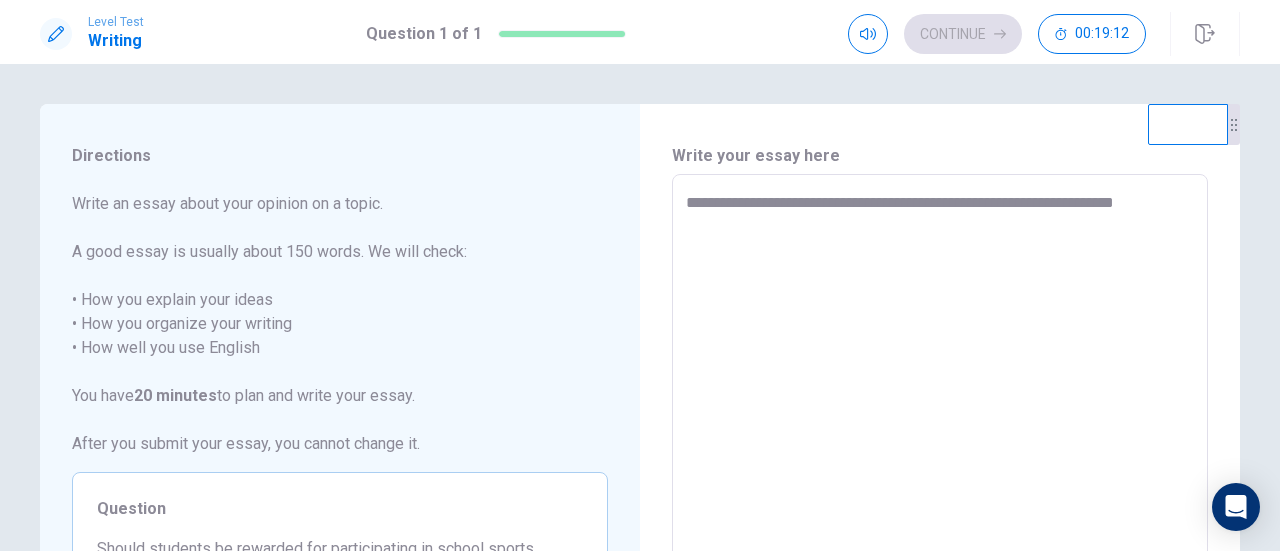 type on "*" 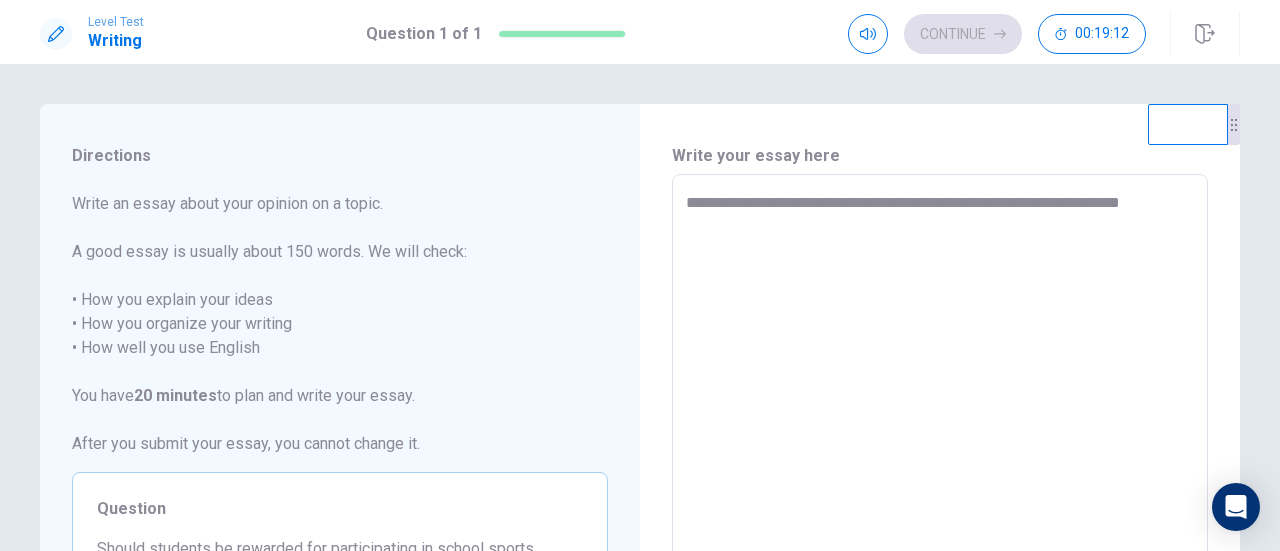 type on "*" 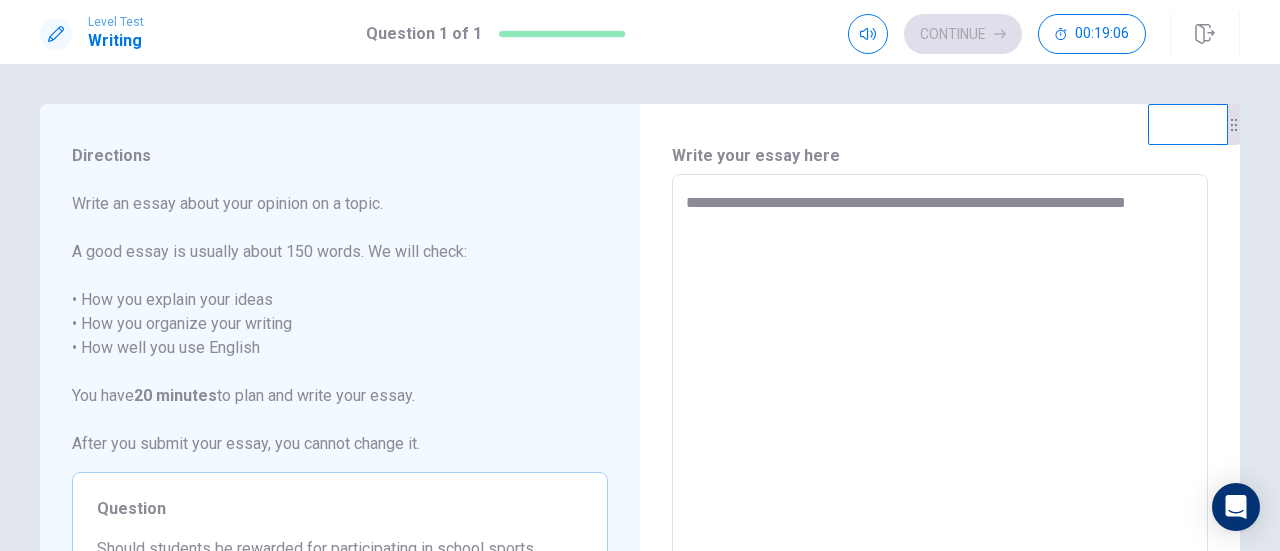 drag, startPoint x: 958, startPoint y: 230, endPoint x: 1012, endPoint y: 196, distance: 63.812225 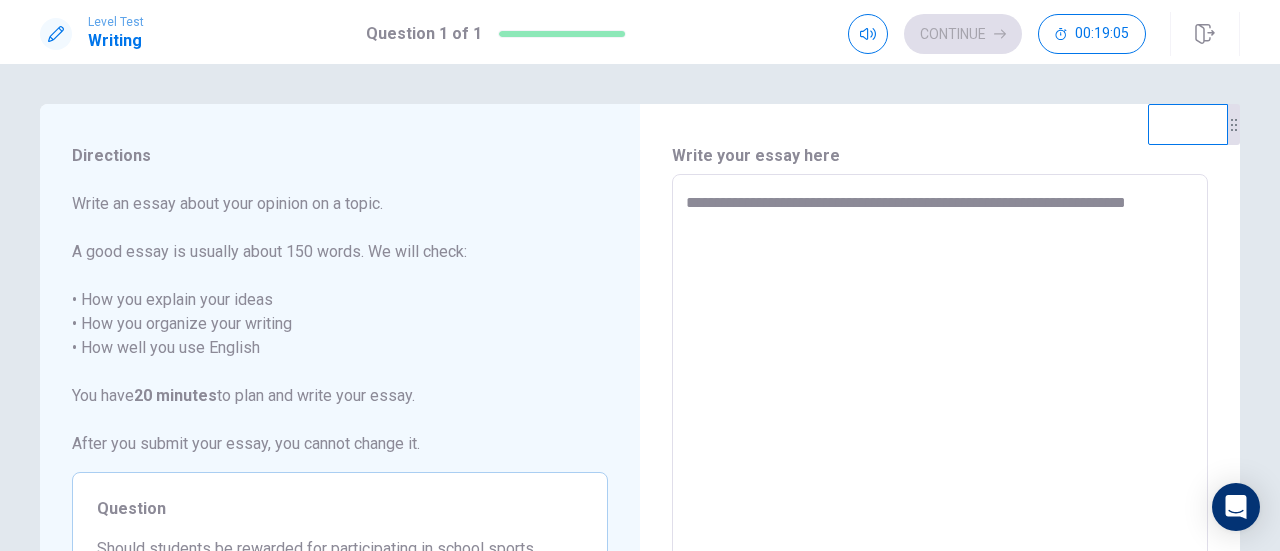 type on "**********" 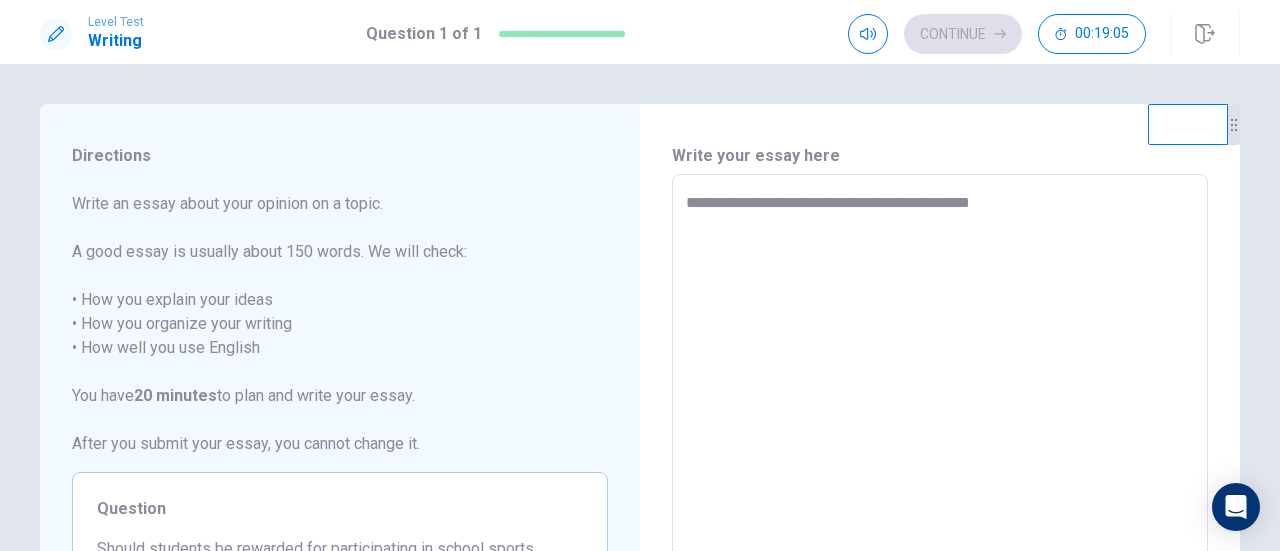 type on "*" 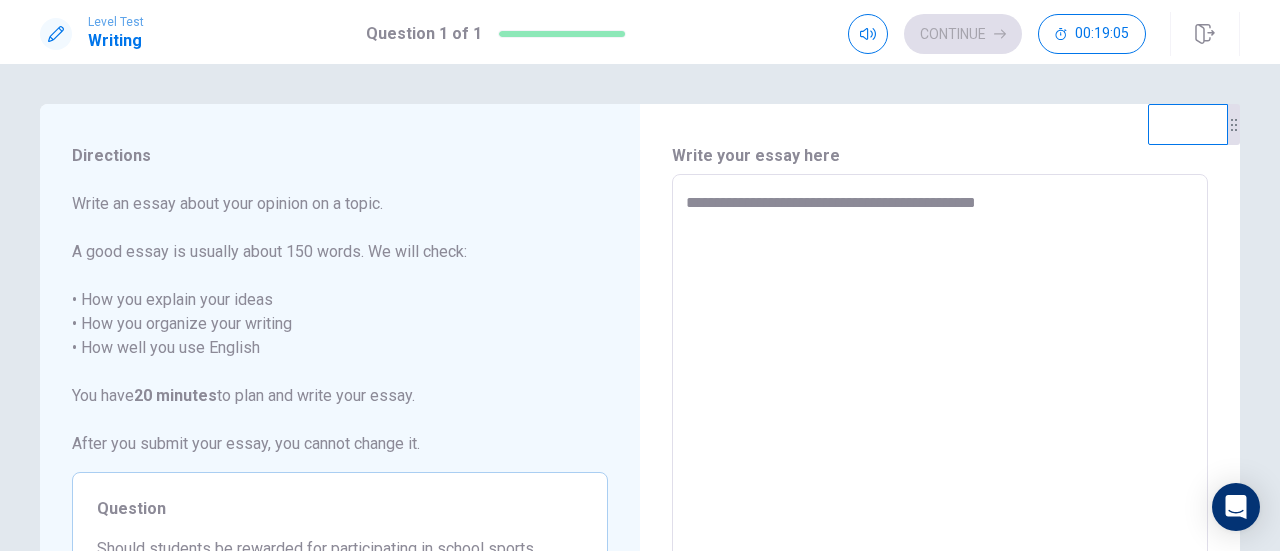 type on "*" 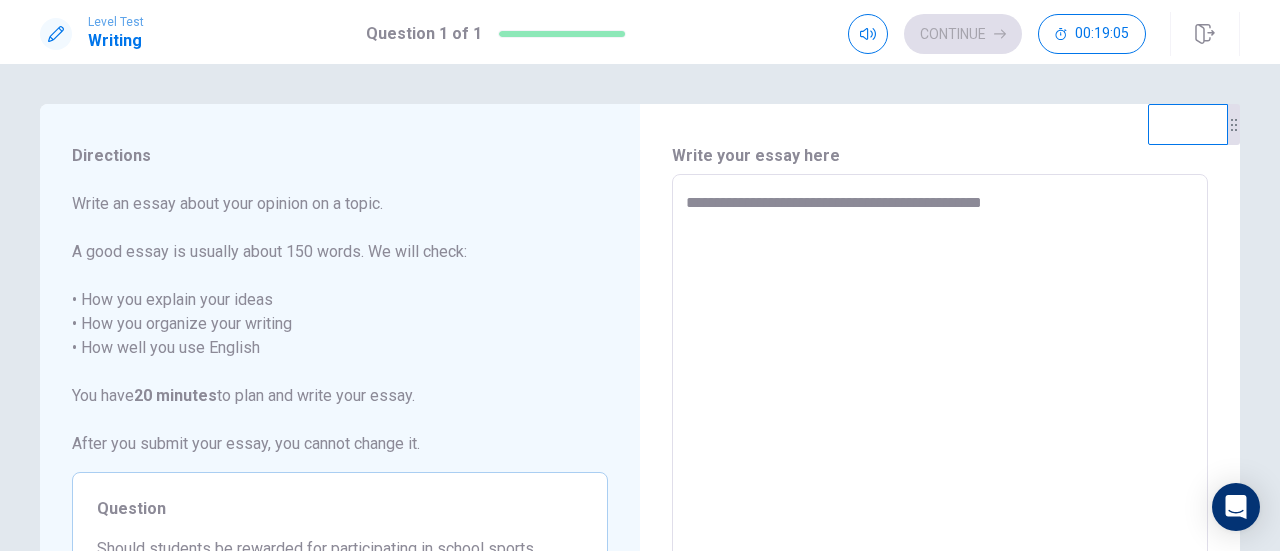 type on "*" 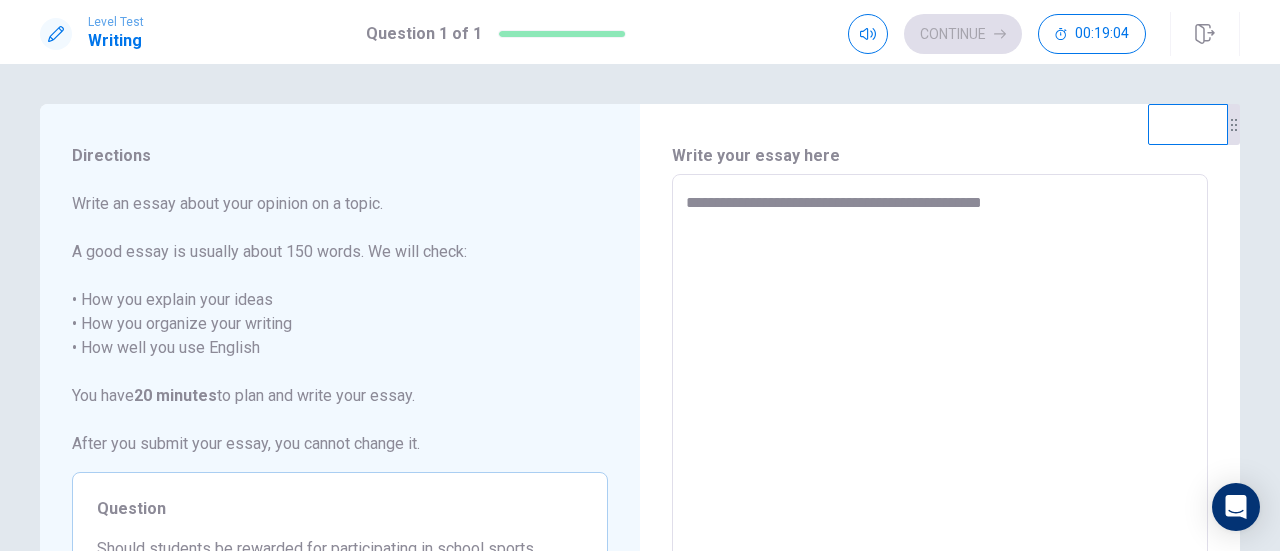 type on "**********" 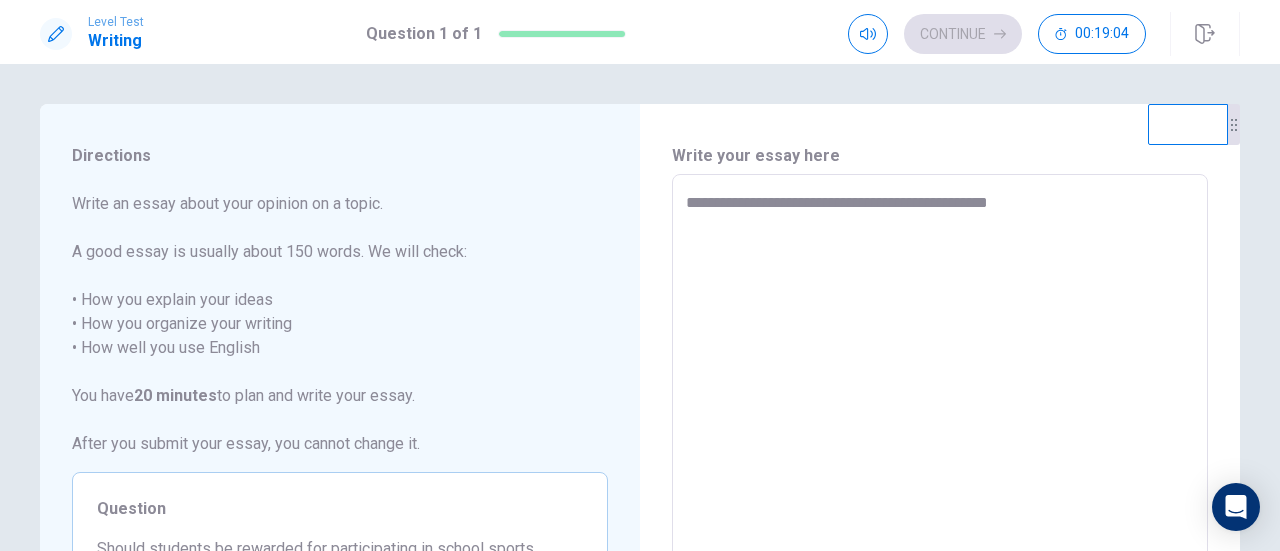 type on "*" 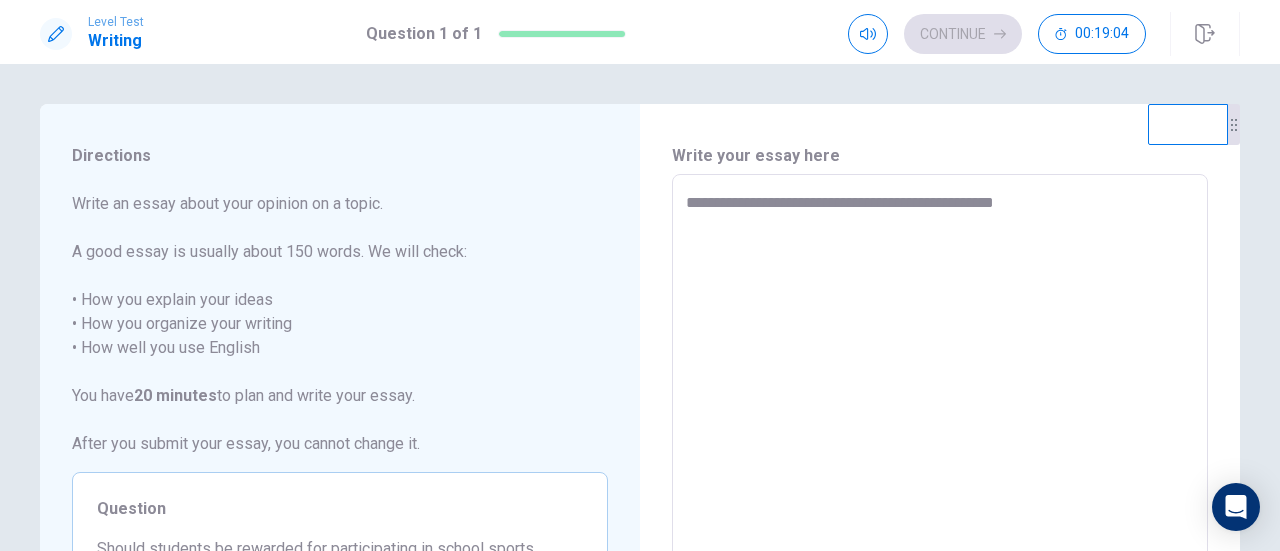 type on "*" 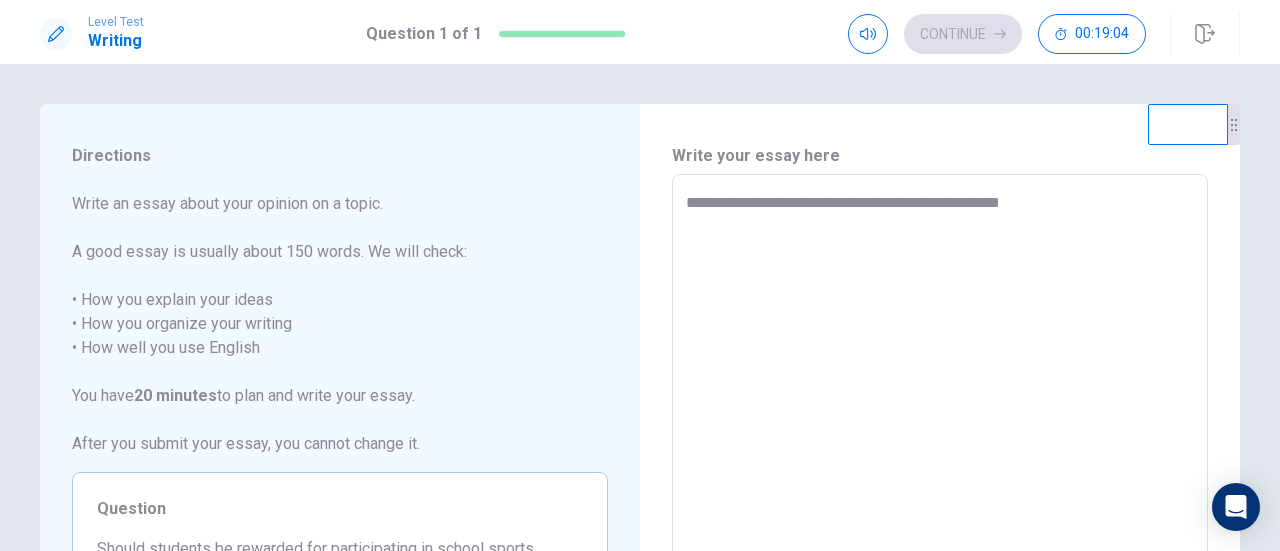type on "*" 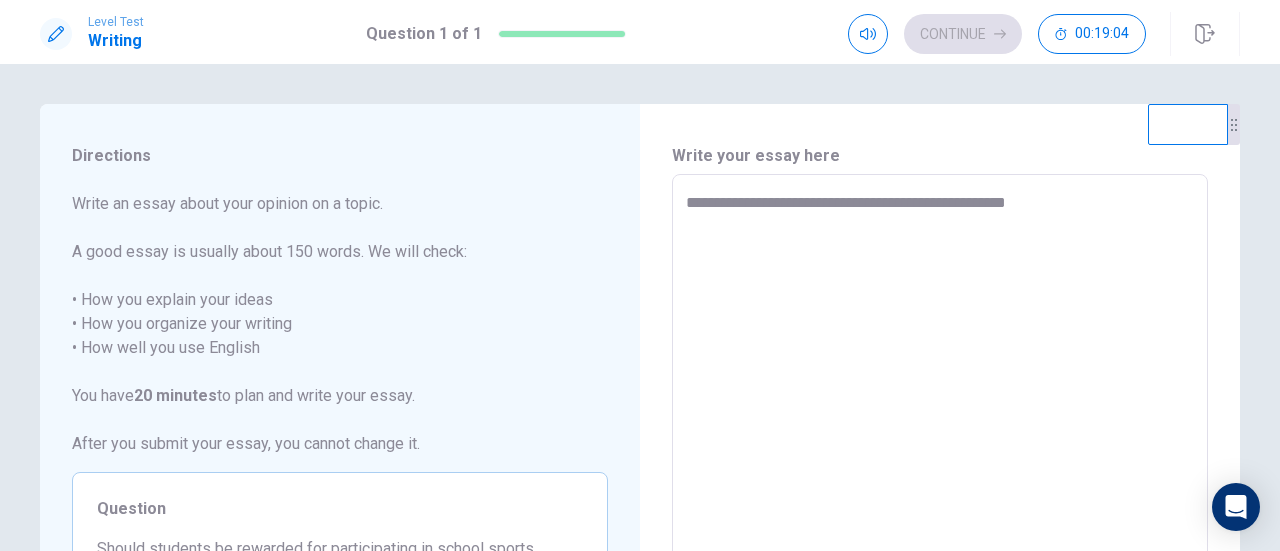 type on "*" 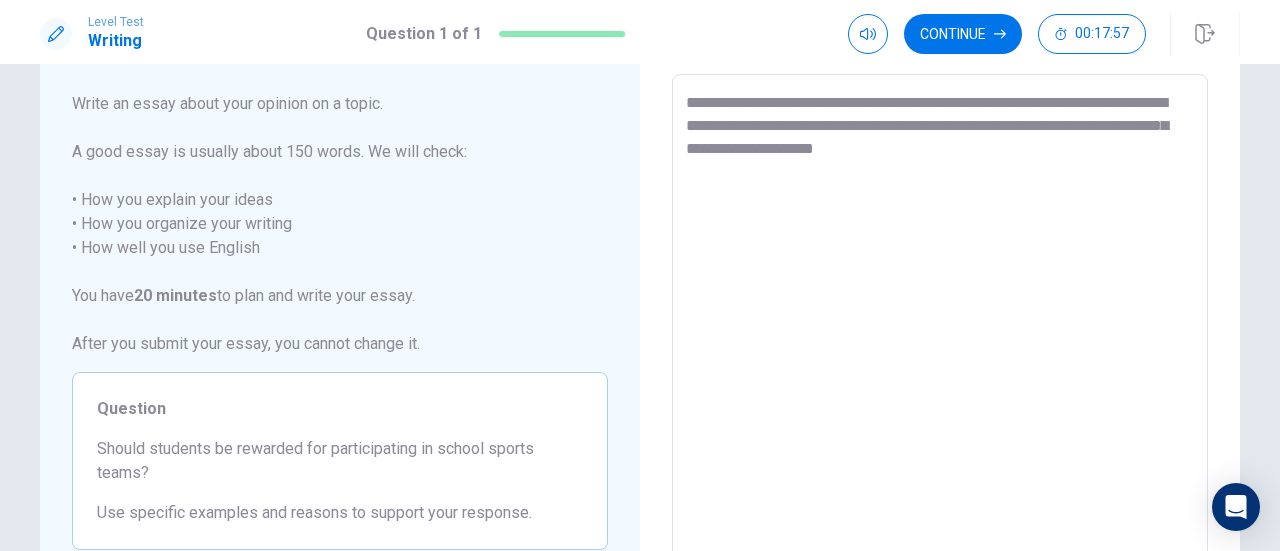 scroll, scrollTop: 0, scrollLeft: 0, axis: both 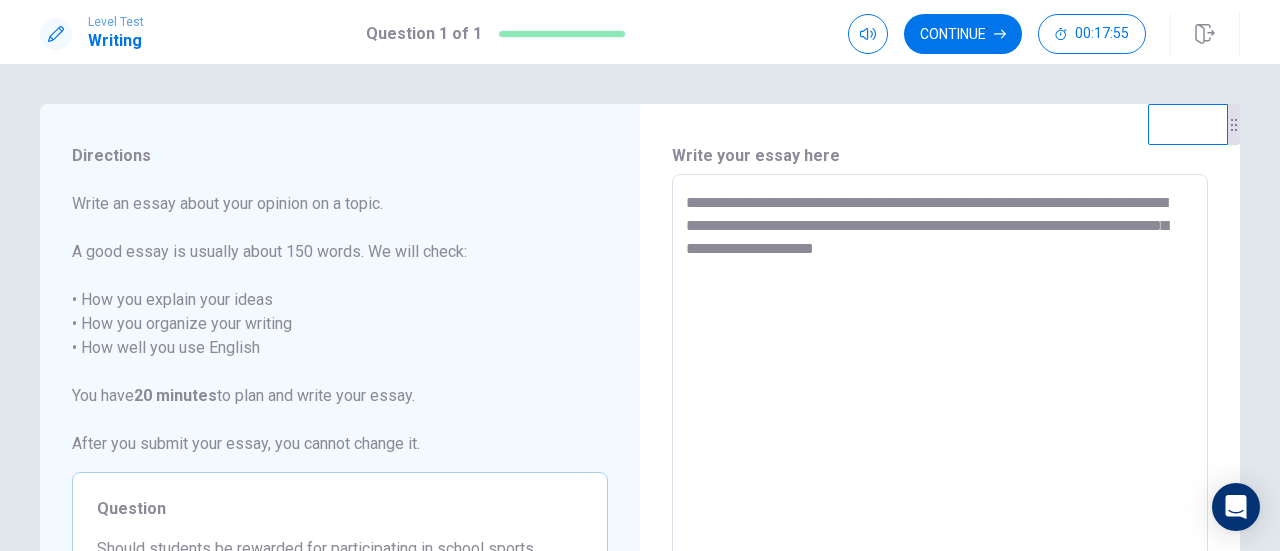 drag, startPoint x: 985, startPoint y: 251, endPoint x: 858, endPoint y: 229, distance: 128.89143 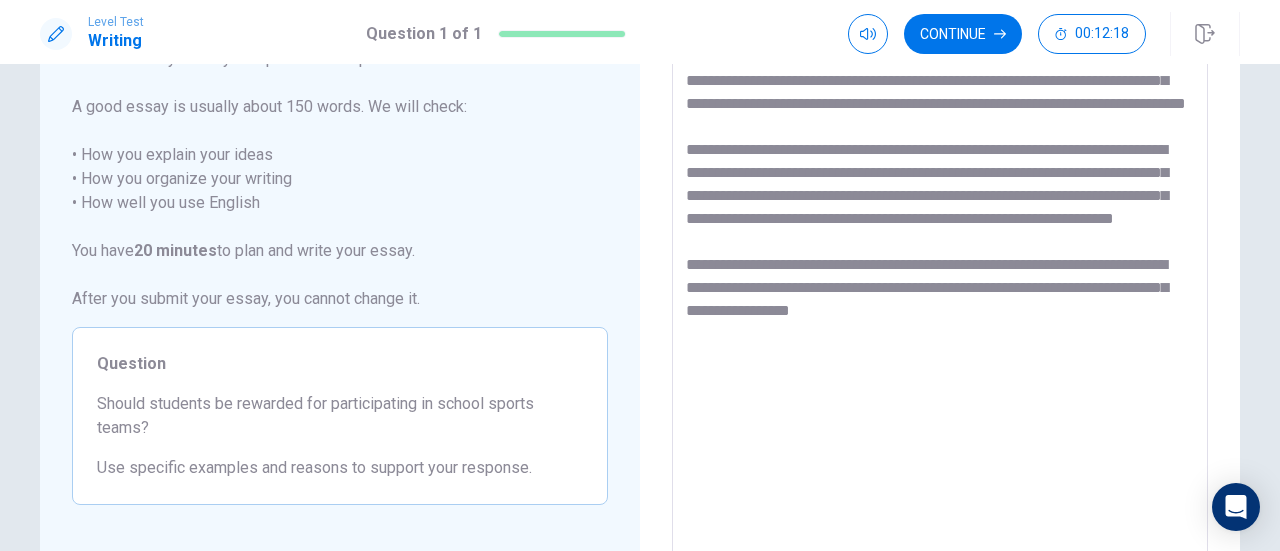 scroll, scrollTop: 100, scrollLeft: 0, axis: vertical 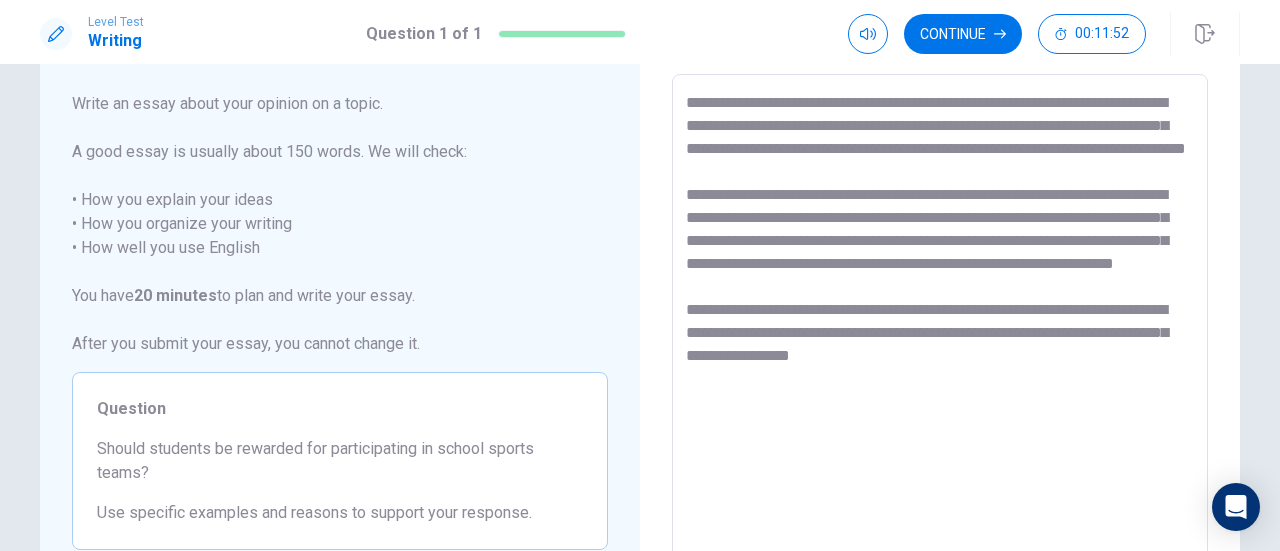 drag, startPoint x: 798, startPoint y: 353, endPoint x: 778, endPoint y: 353, distance: 20 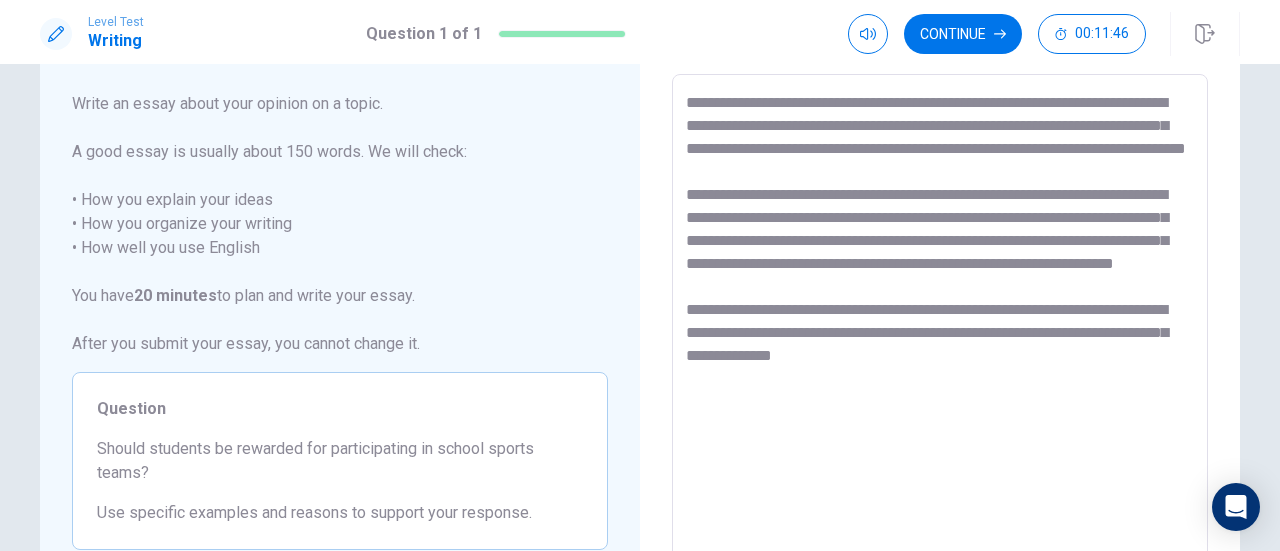 drag, startPoint x: 1050, startPoint y: 403, endPoint x: 1004, endPoint y: 378, distance: 52.35456 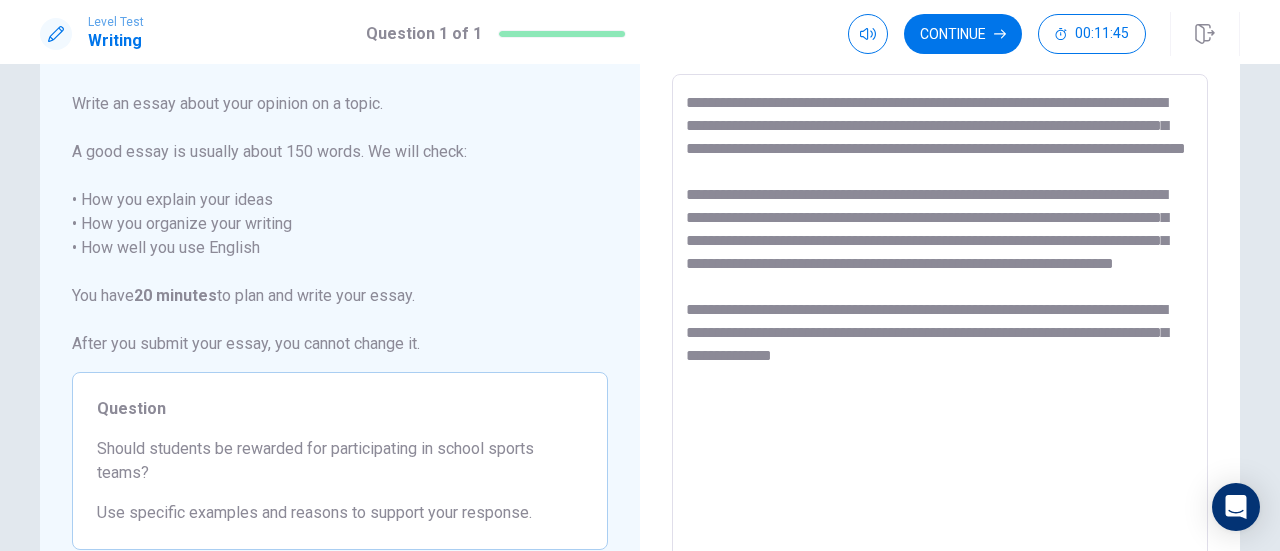 click on "**********" at bounding box center [940, 351] 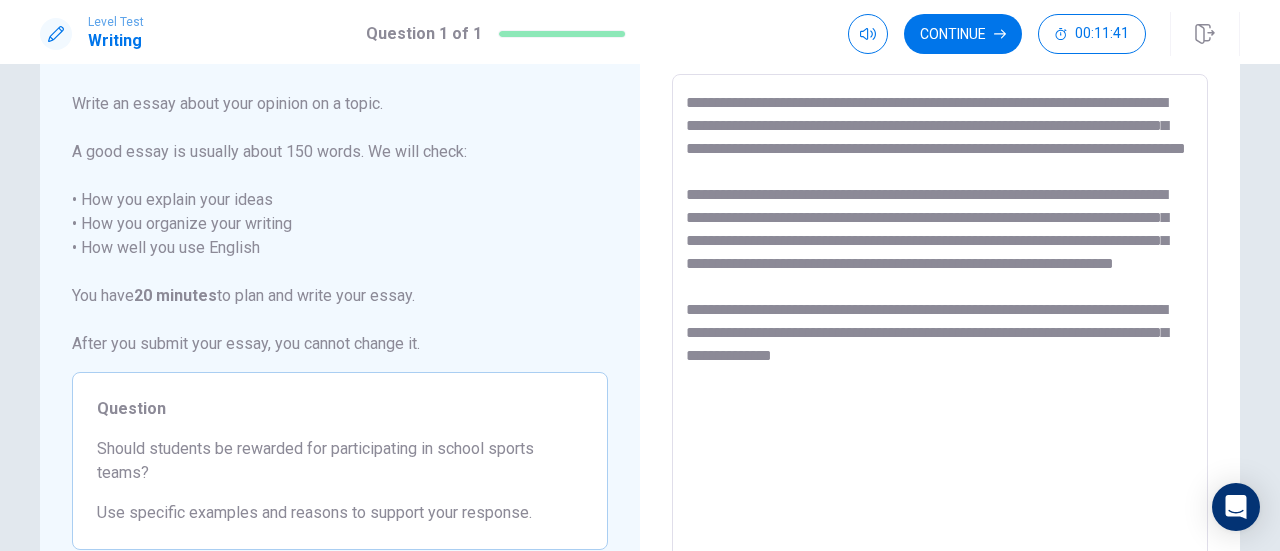 drag, startPoint x: 1105, startPoint y: 376, endPoint x: 1004, endPoint y: 379, distance: 101.04455 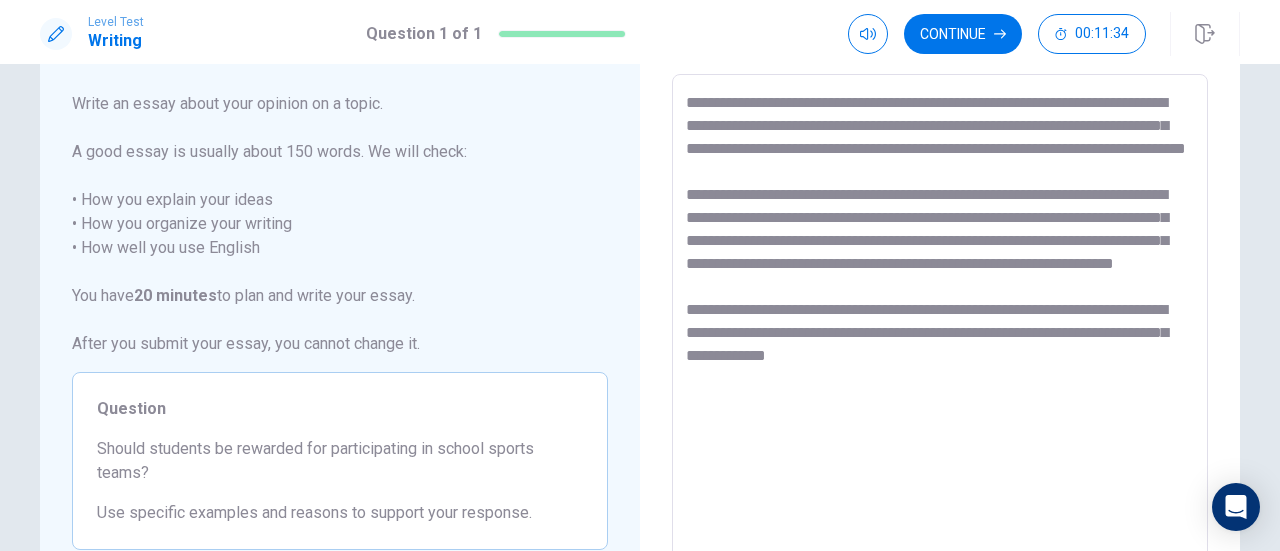 drag, startPoint x: 1154, startPoint y: 371, endPoint x: 1171, endPoint y: 380, distance: 19.235384 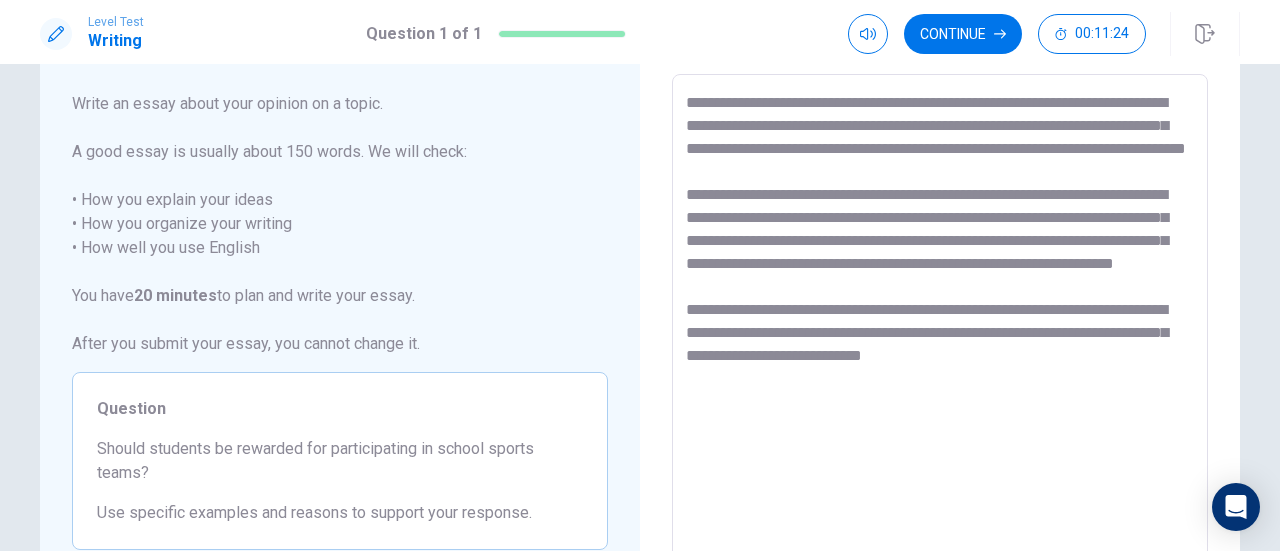 drag, startPoint x: 1123, startPoint y: 405, endPoint x: 1076, endPoint y: 398, distance: 47.518417 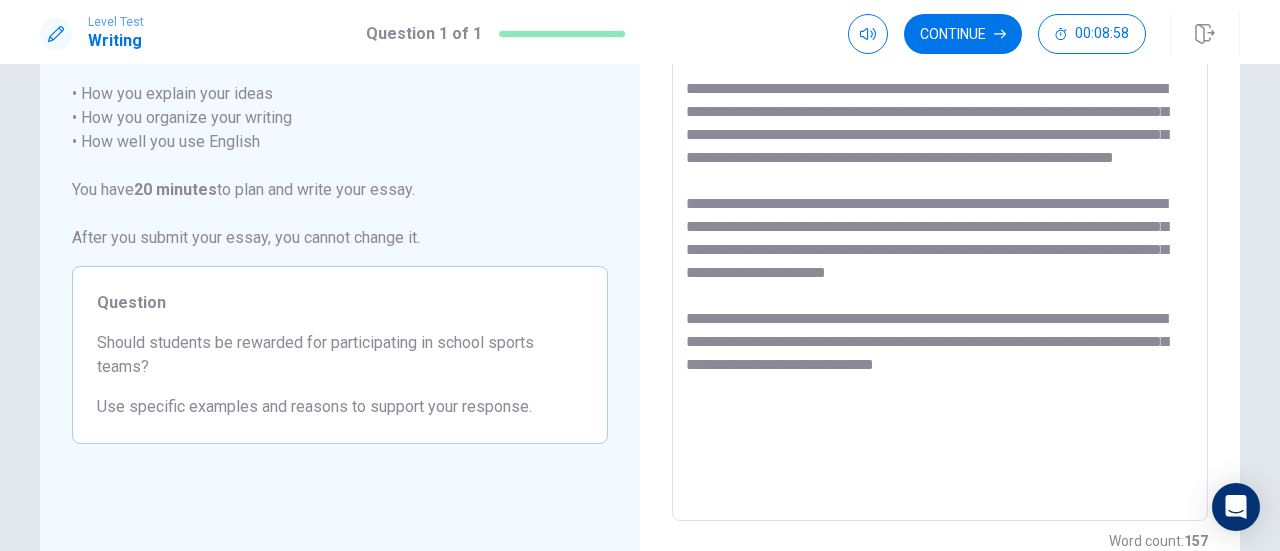 scroll, scrollTop: 252, scrollLeft: 0, axis: vertical 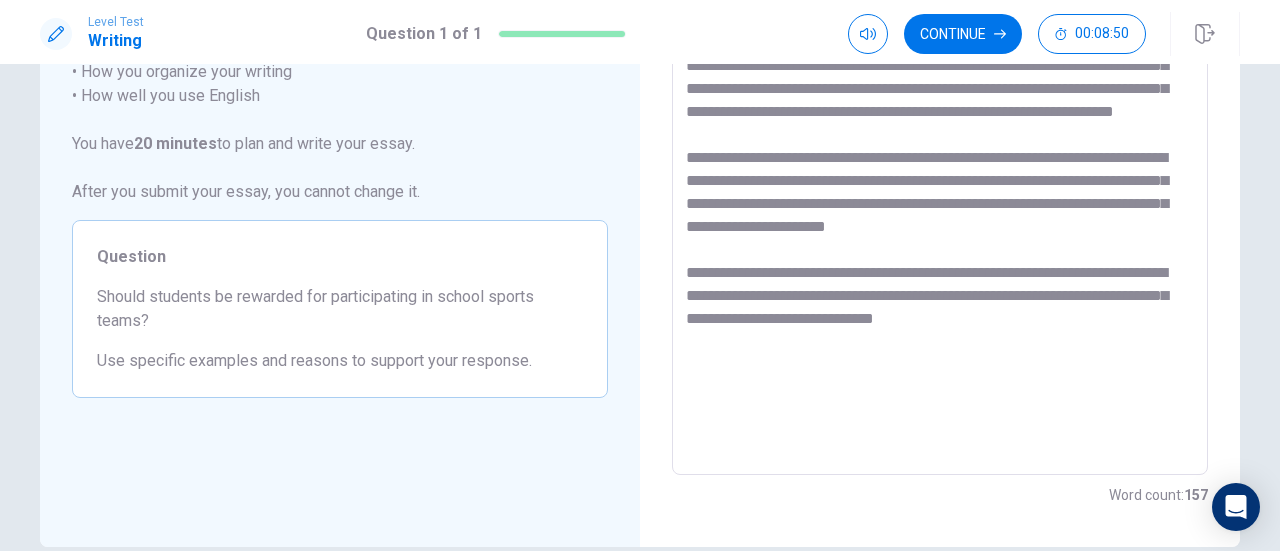 drag, startPoint x: 954, startPoint y: 317, endPoint x: 938, endPoint y: 324, distance: 17.464249 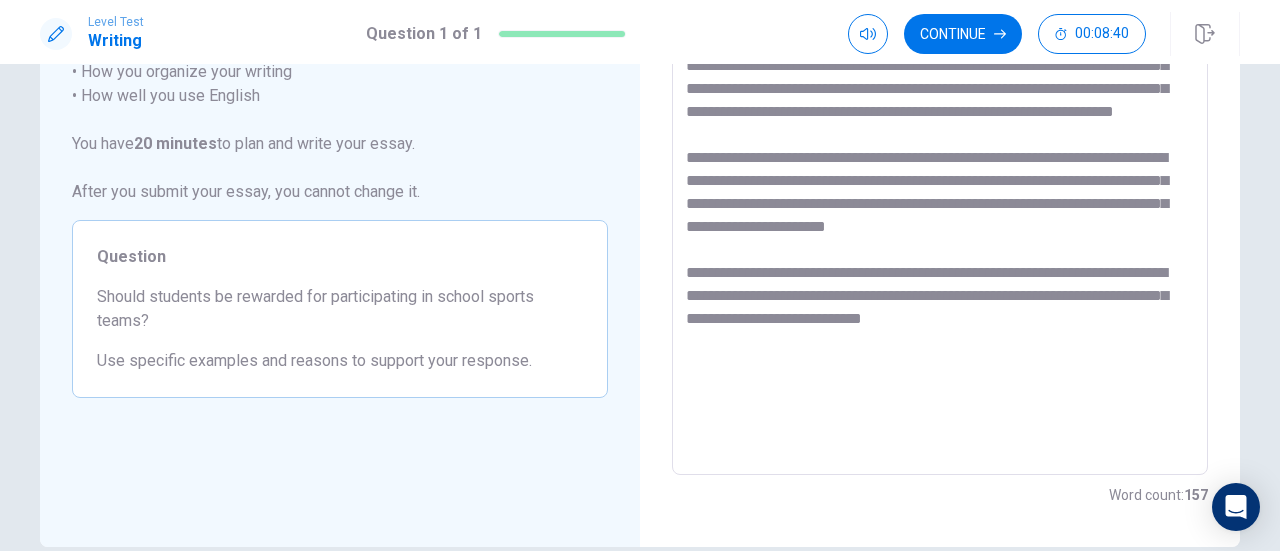 drag, startPoint x: 1010, startPoint y: 367, endPoint x: 1063, endPoint y: 355, distance: 54.34151 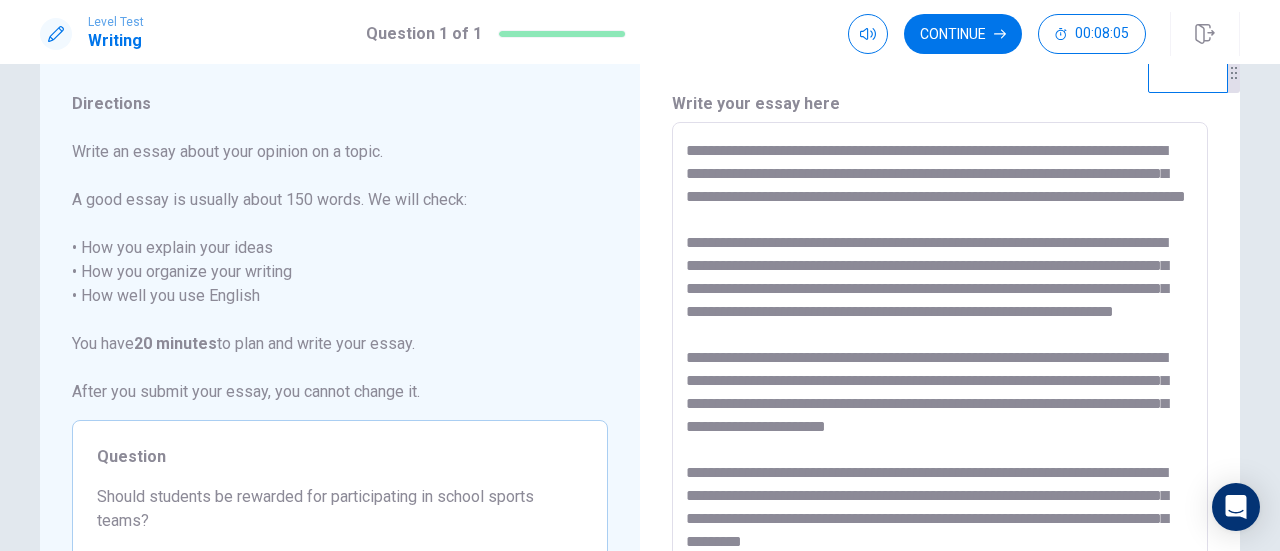 scroll, scrollTop: 152, scrollLeft: 0, axis: vertical 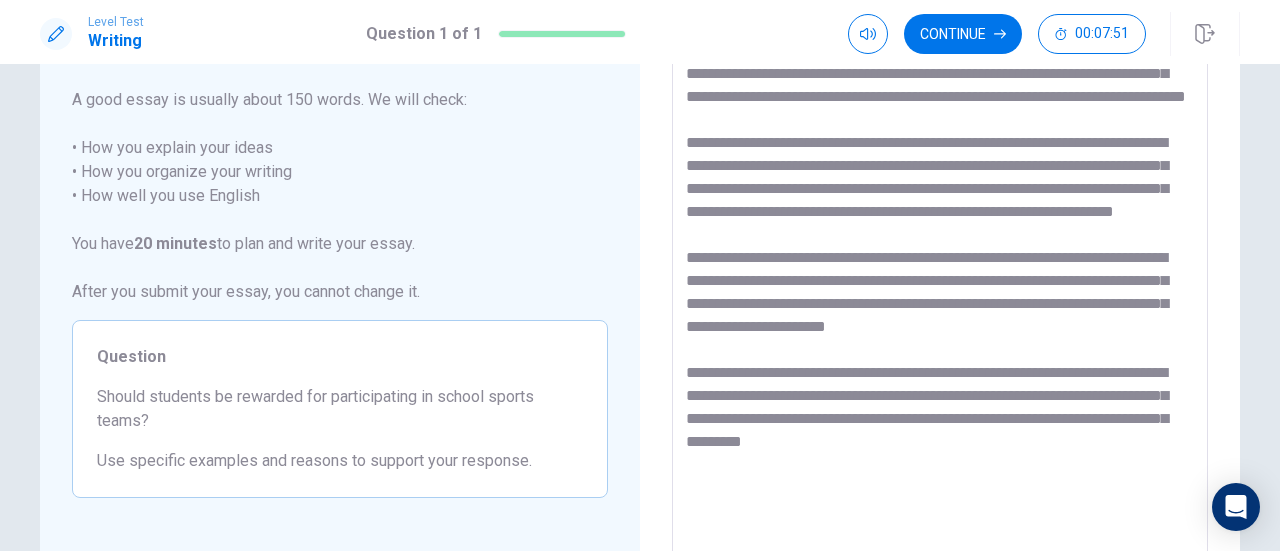 click at bounding box center (940, 299) 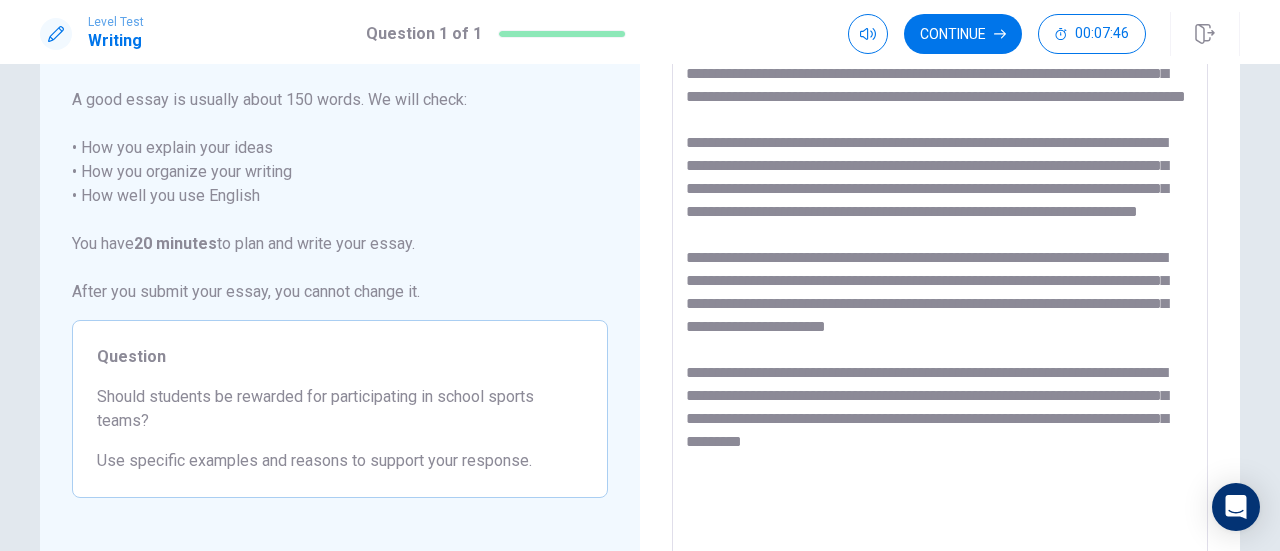 click at bounding box center (940, 299) 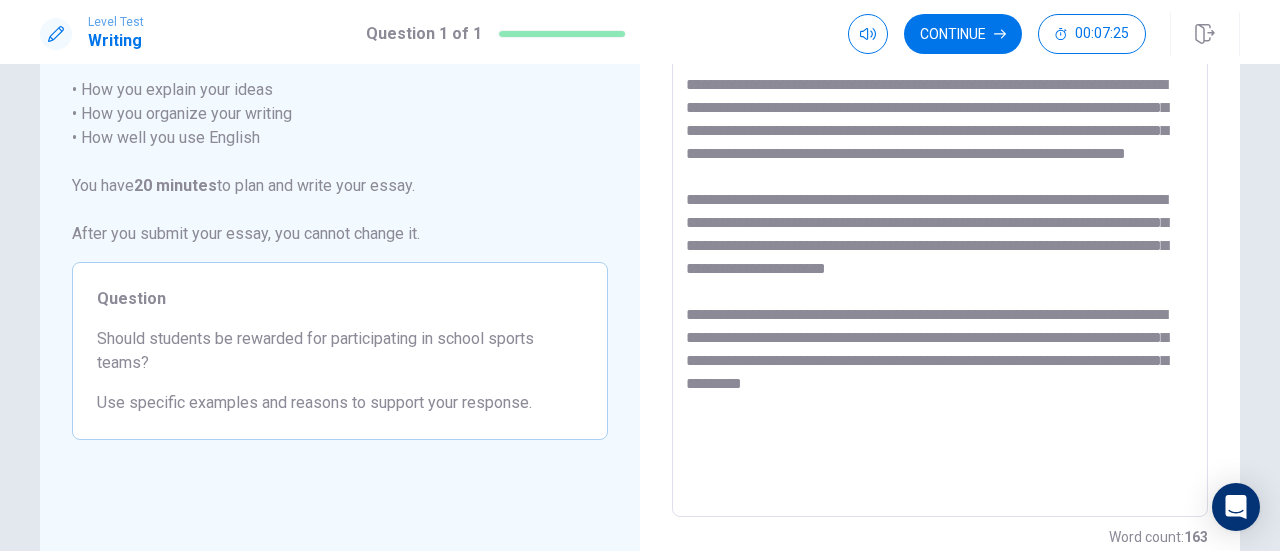 scroll, scrollTop: 252, scrollLeft: 0, axis: vertical 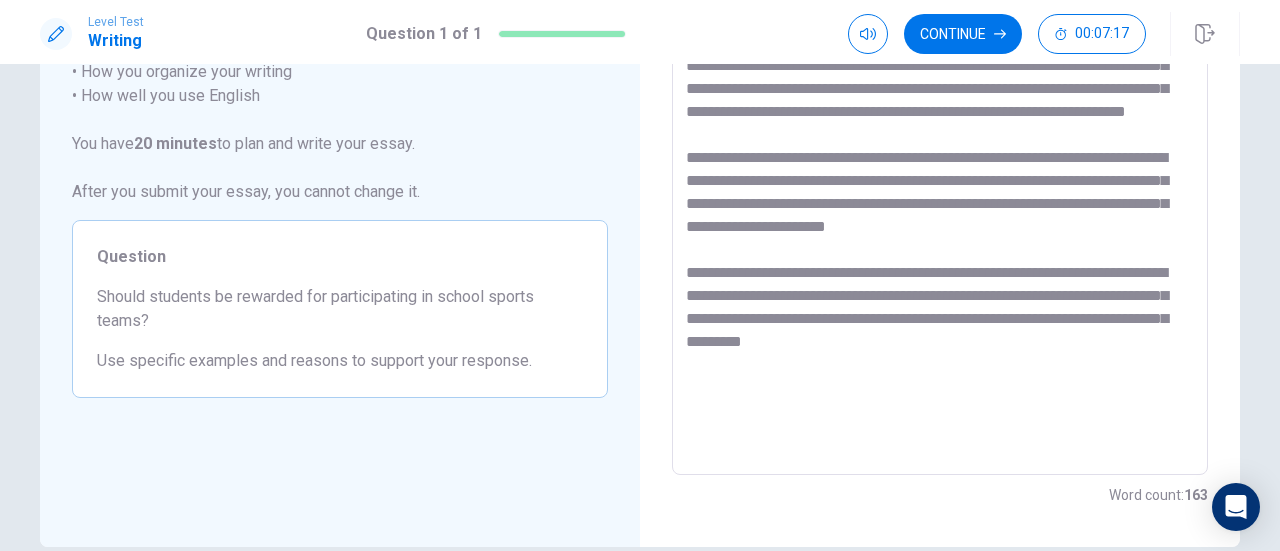 drag, startPoint x: 1118, startPoint y: 341, endPoint x: 1025, endPoint y: 340, distance: 93.00538 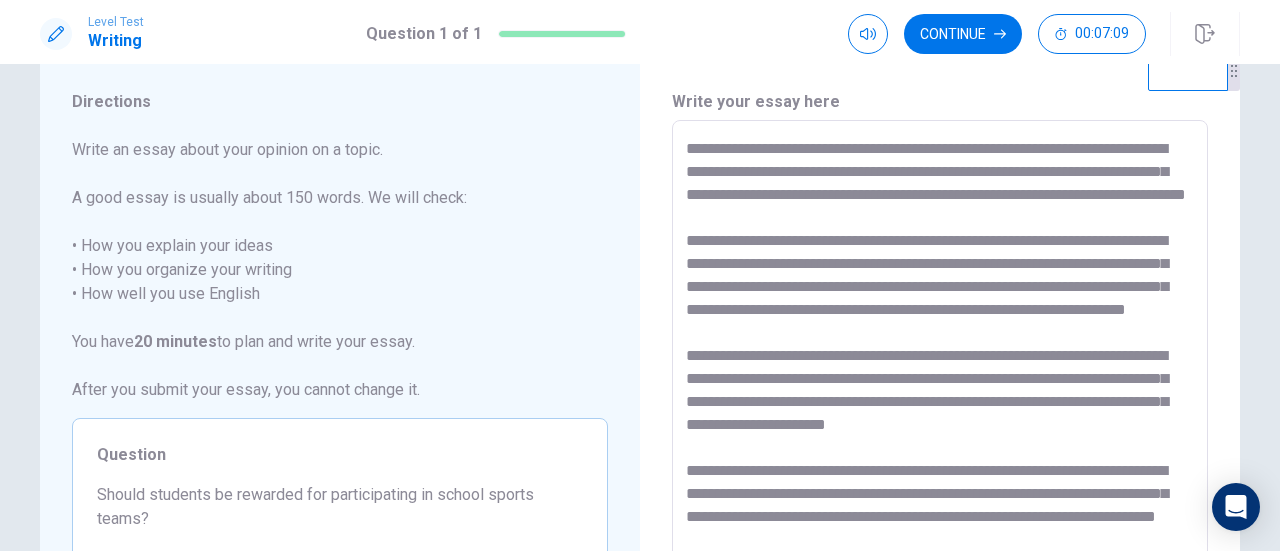scroll, scrollTop: 52, scrollLeft: 0, axis: vertical 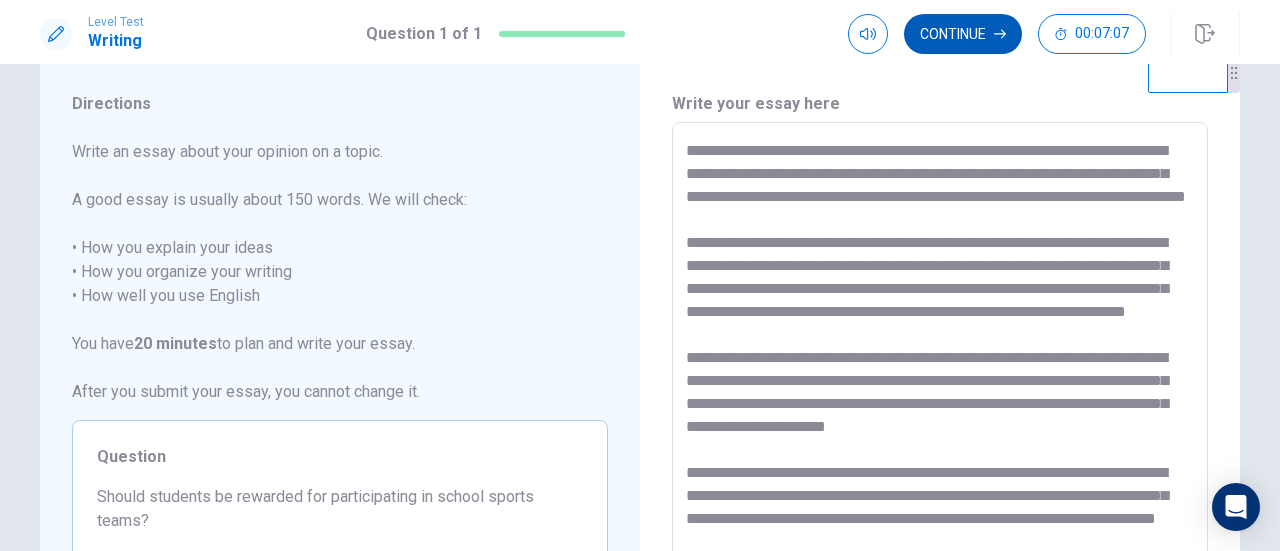 click on "Continue" at bounding box center [963, 34] 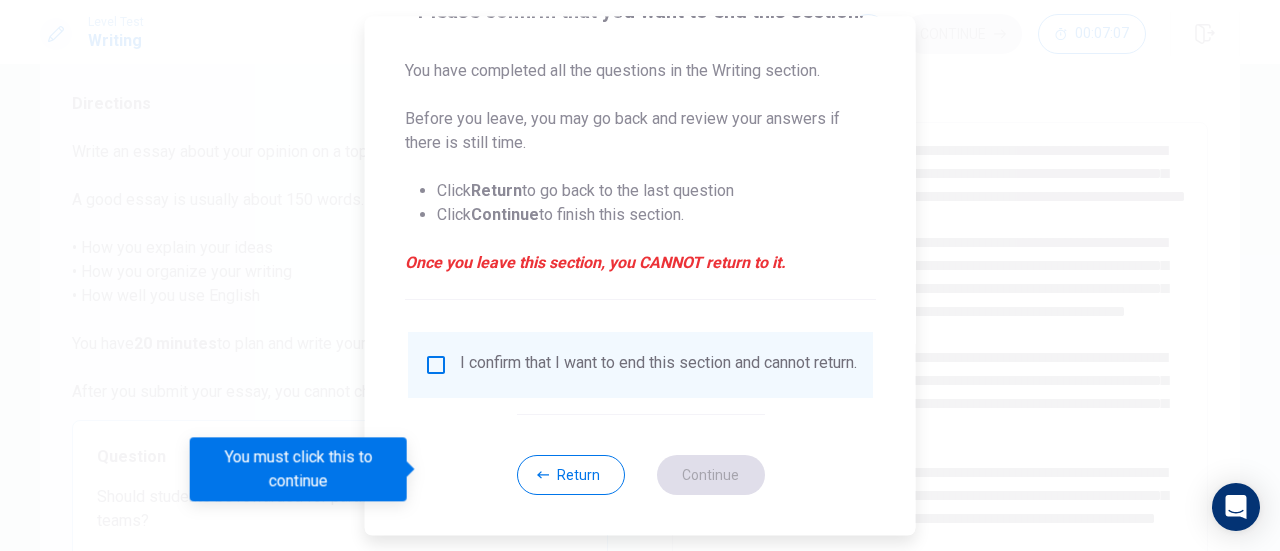 scroll, scrollTop: 194, scrollLeft: 0, axis: vertical 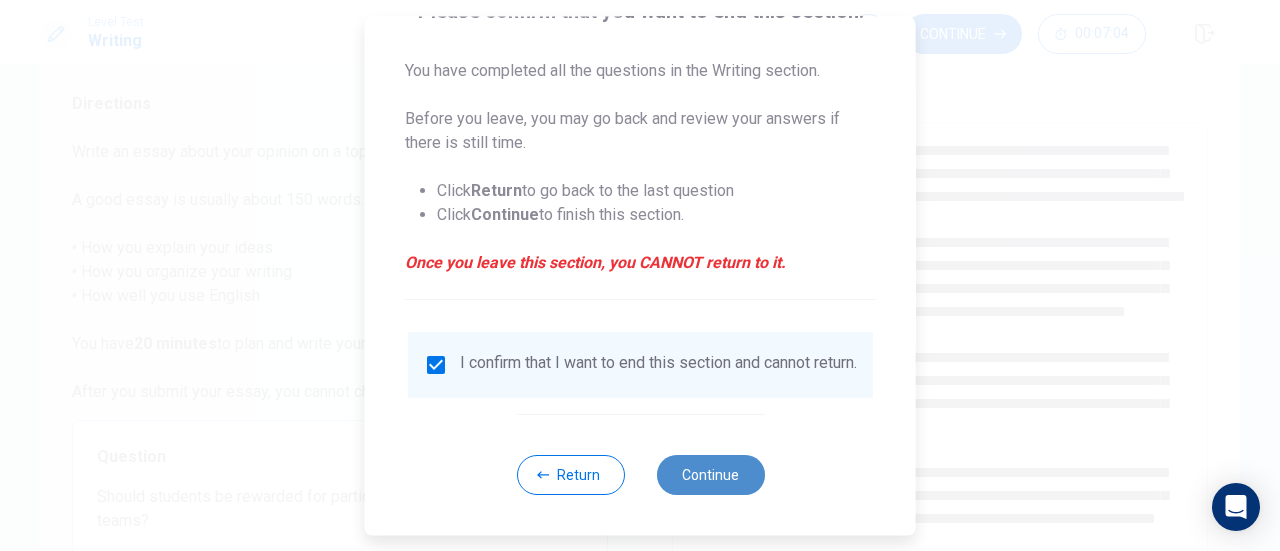 click on "Continue" at bounding box center (710, 475) 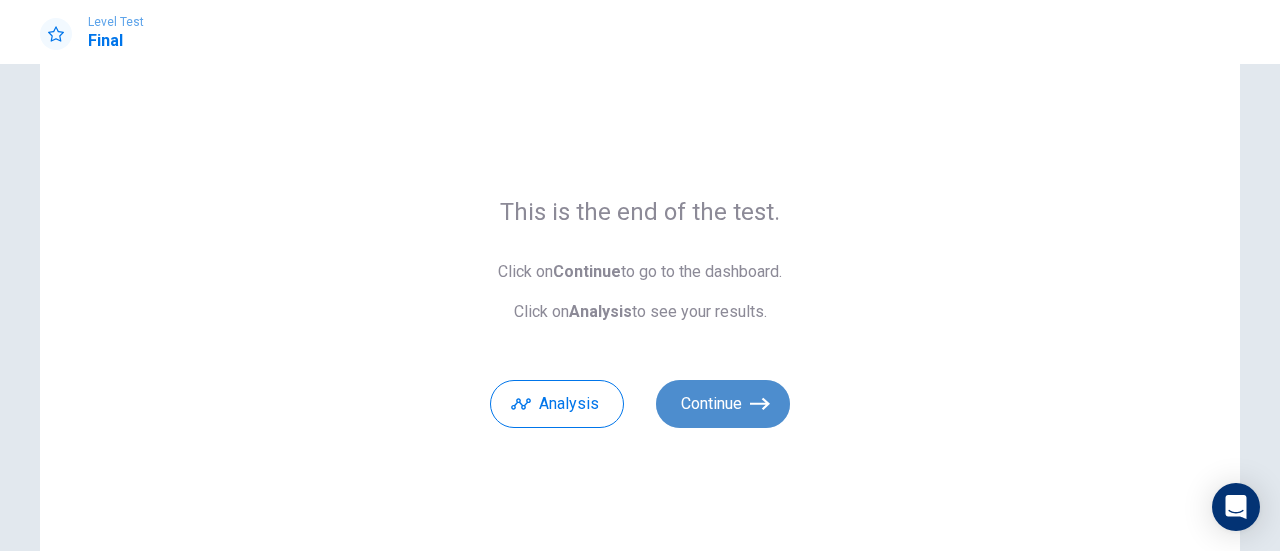 click on "Continue" at bounding box center [723, 404] 